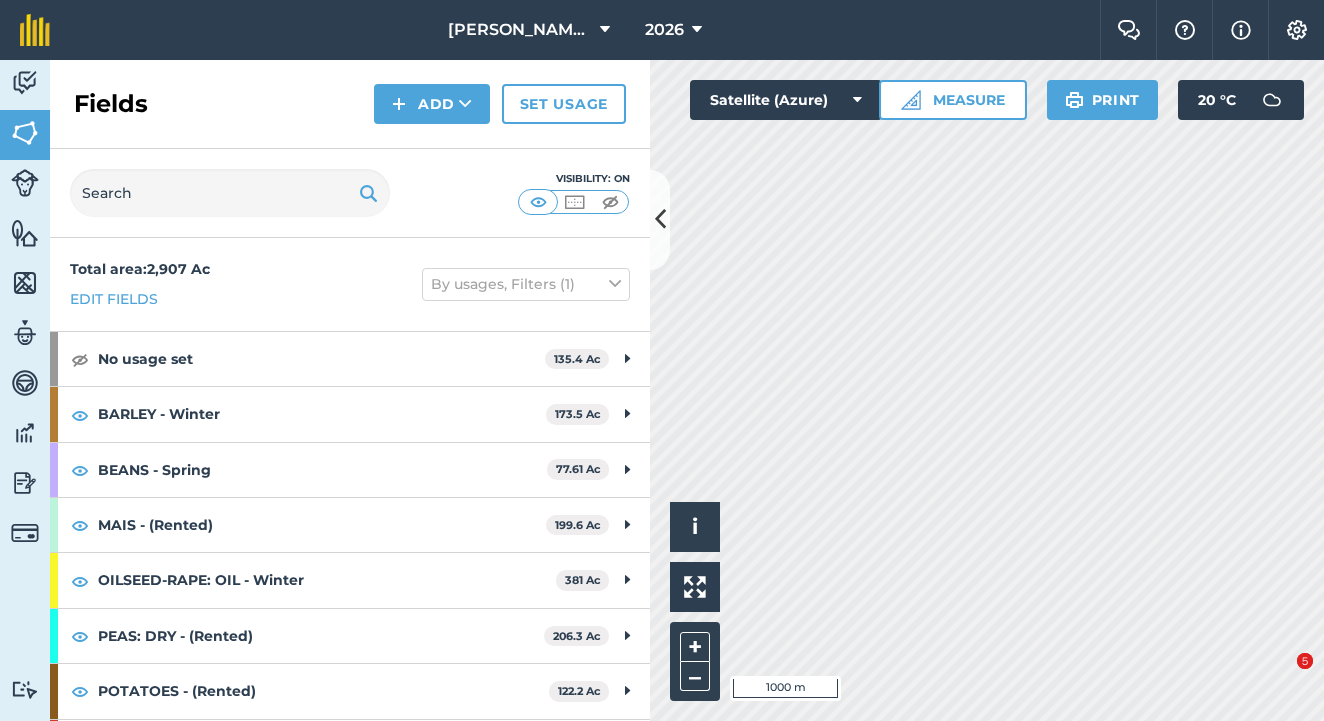 scroll, scrollTop: 0, scrollLeft: 0, axis: both 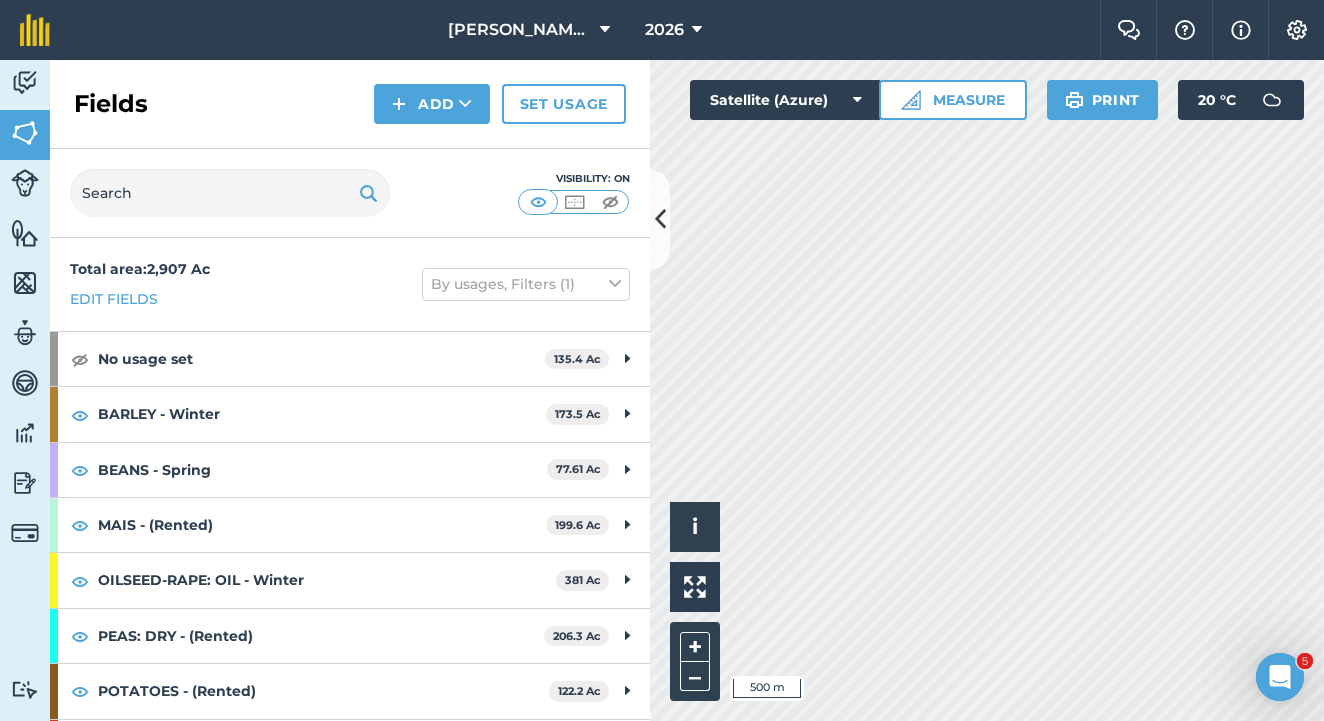 click at bounding box center (25, 83) 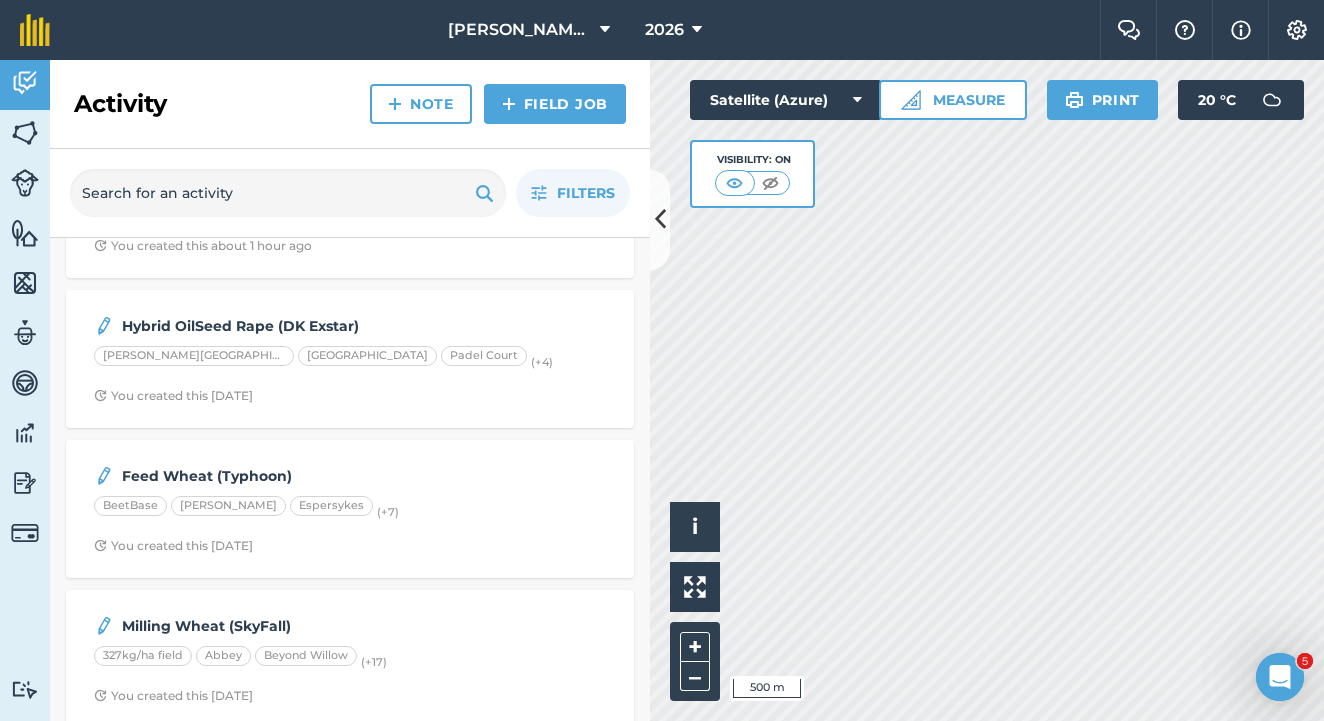 scroll, scrollTop: 108, scrollLeft: 0, axis: vertical 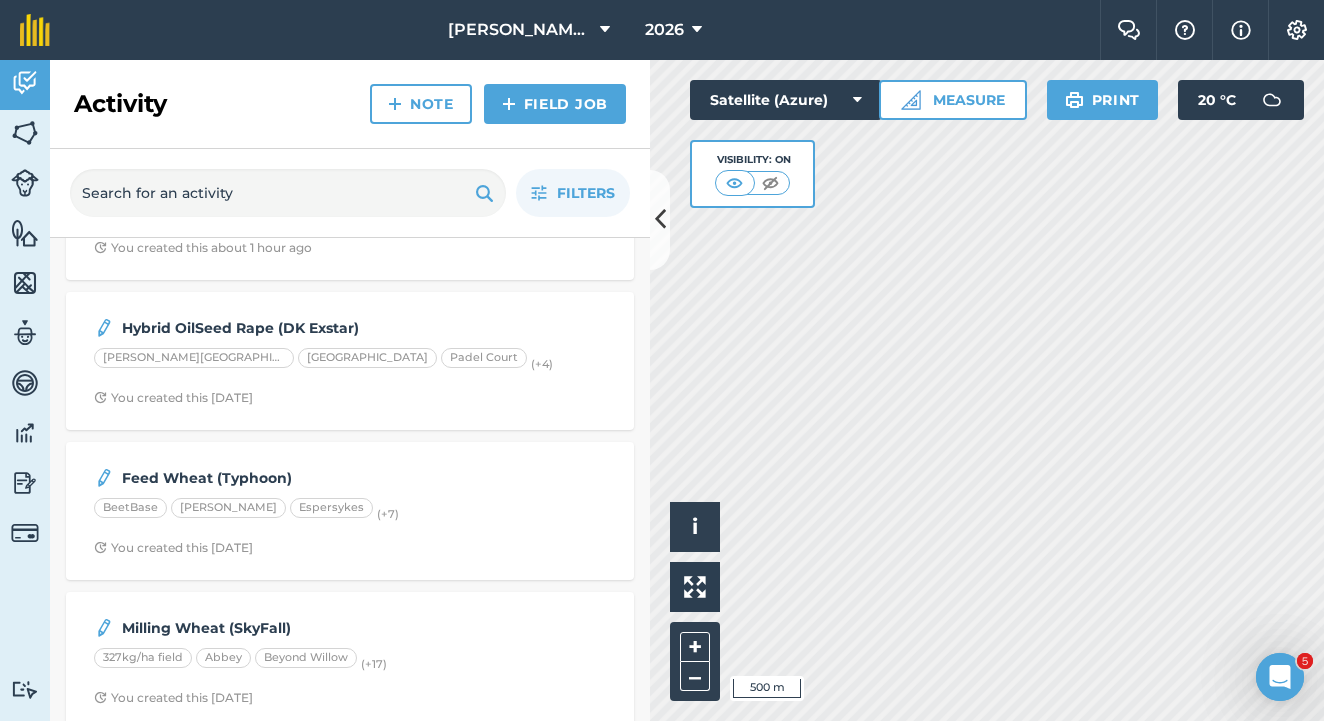 click at bounding box center (25, 483) 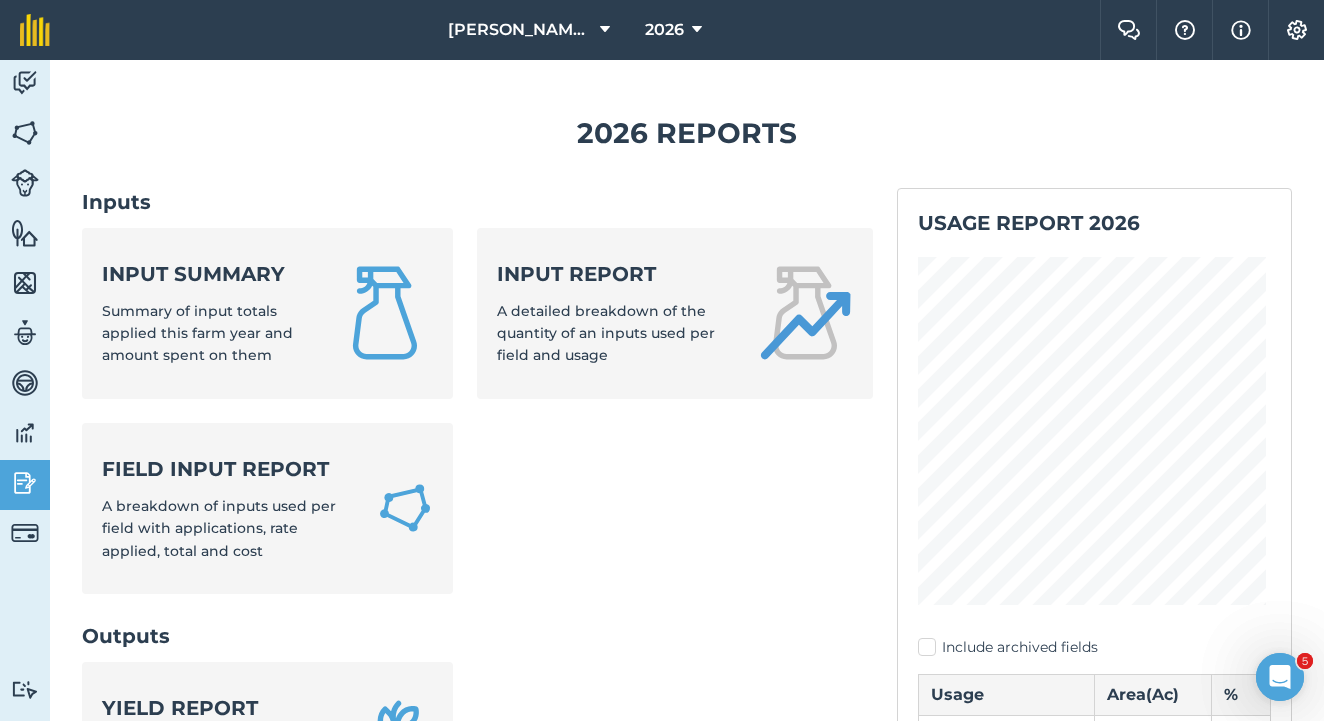 scroll, scrollTop: 0, scrollLeft: 0, axis: both 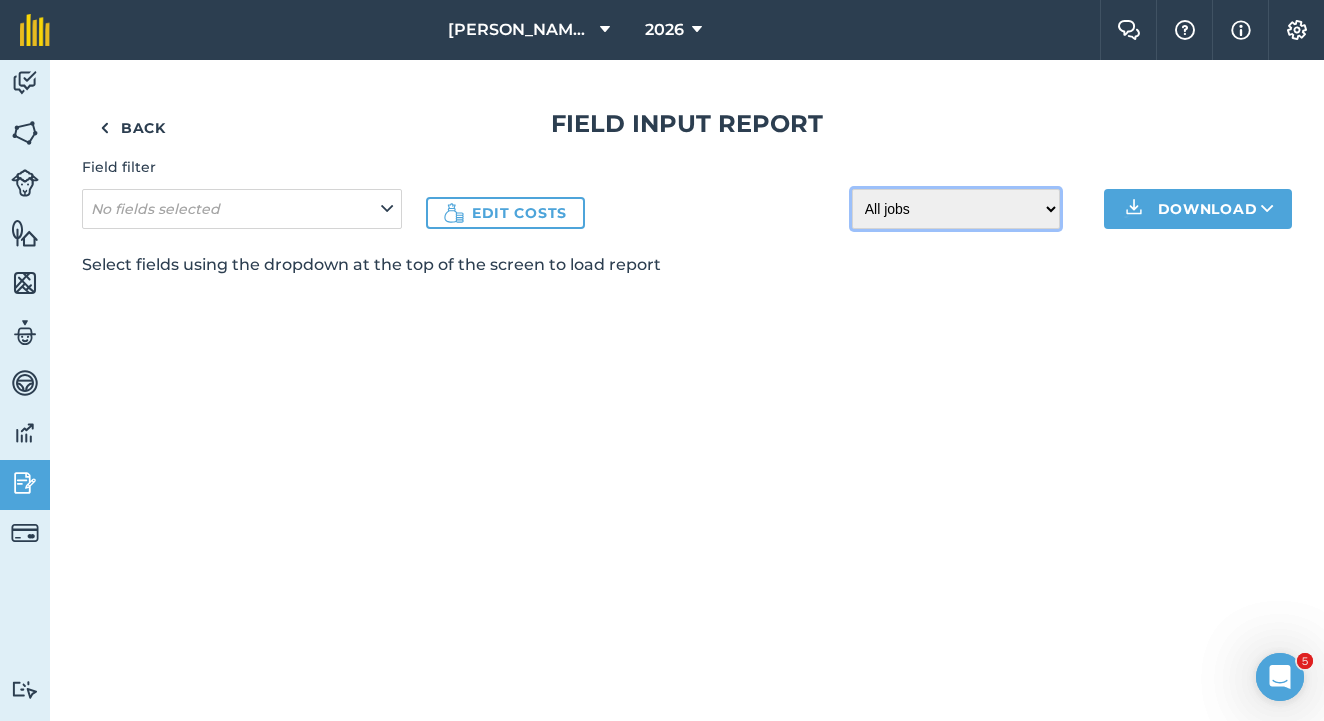 select on "todo" 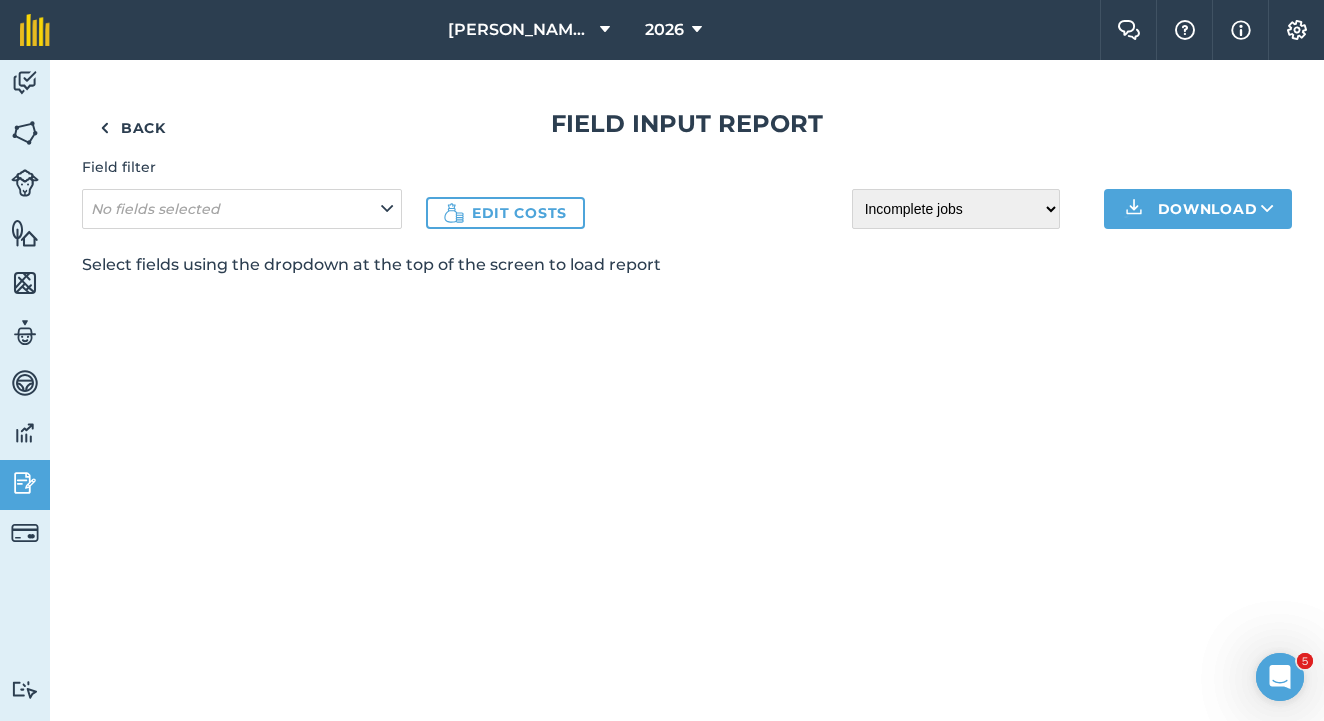 click on "No fields selected" at bounding box center (242, 209) 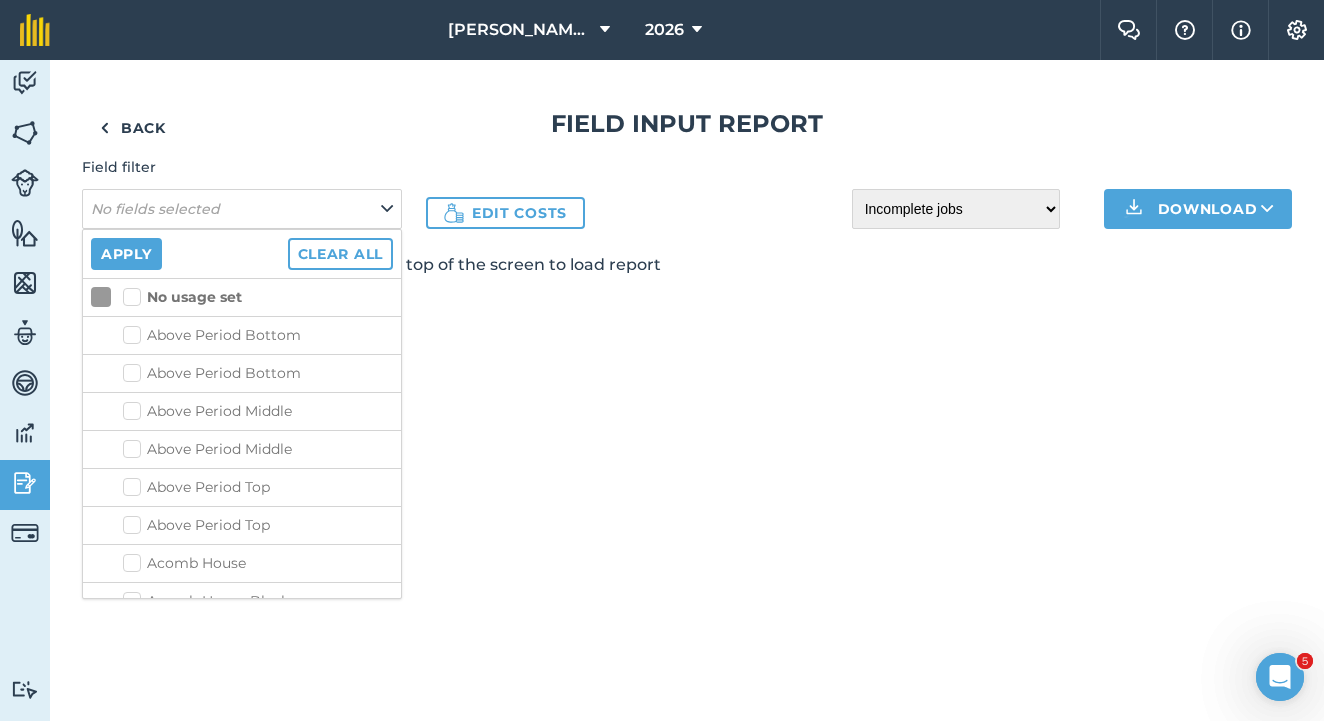 click on "No fields selected" at bounding box center (242, 209) 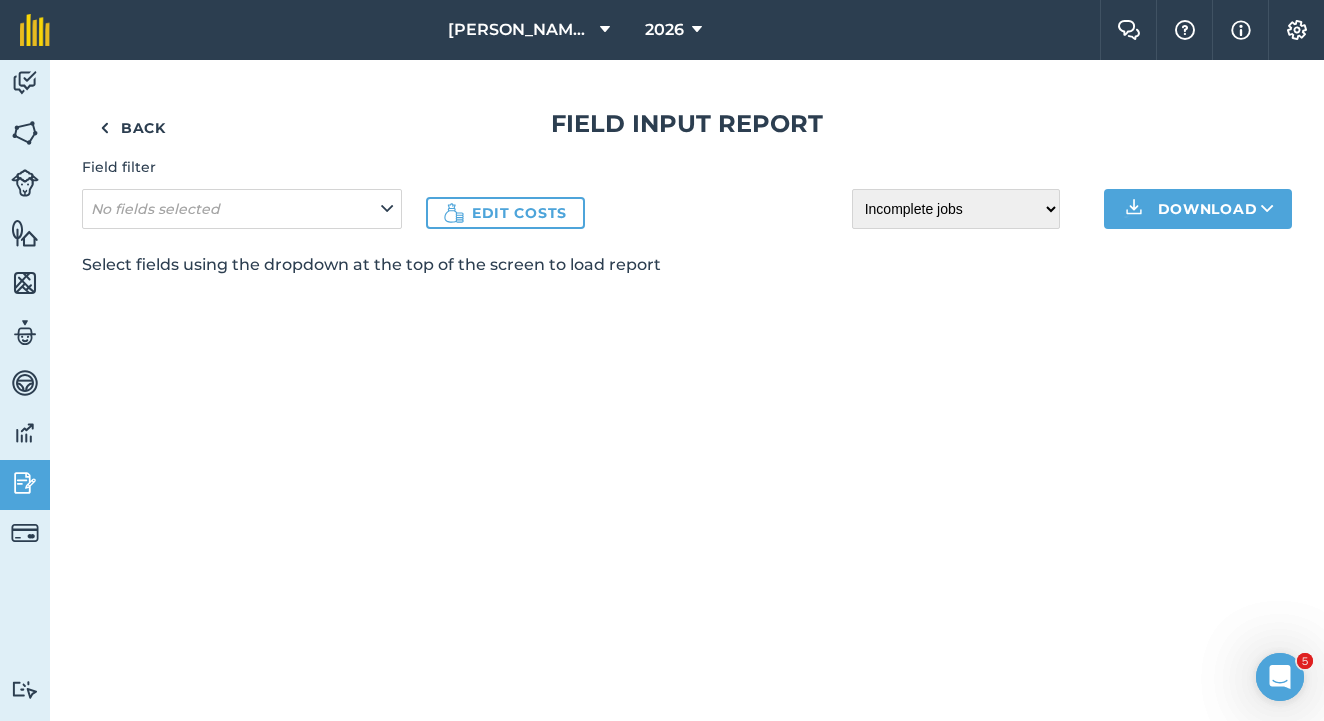 click on "Back" at bounding box center (133, 128) 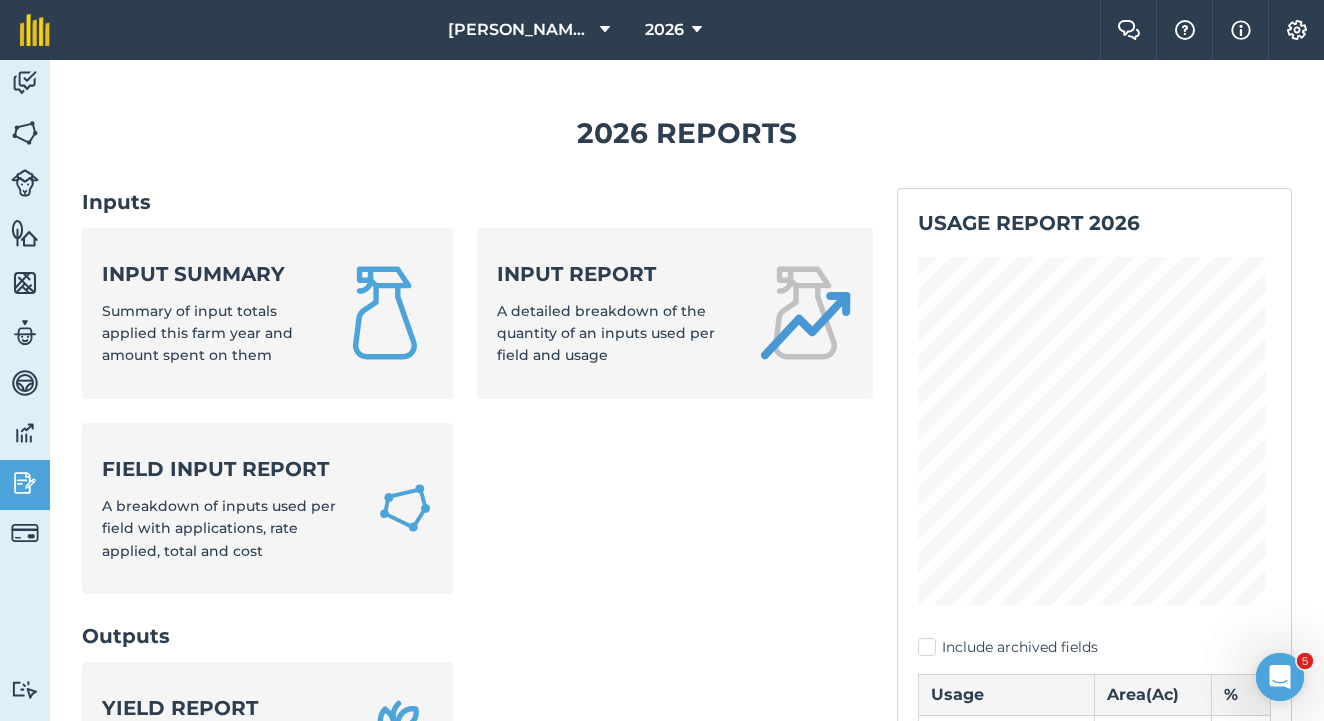 click on "Summary of input totals applied this farm year and amount spent on them" at bounding box center [197, 333] 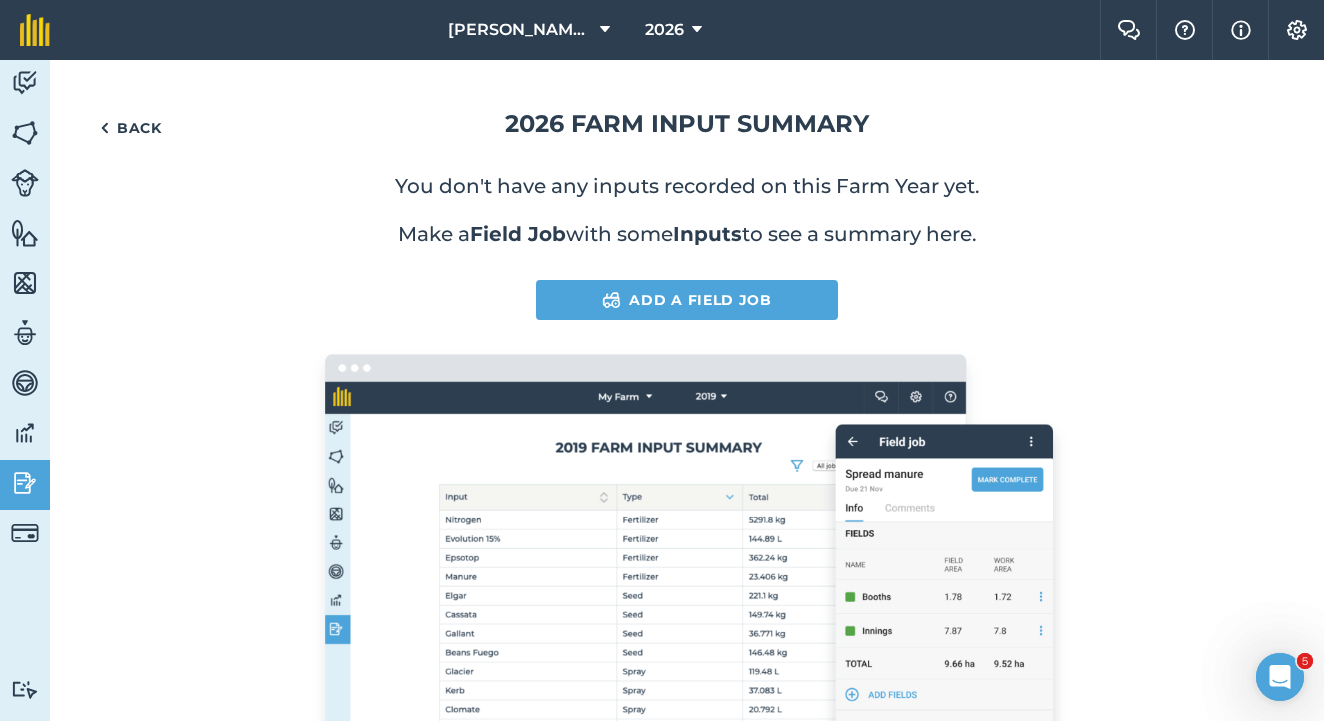 click on "Add a Field Job" at bounding box center [687, 300] 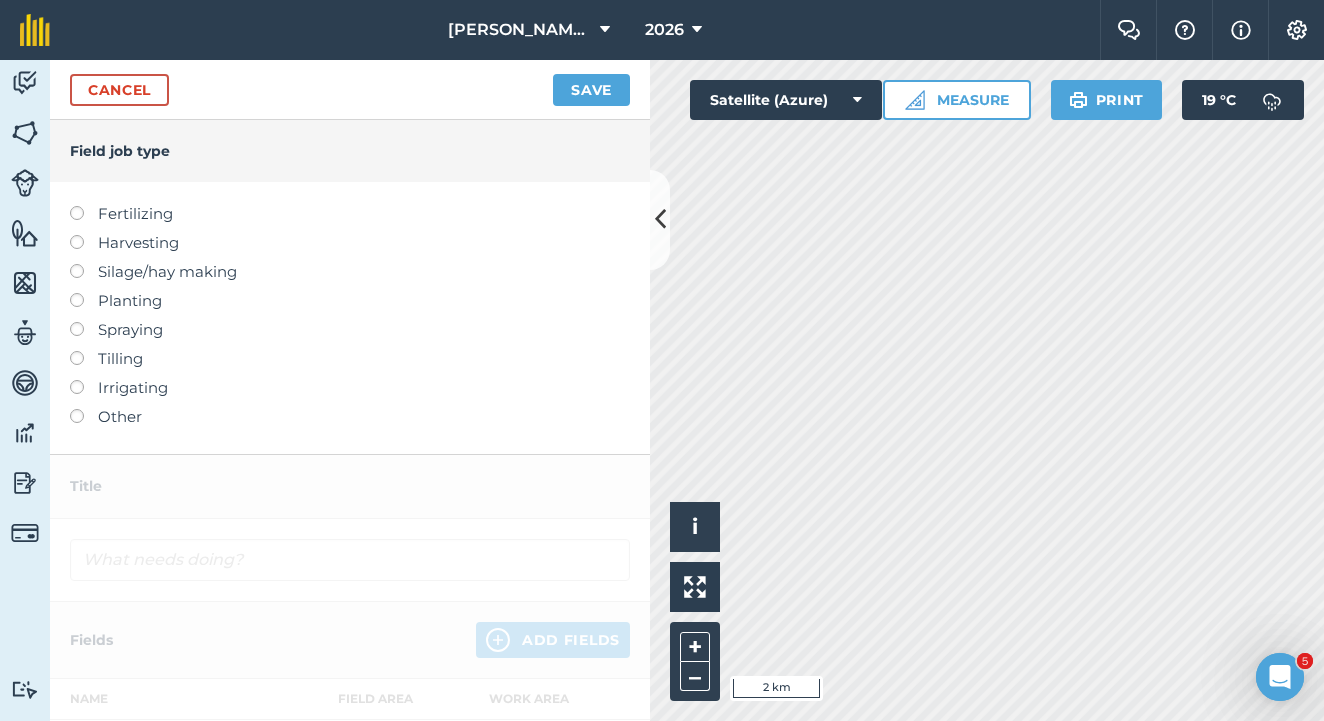 scroll, scrollTop: 0, scrollLeft: 0, axis: both 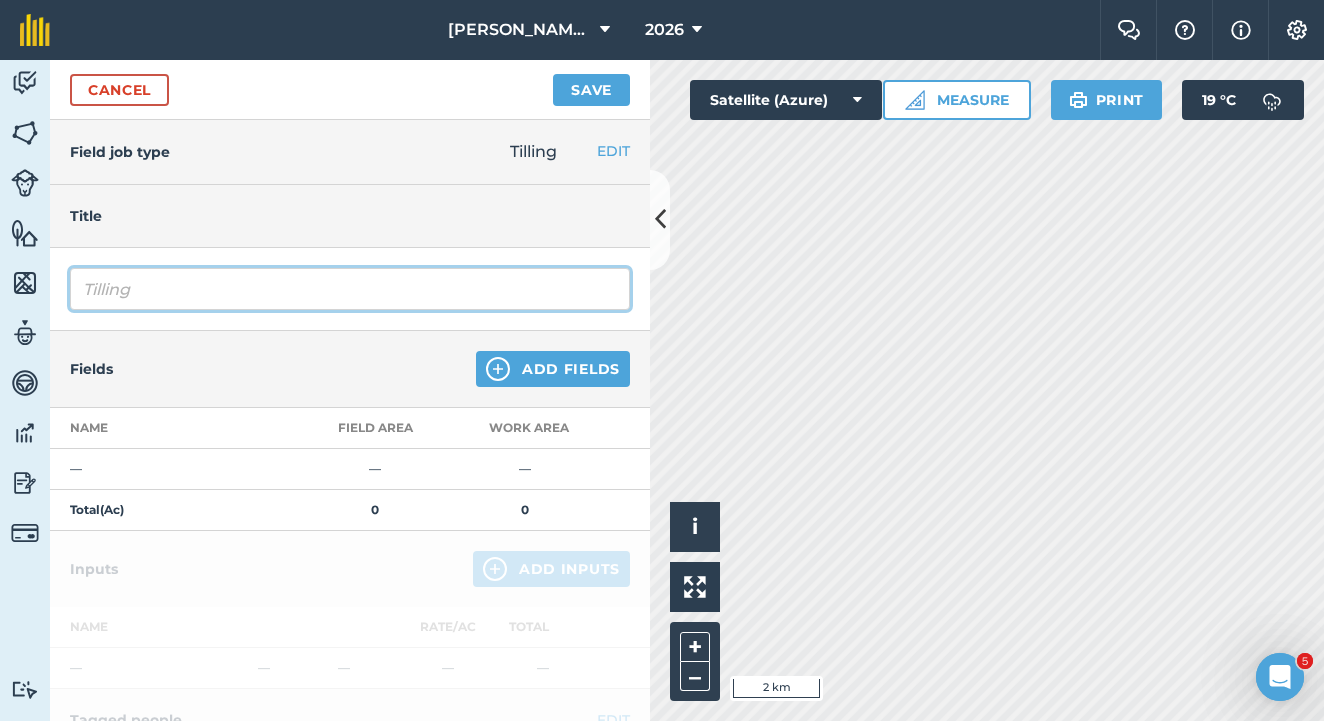 click on "Tilling" at bounding box center [350, 289] 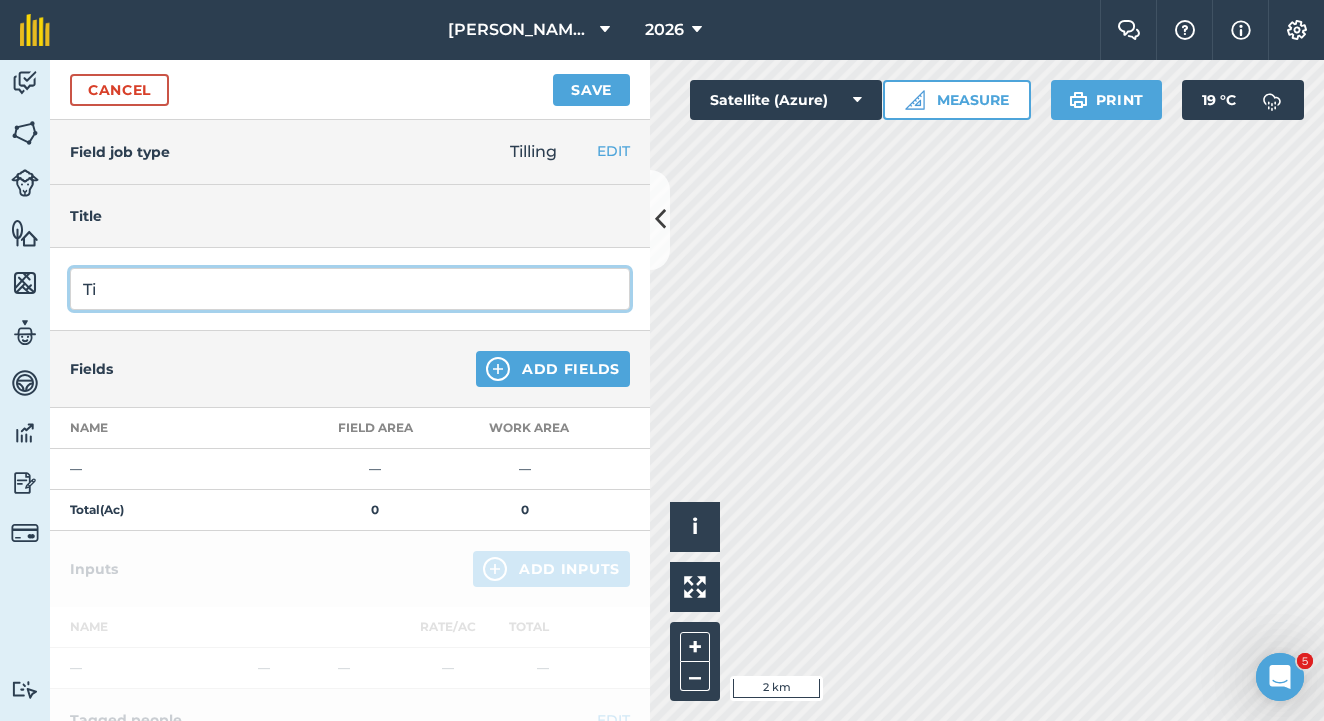 type on "T" 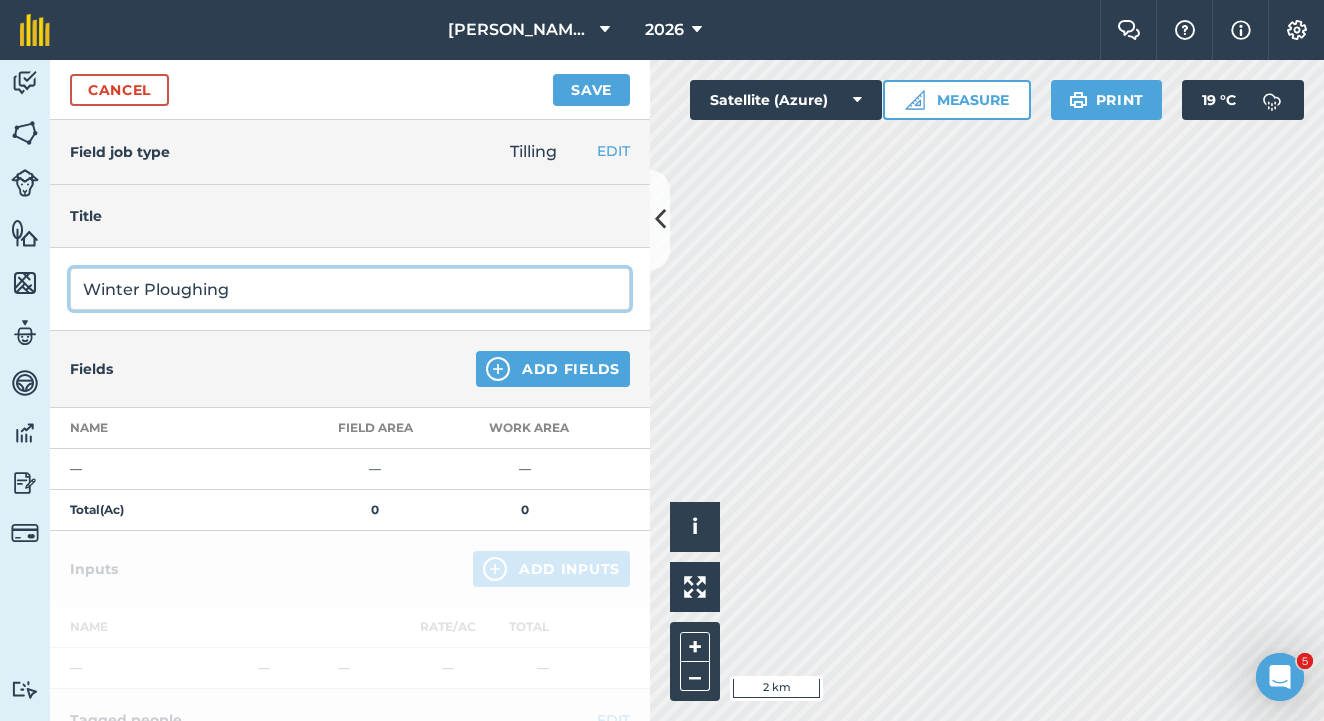 type on "Winter Ploughing" 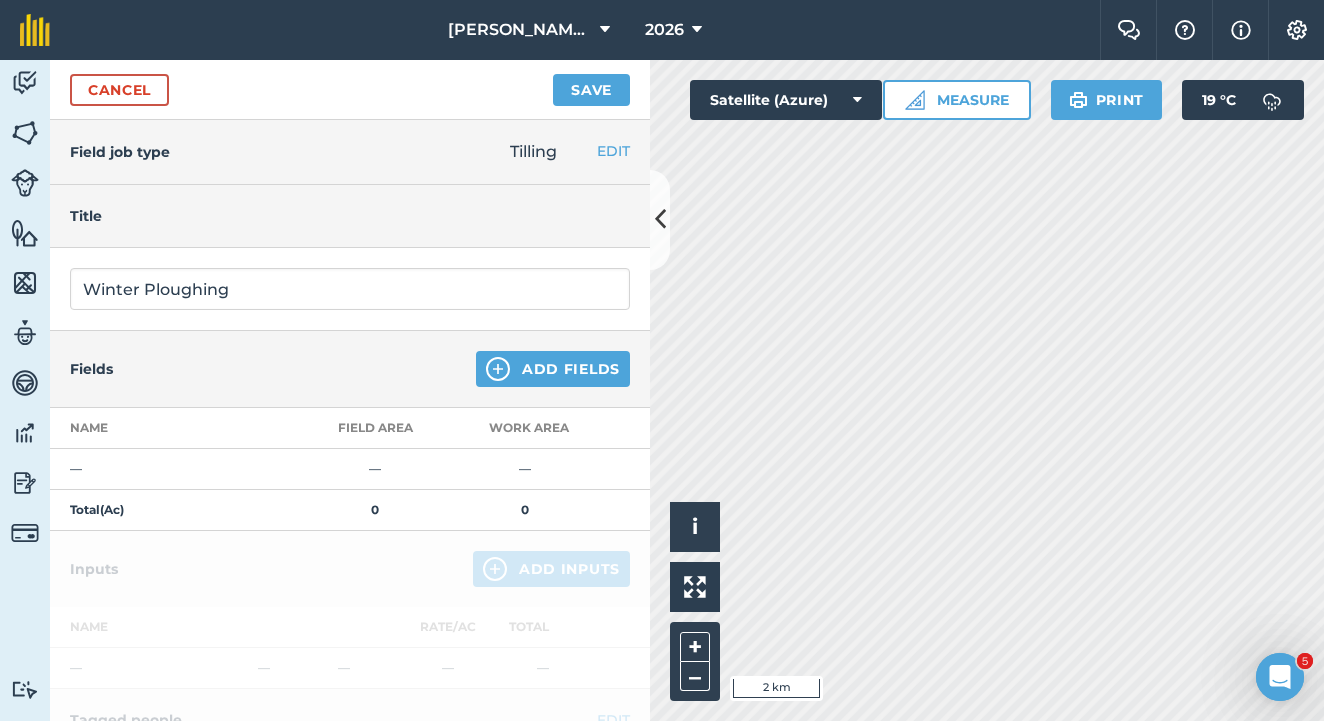 click on "Add Fields" at bounding box center [553, 369] 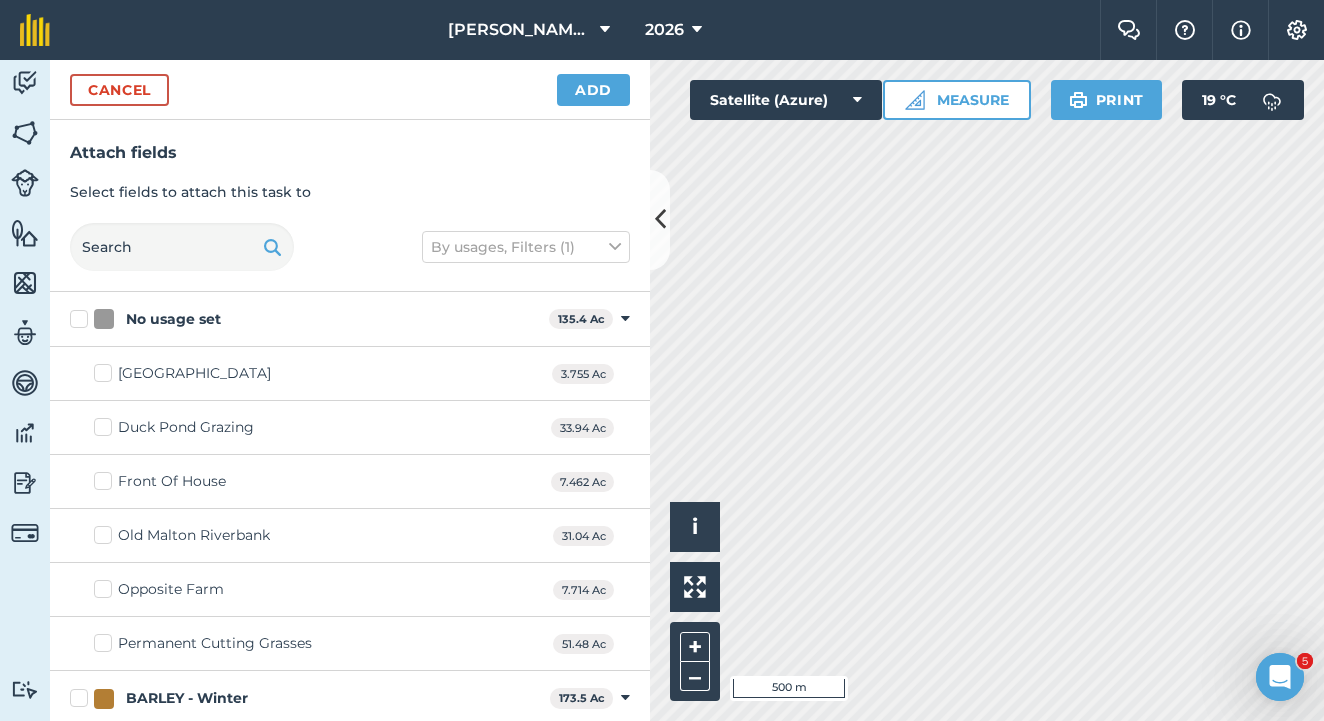 checkbox on "true" 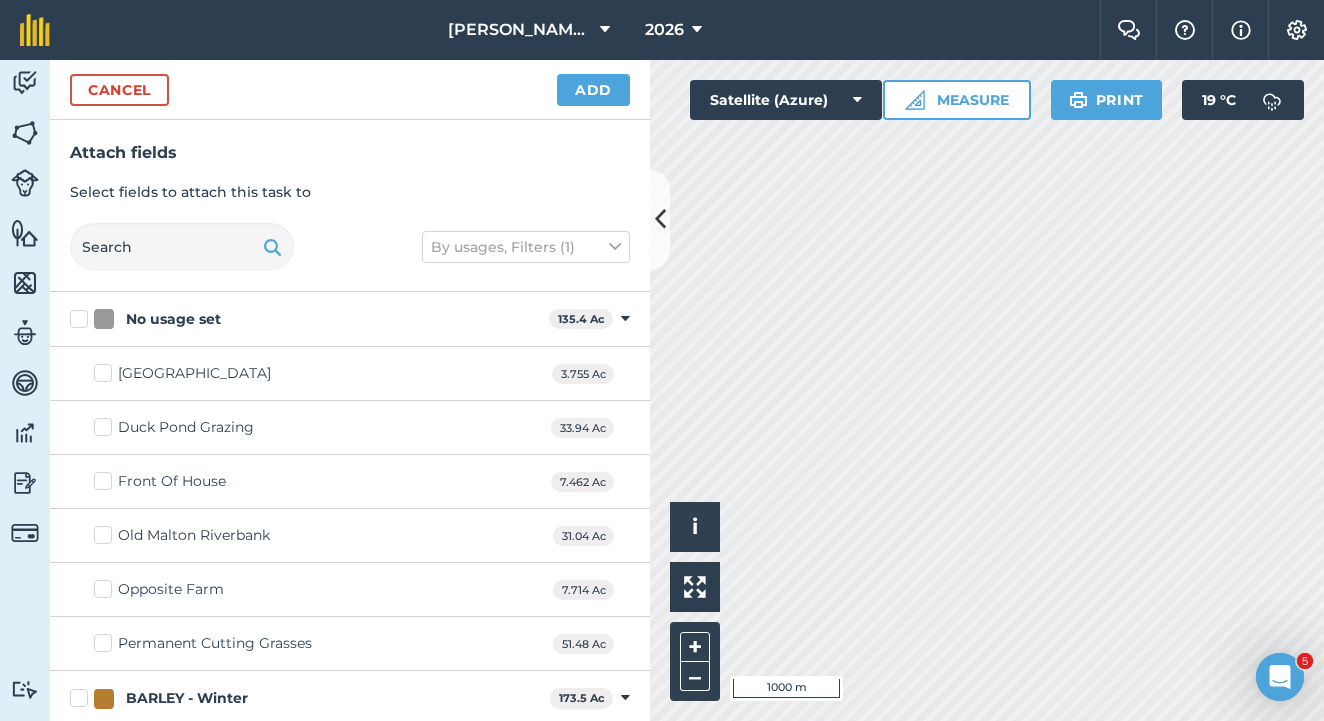 checkbox on "true" 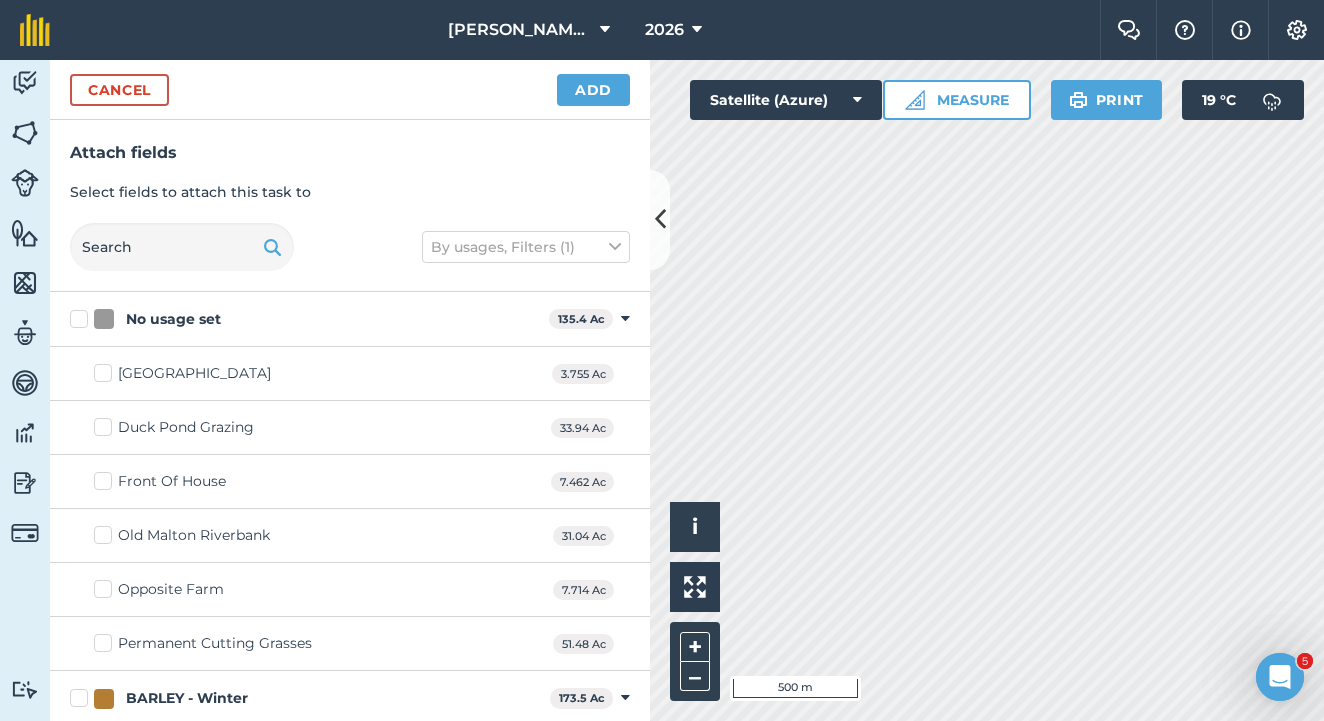 checkbox on "true" 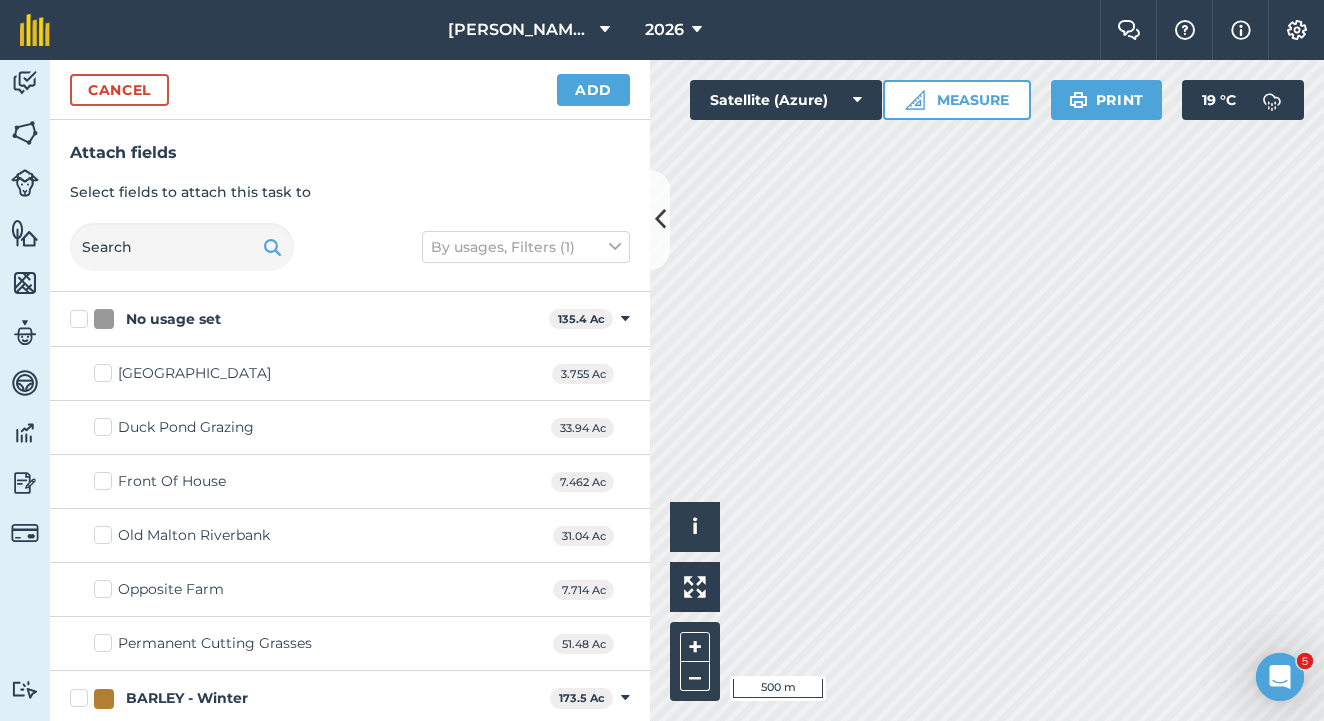 click on "Add" at bounding box center (593, 90) 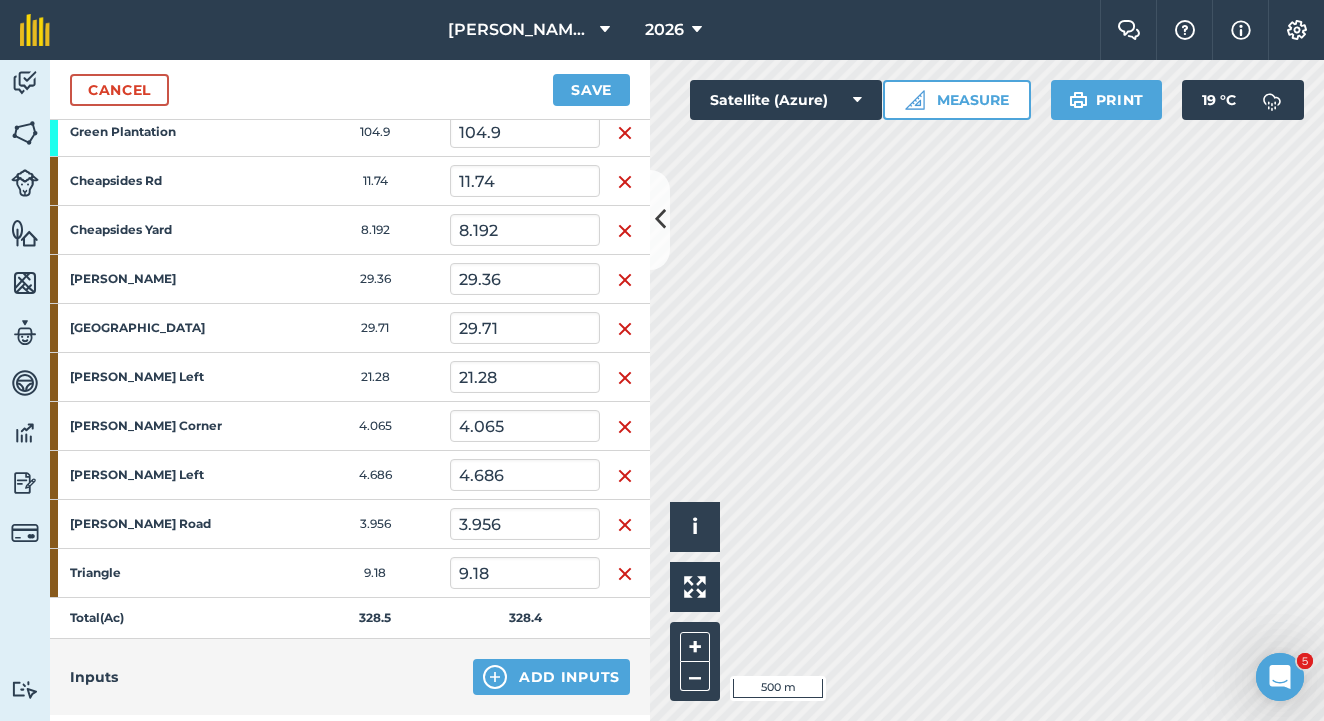 scroll, scrollTop: 551, scrollLeft: 0, axis: vertical 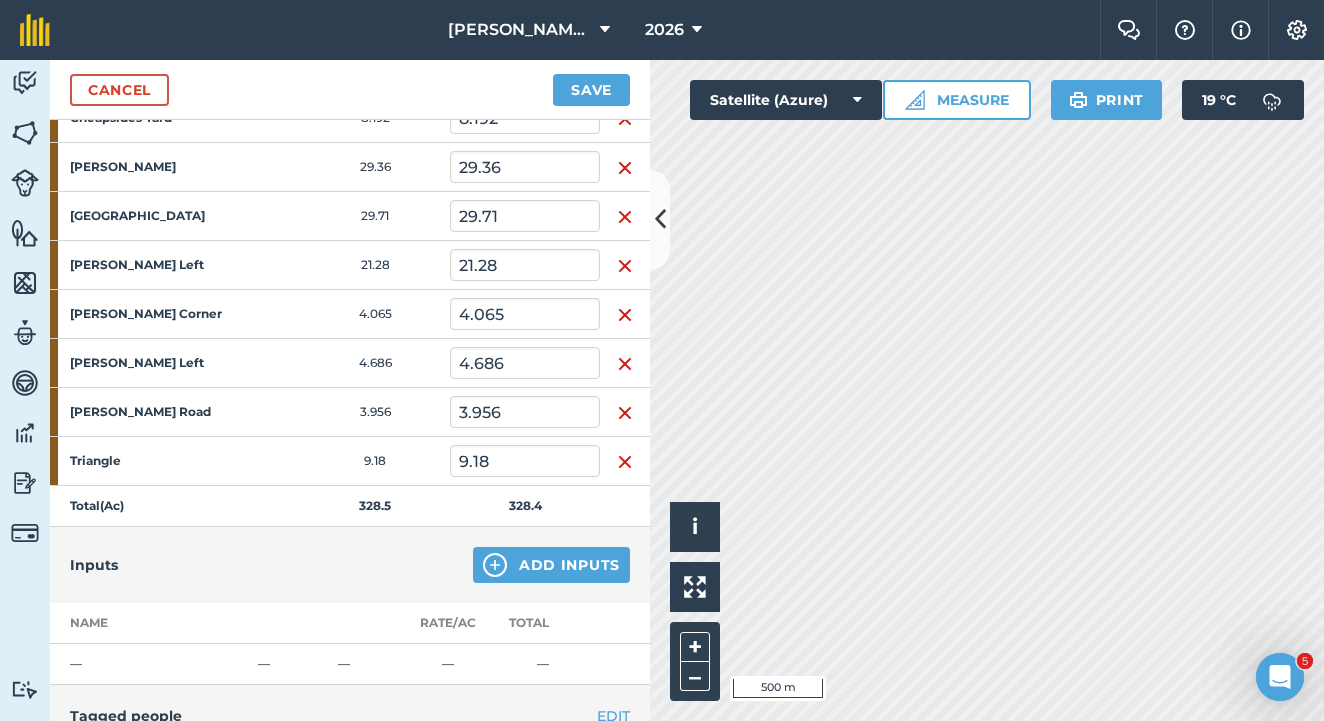click on "Save" at bounding box center [591, 90] 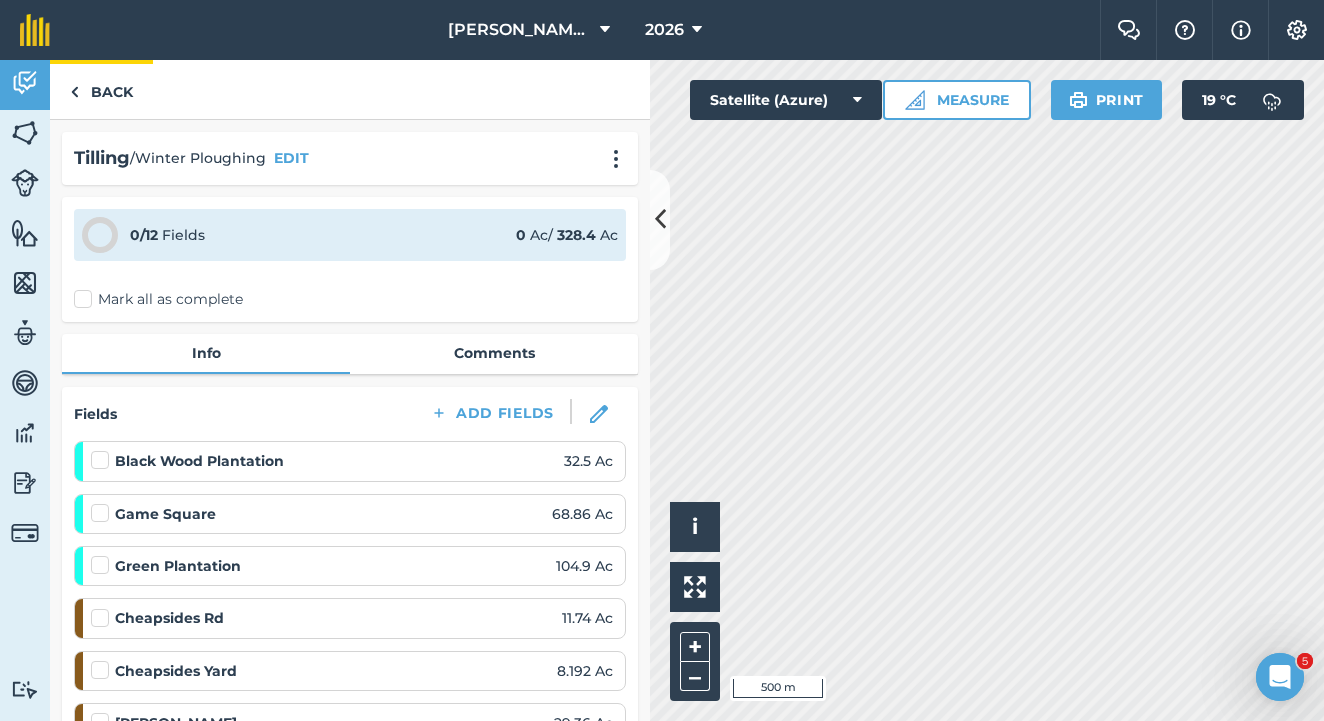 click on "Back" at bounding box center [101, 89] 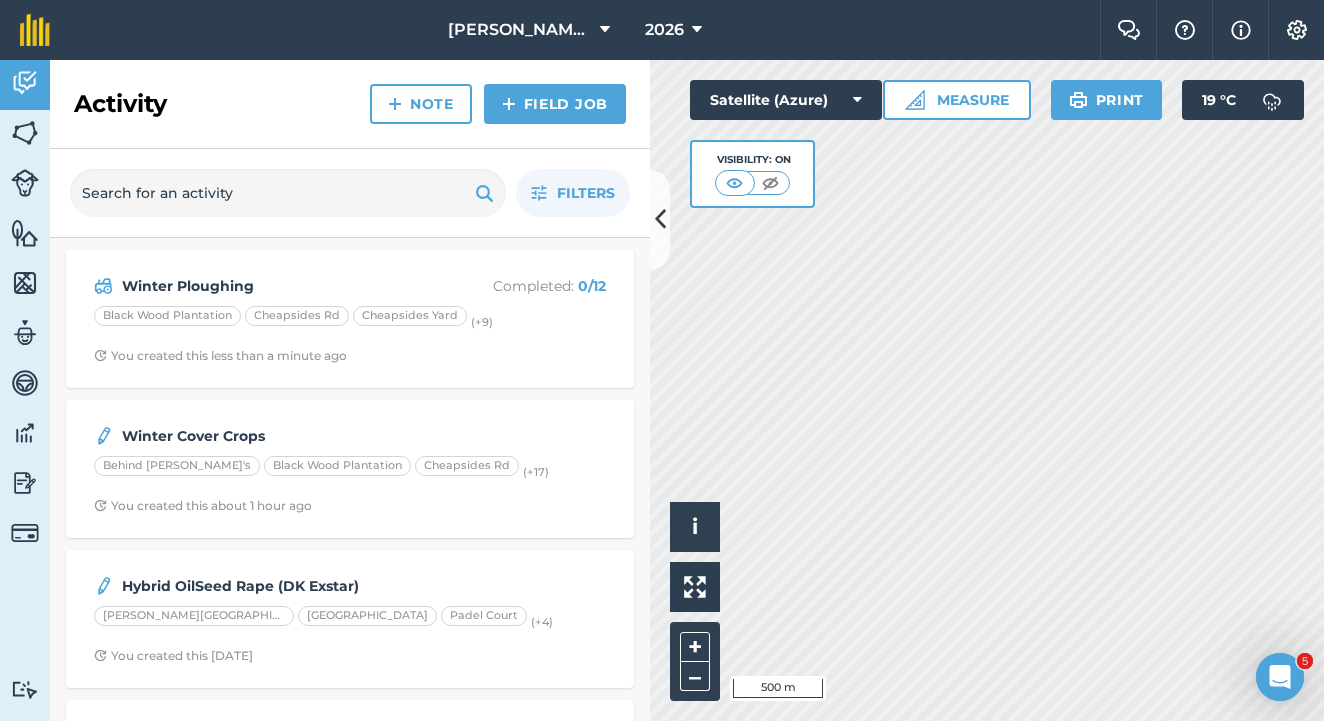 click on "Winter Cover Crops" at bounding box center (350, 436) 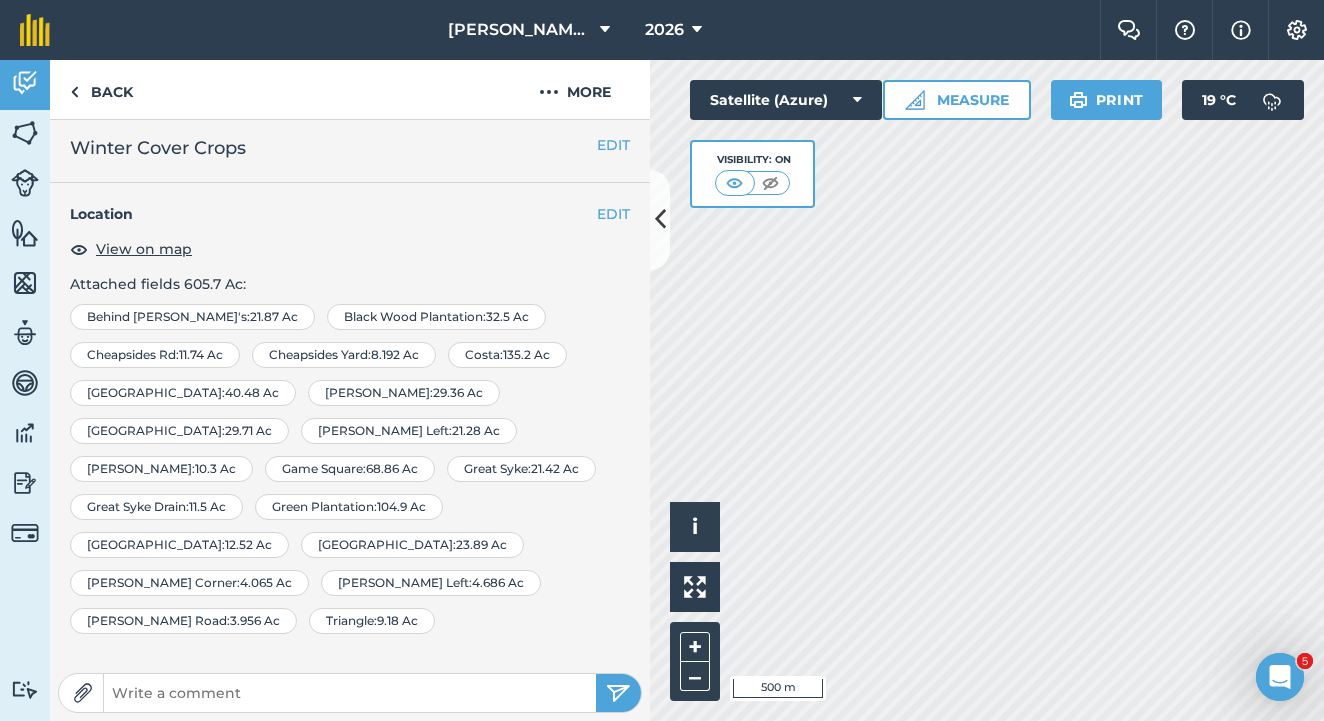 scroll, scrollTop: 0, scrollLeft: 0, axis: both 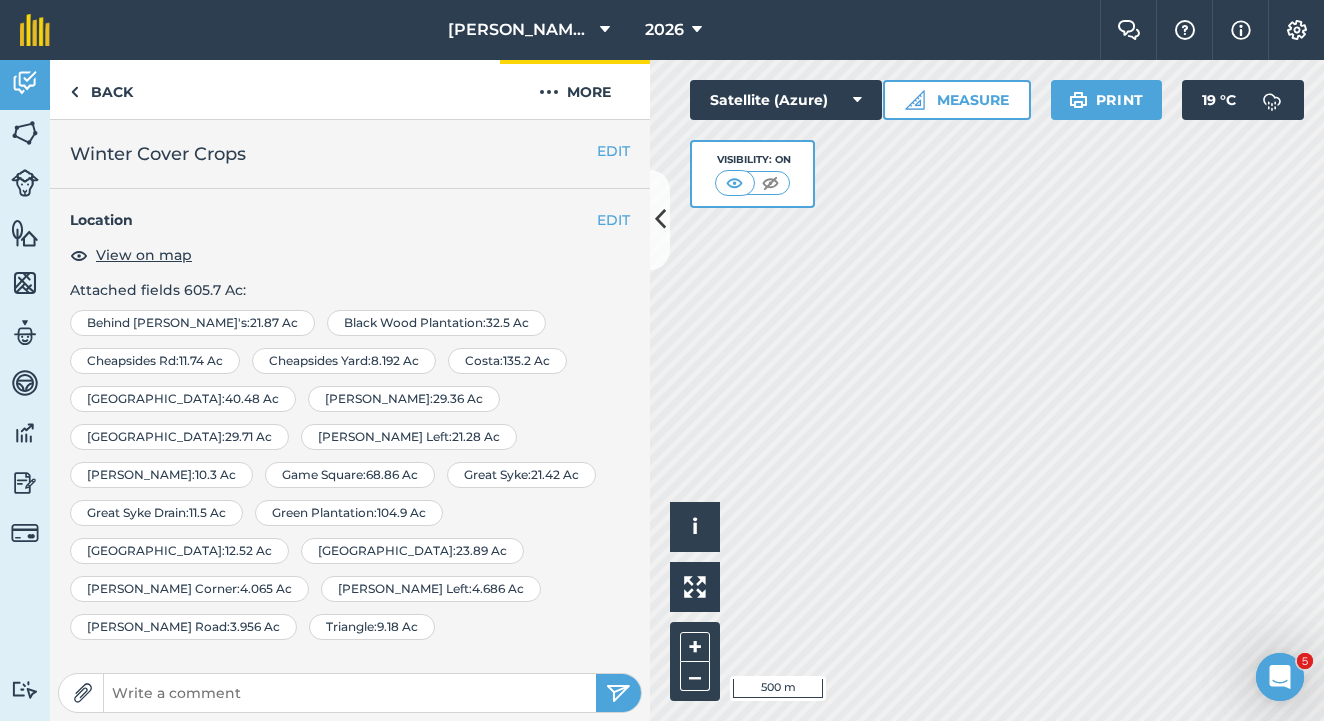 click on "More" at bounding box center [575, 89] 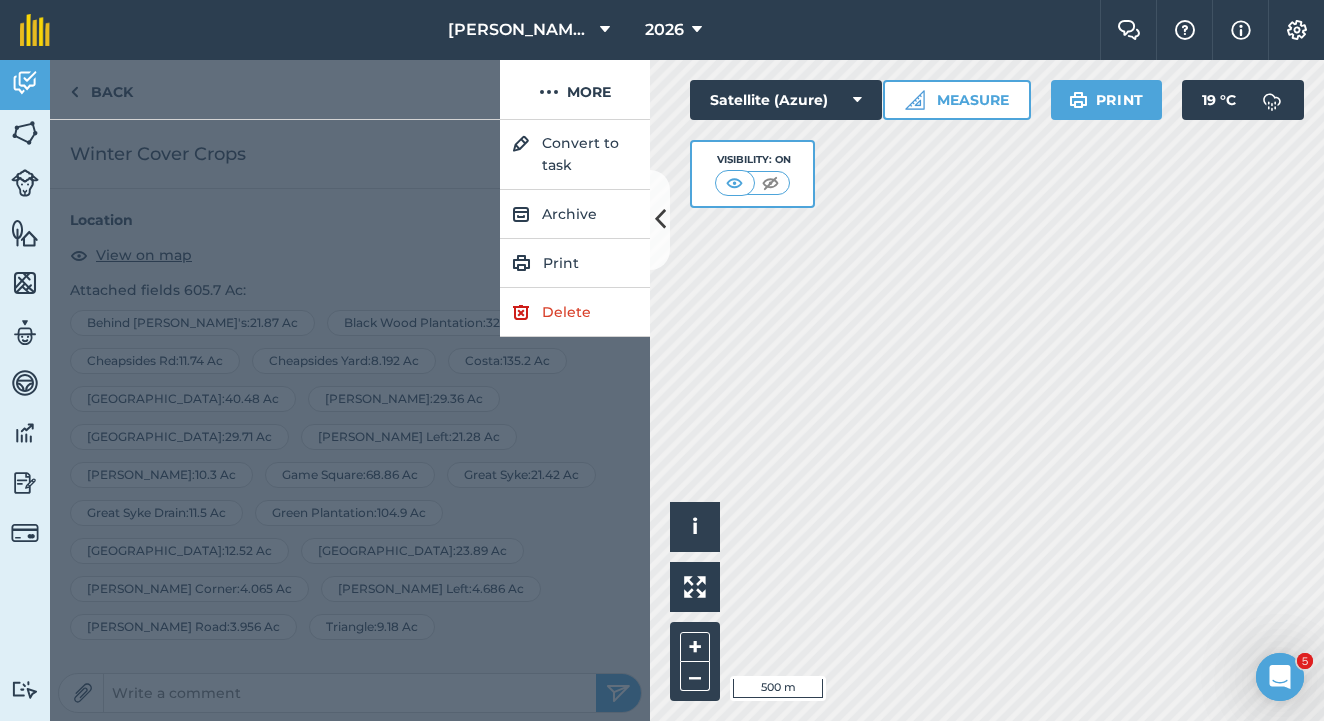 click on "Convert to task" at bounding box center (575, 155) 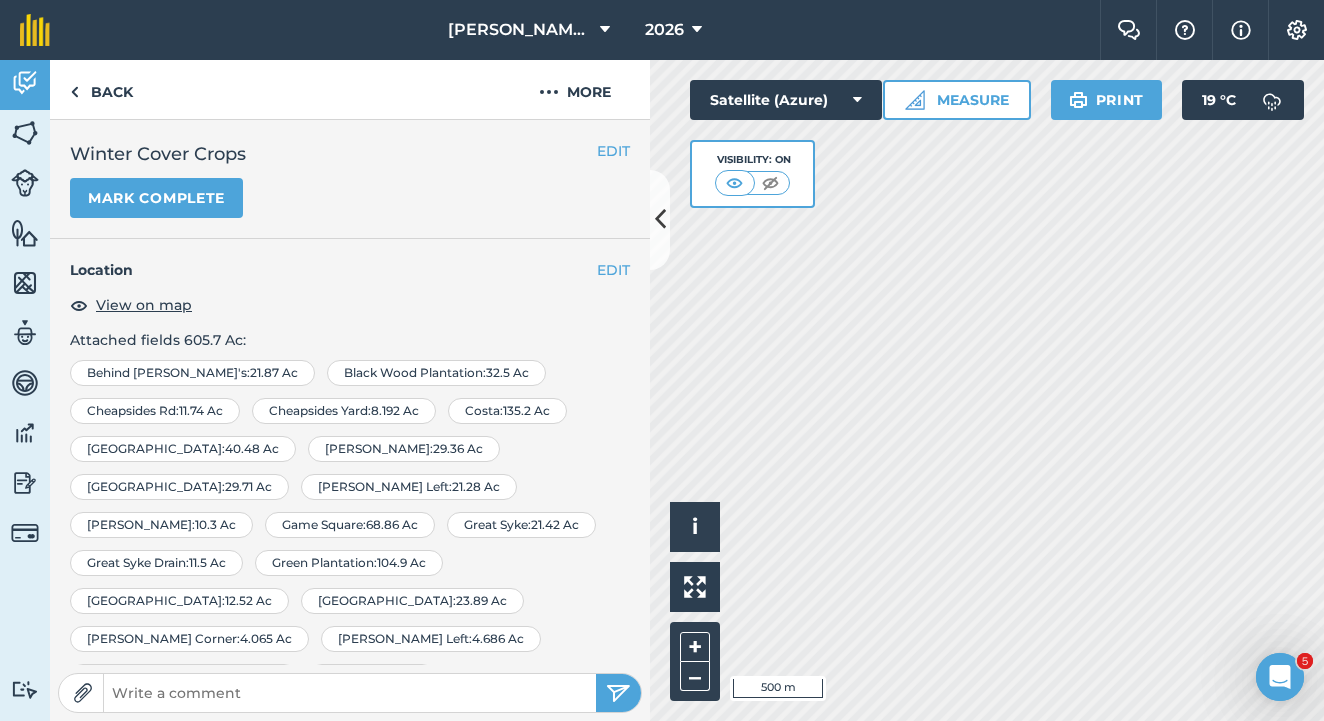 scroll, scrollTop: 0, scrollLeft: 0, axis: both 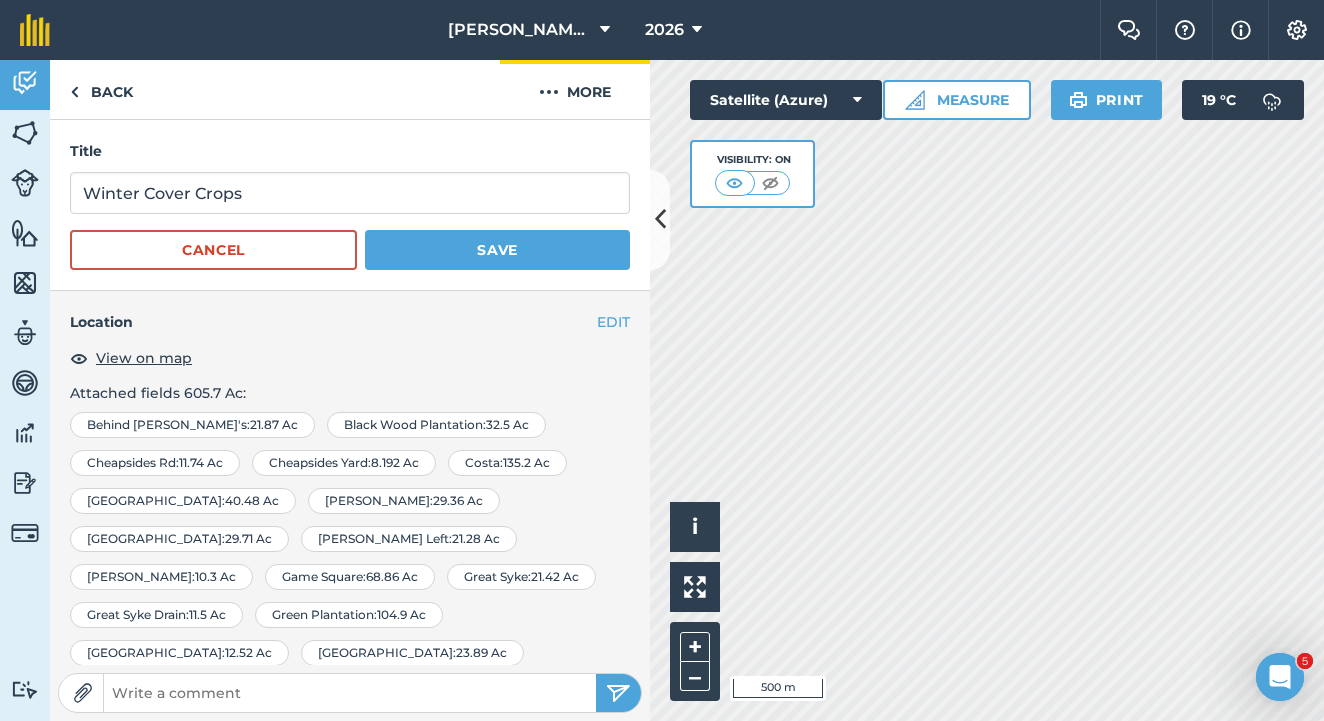click on "More" at bounding box center [575, 89] 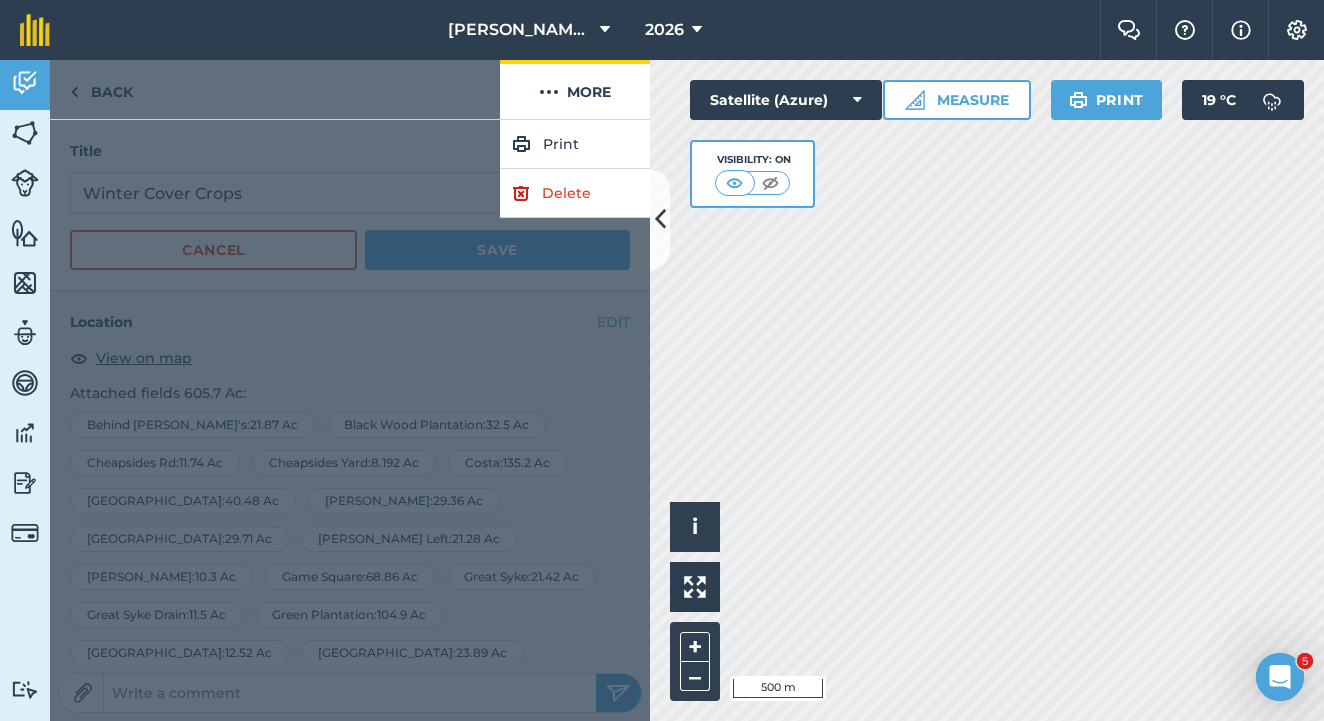 click on "More" at bounding box center [575, 89] 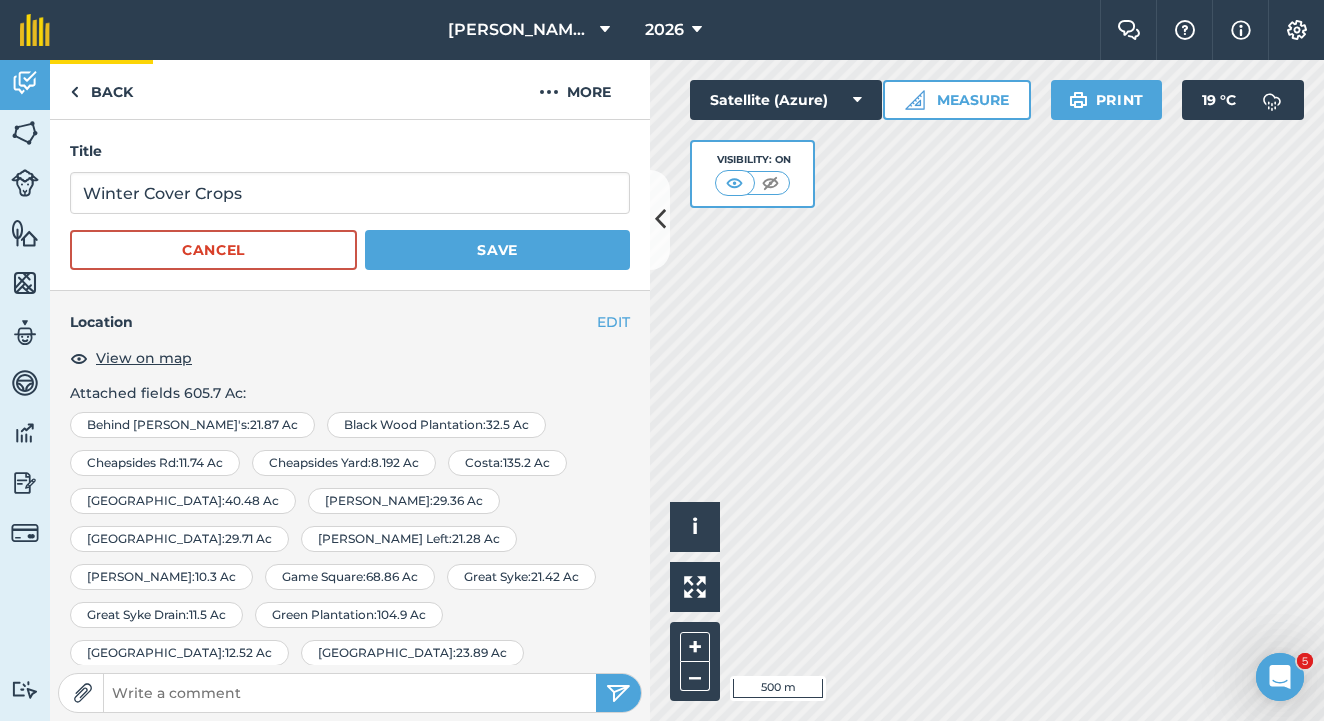 click on "Back" at bounding box center (101, 89) 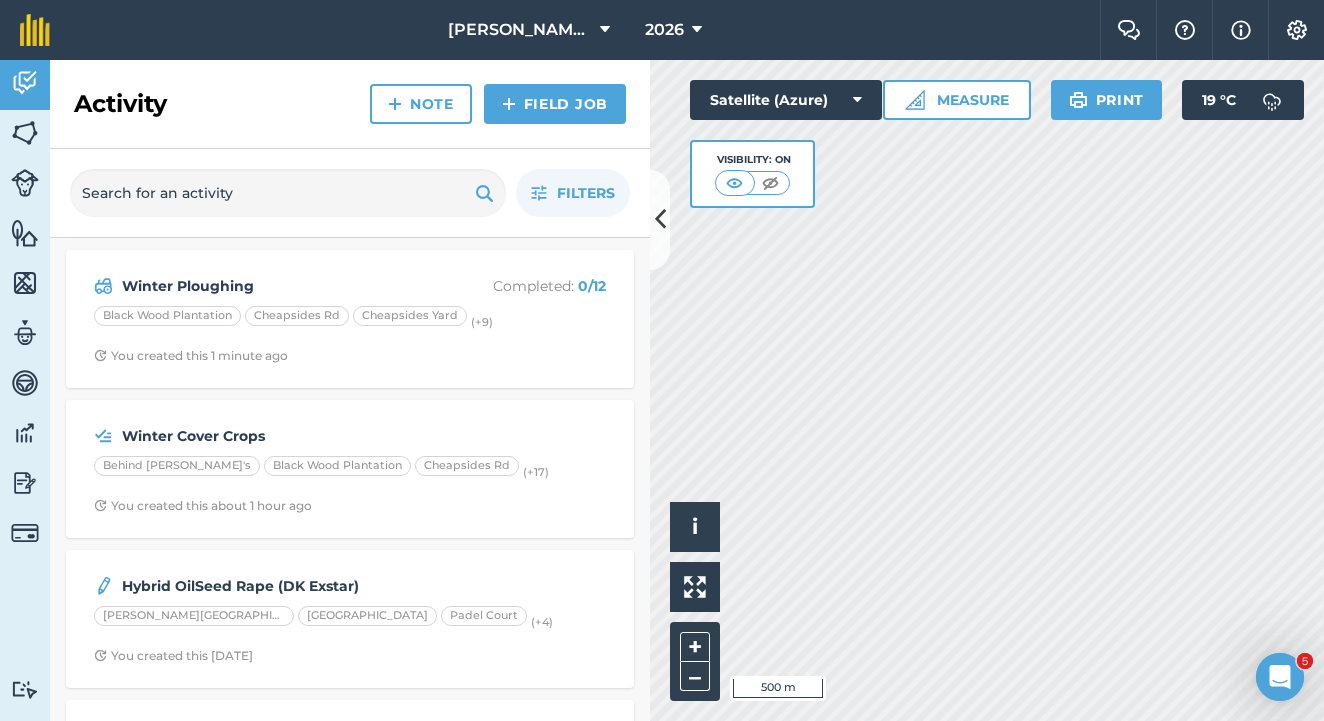 click on "Winter Cover Crops" at bounding box center [280, 436] 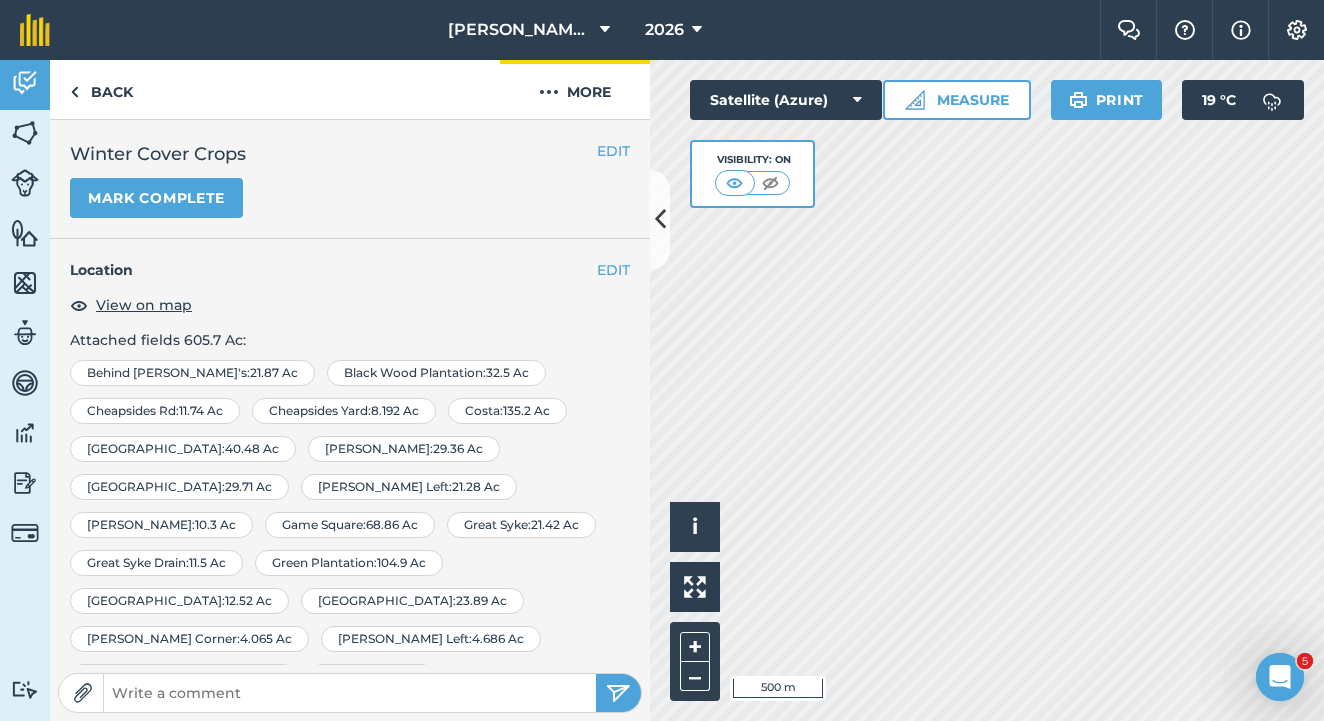 scroll, scrollTop: 0, scrollLeft: 0, axis: both 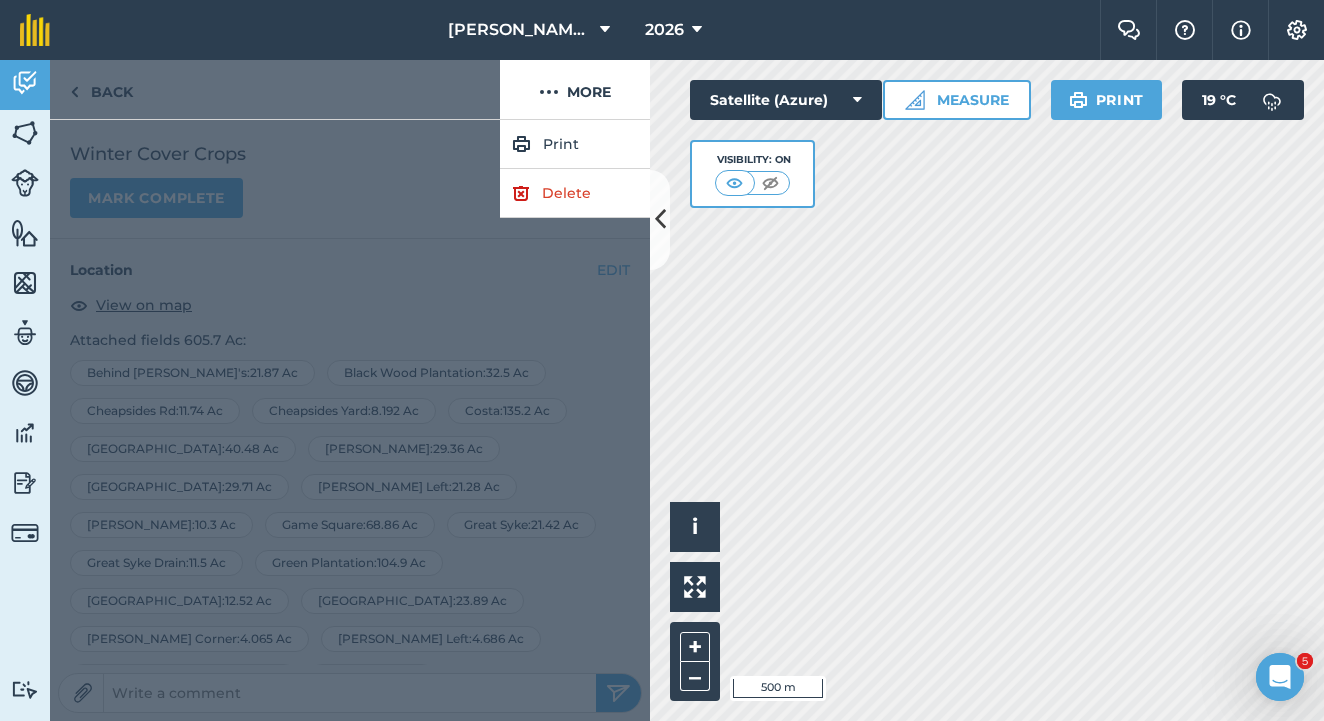 click on "Delete" at bounding box center [575, 193] 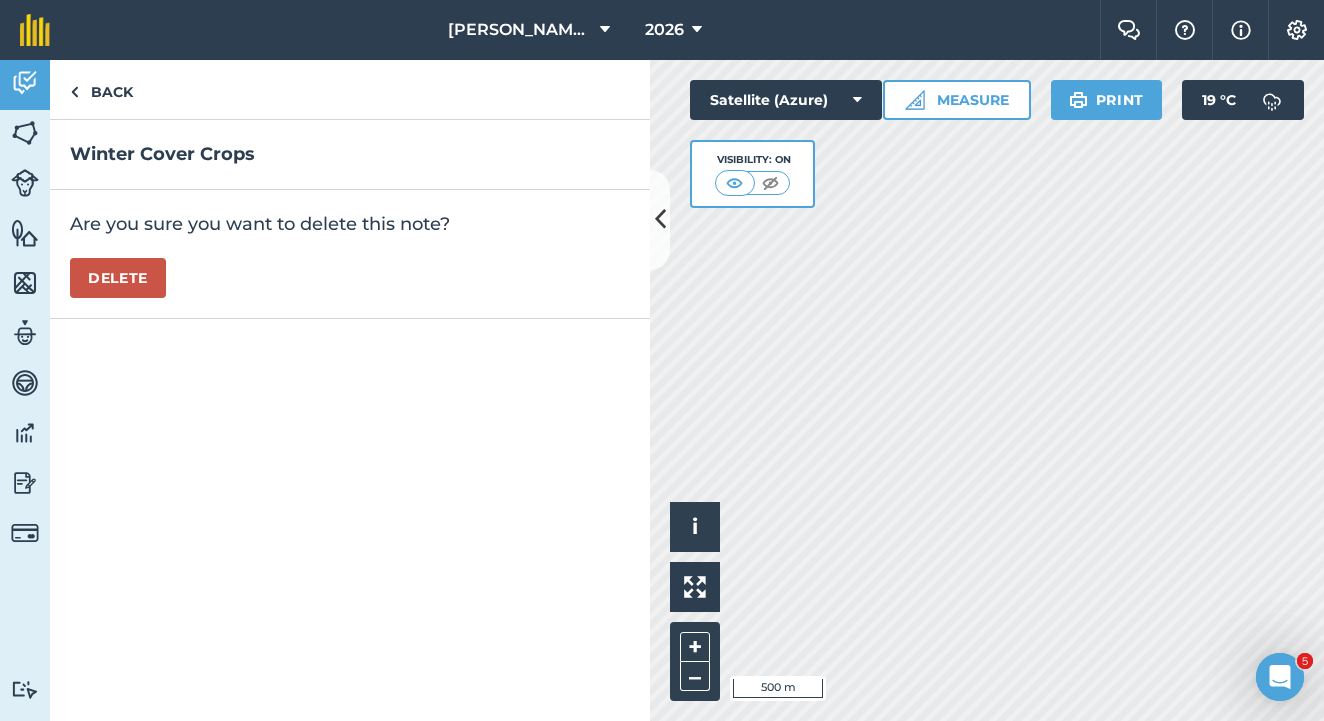 click on "Delete" at bounding box center (118, 278) 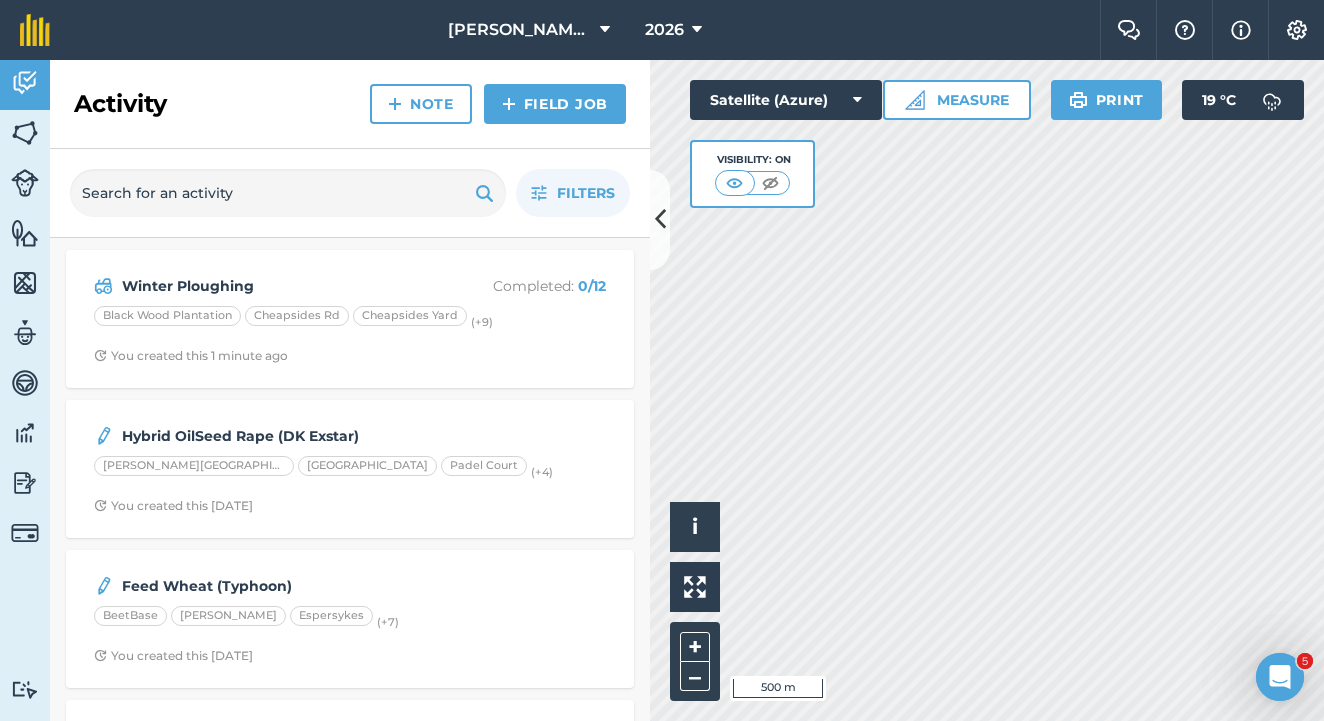 click at bounding box center [25, 483] 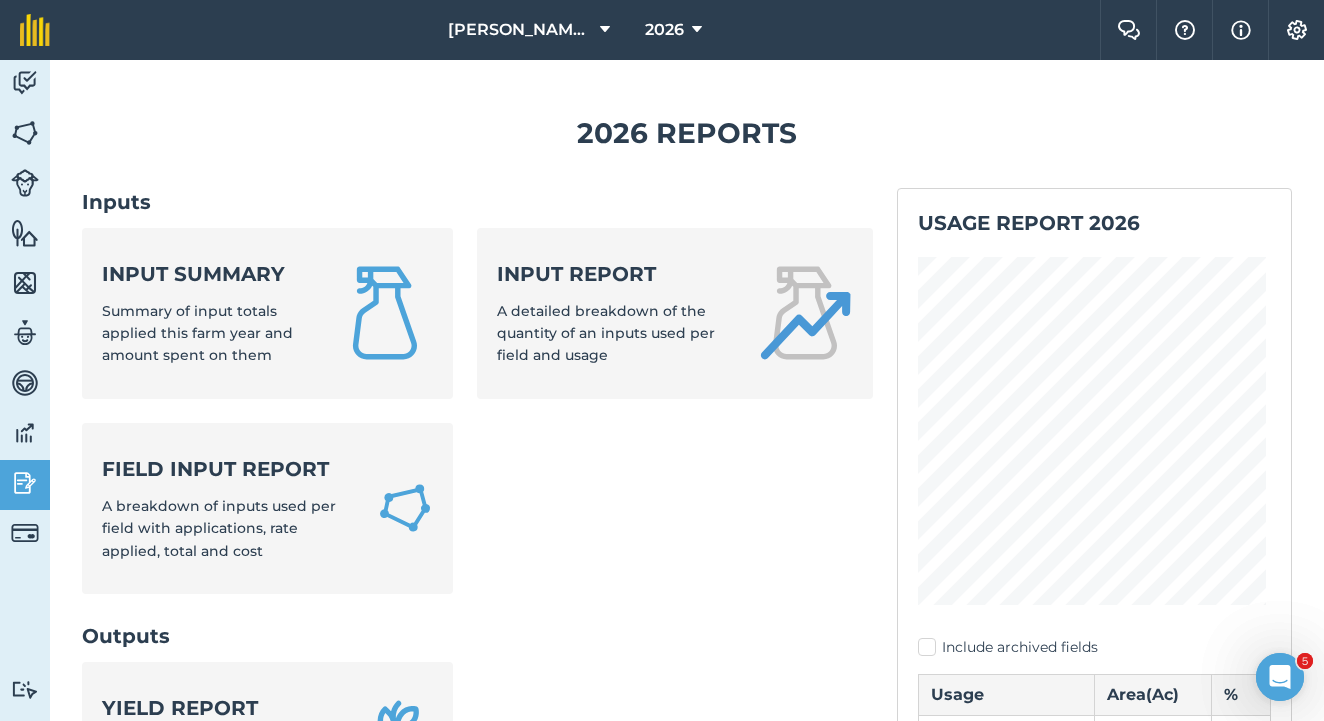 click on "Field Input Report" at bounding box center [227, 469] 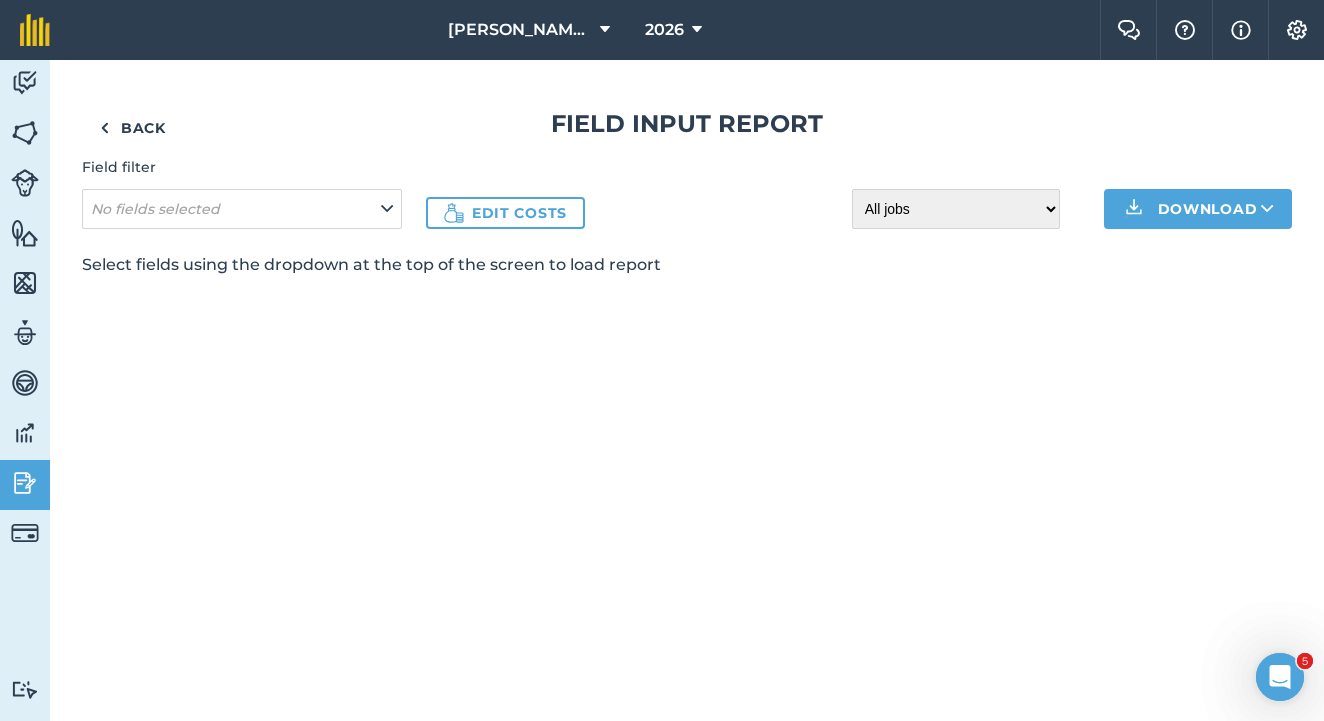 click on "Back" at bounding box center (133, 128) 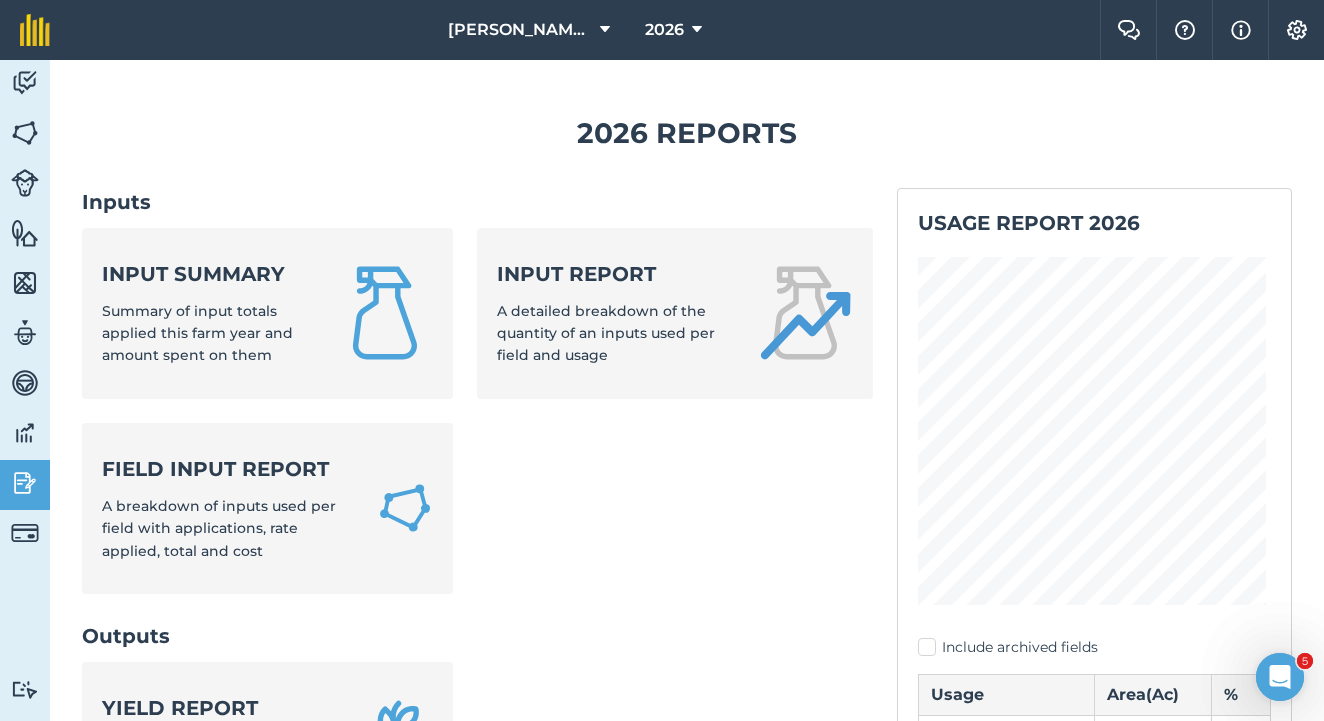 click on "Input summary" at bounding box center [207, 274] 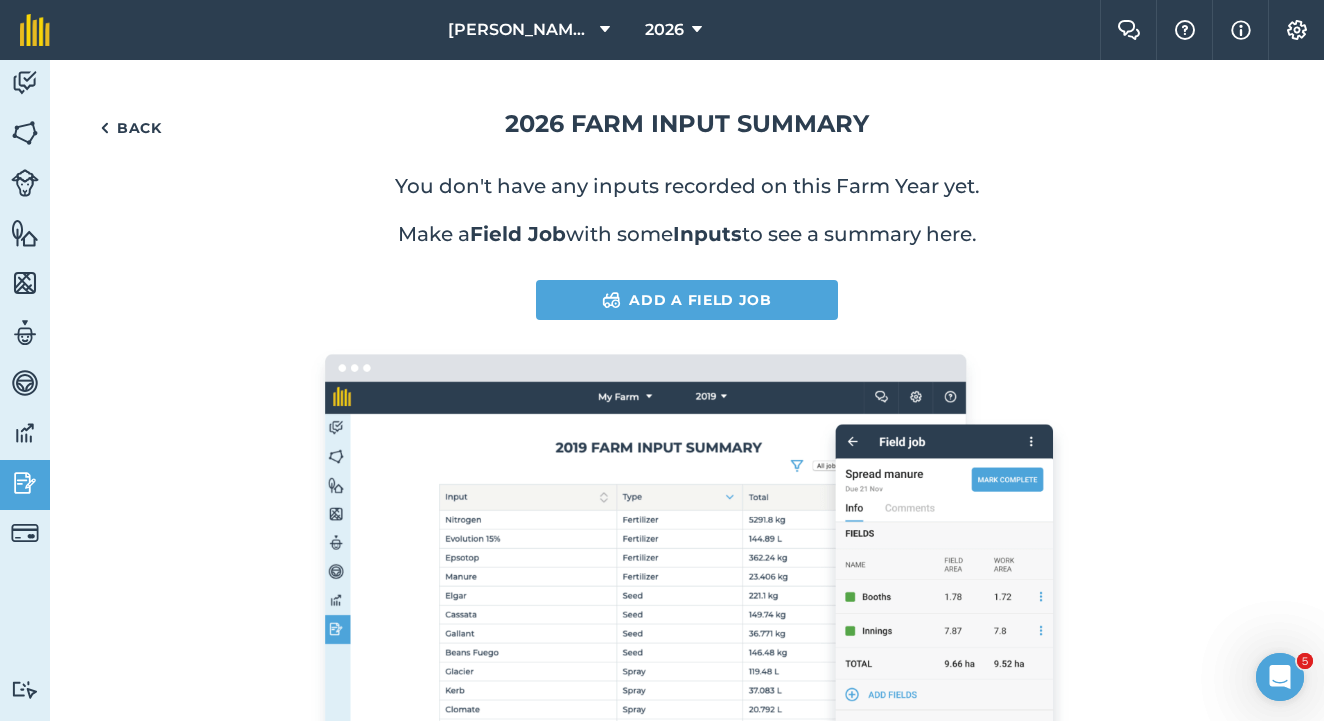 click on "Add a Field Job" at bounding box center (687, 300) 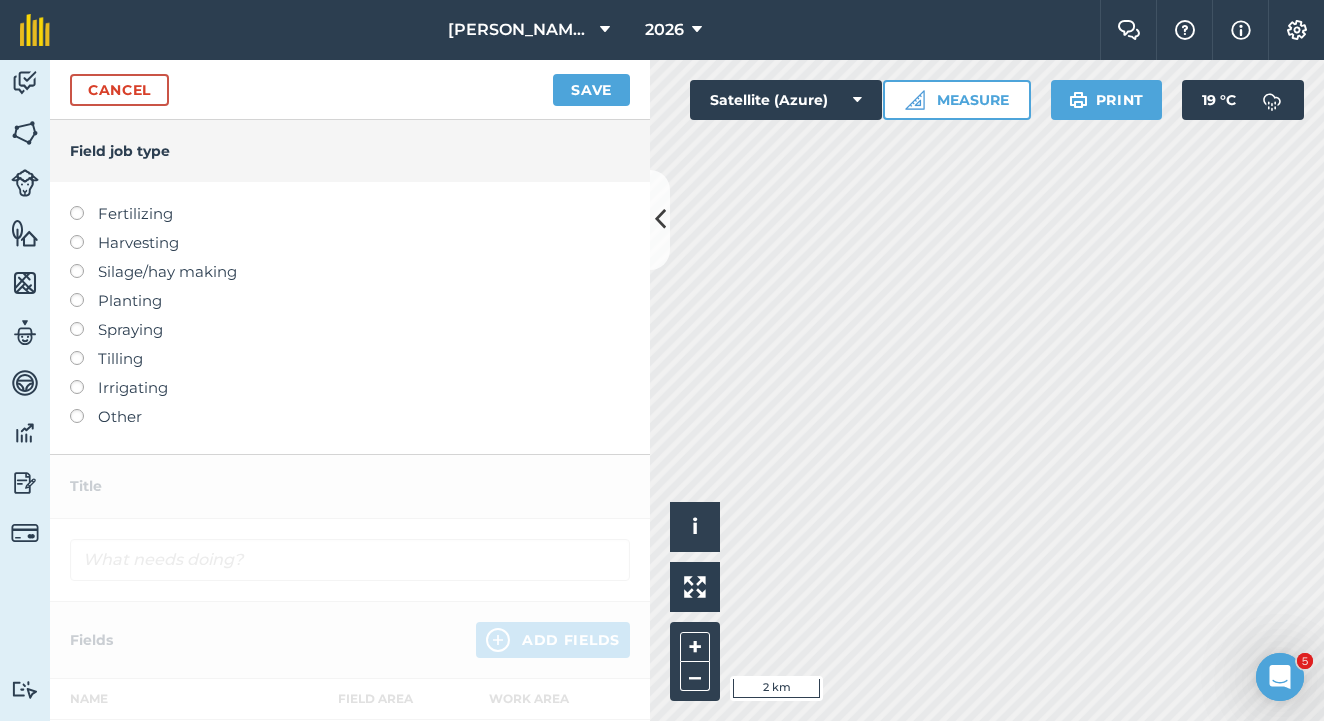 click at bounding box center [84, 351] 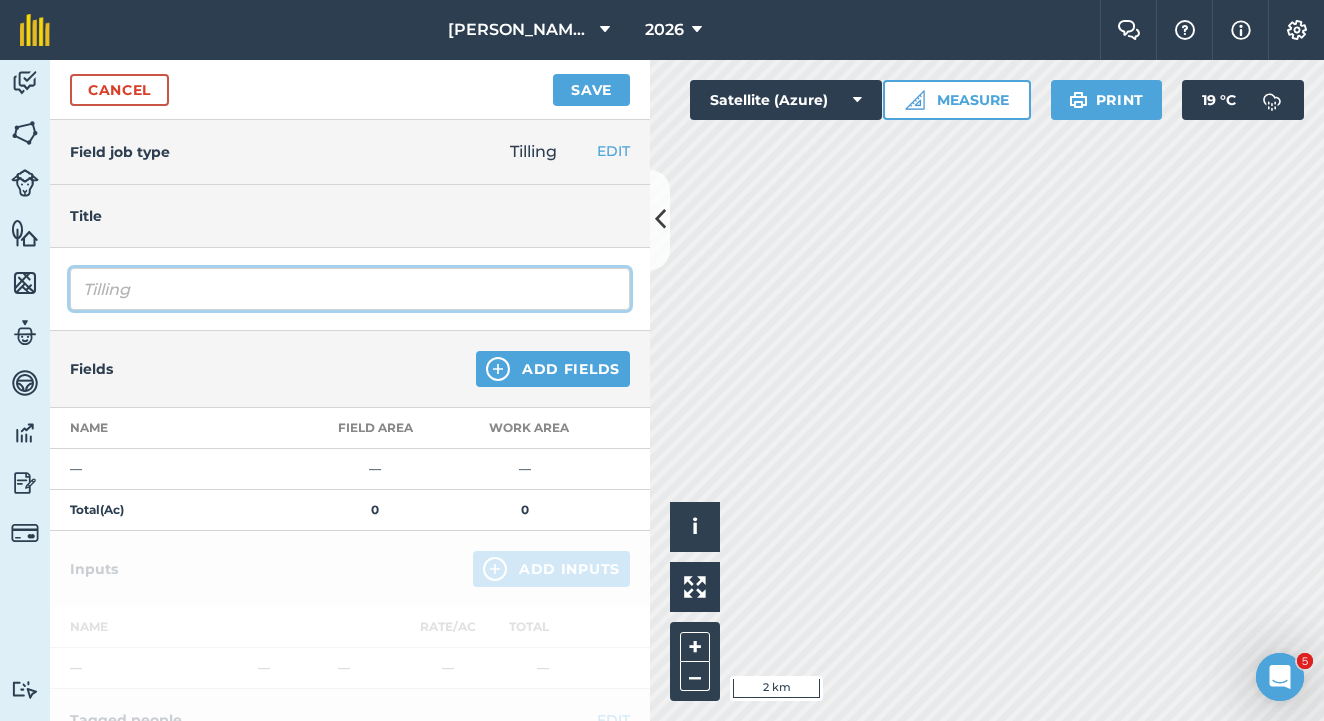 click on "Tilling" at bounding box center (350, 289) 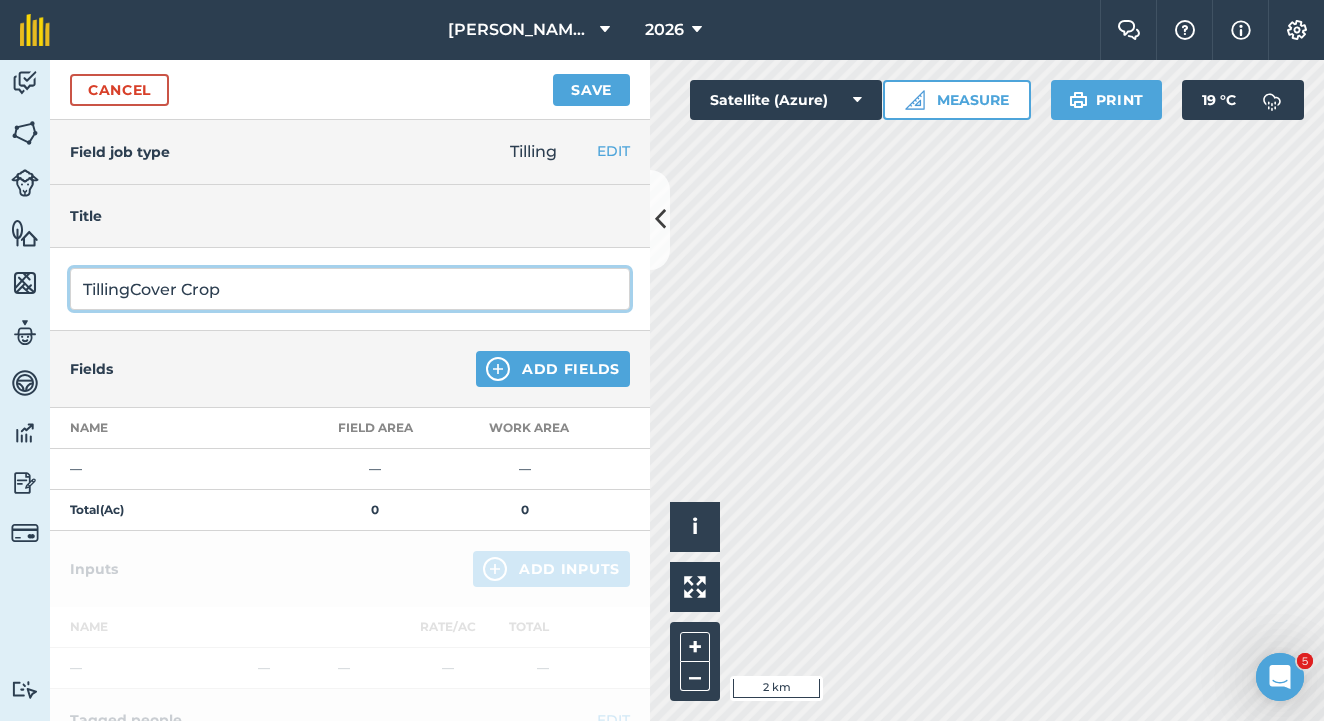 drag, startPoint x: 133, startPoint y: 286, endPoint x: 36, endPoint y: 282, distance: 97.082436 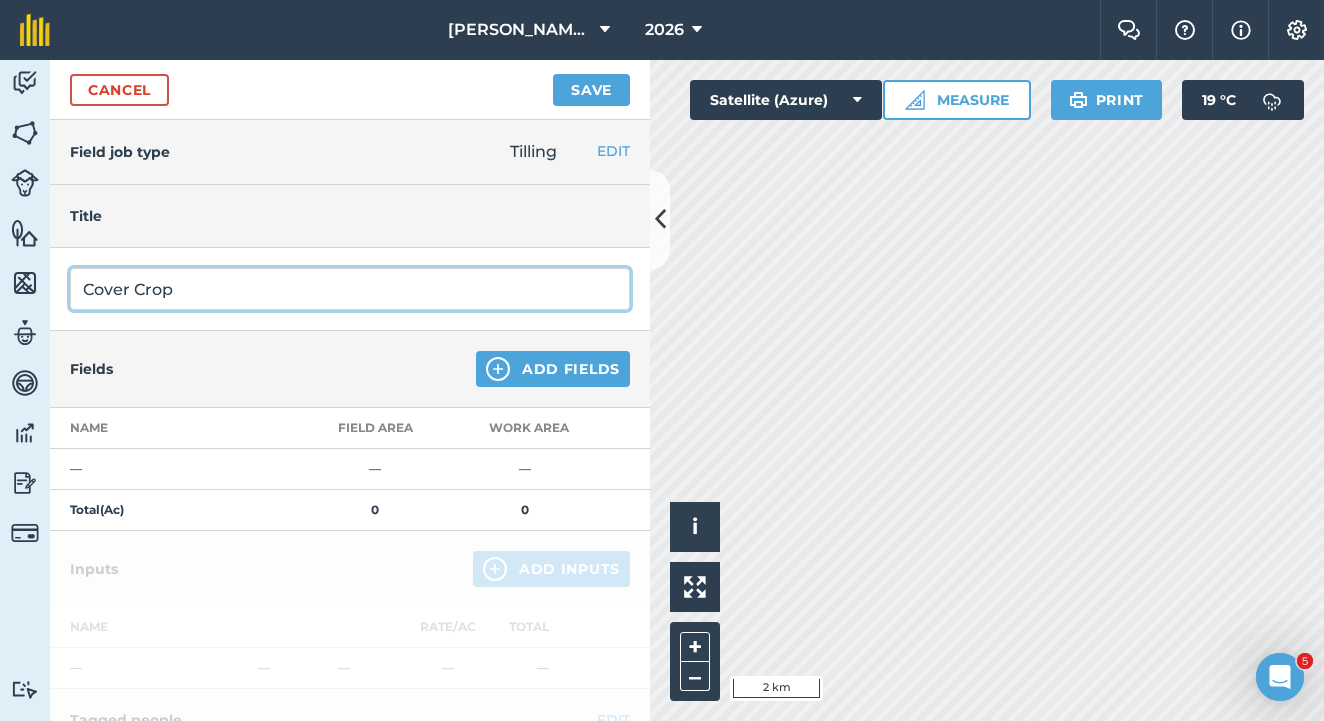 click on "Cover Crop" at bounding box center [350, 289] 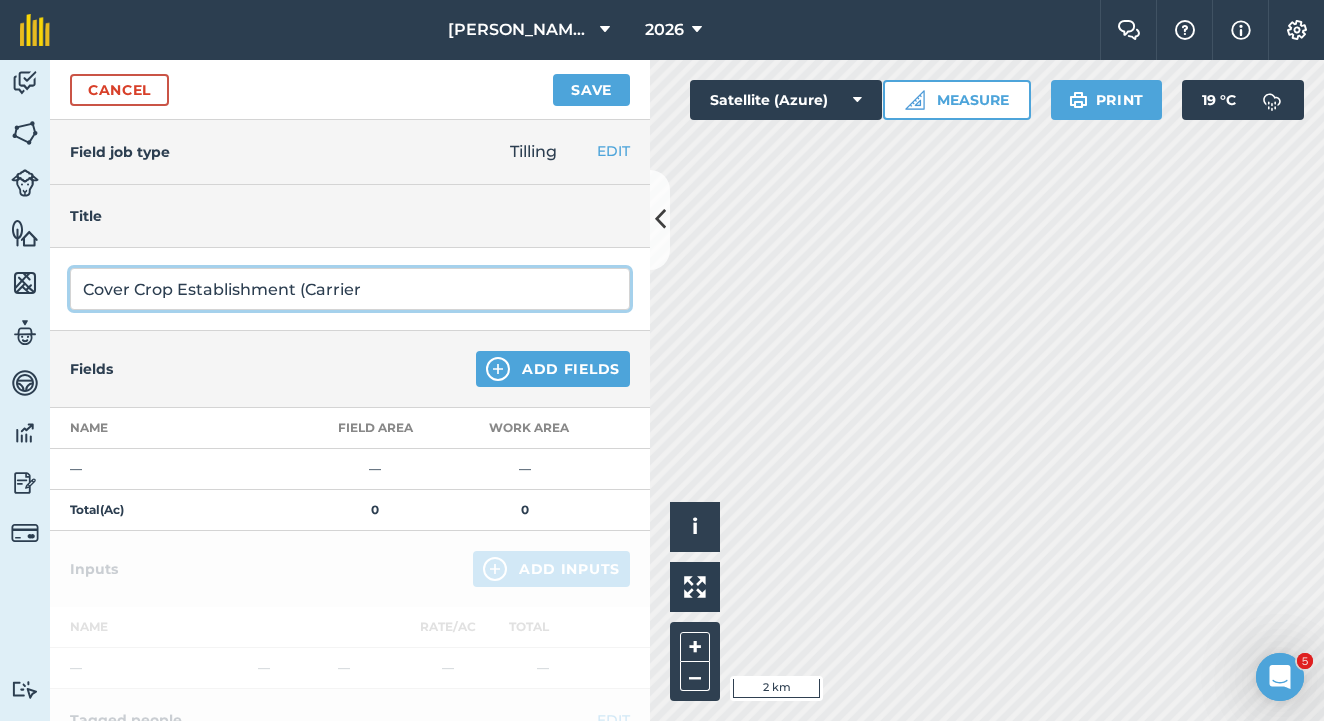 click on "Cover Crop Establishment (Carrier" at bounding box center [350, 289] 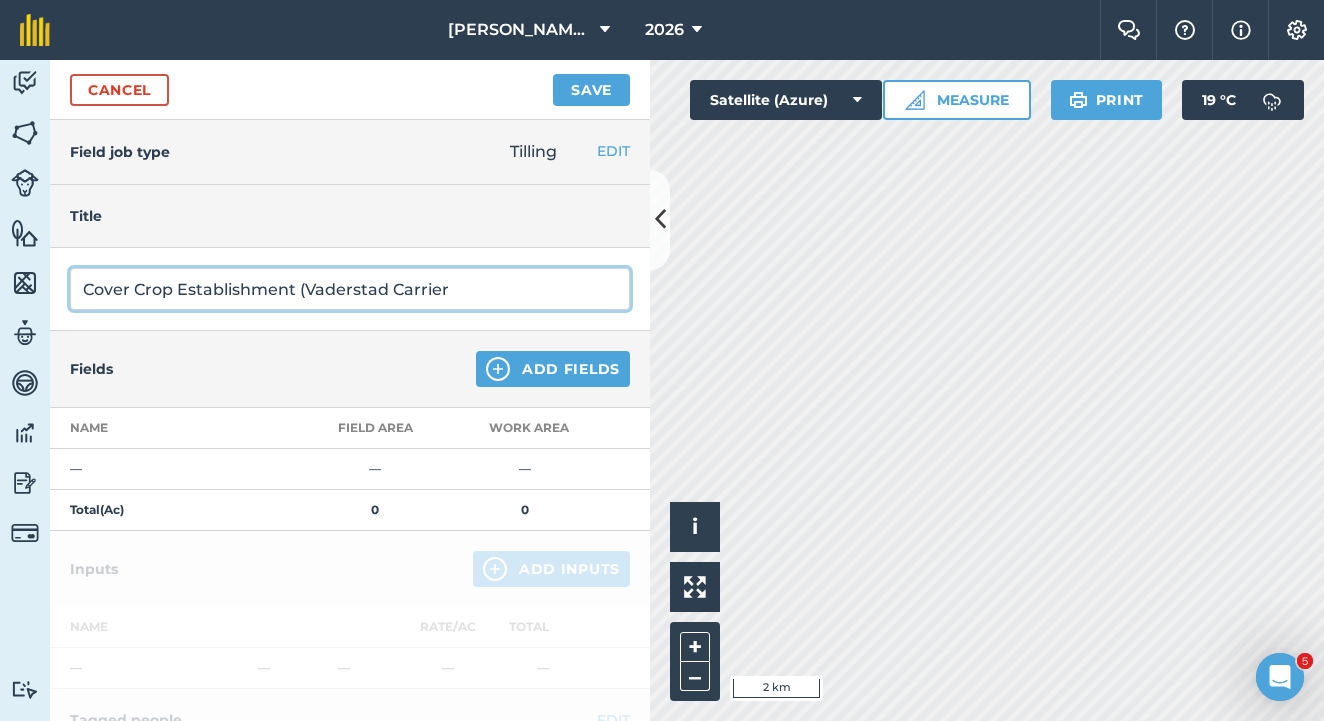 click on "Cover Crop Establishment (Vaderstad Carrier" at bounding box center [350, 289] 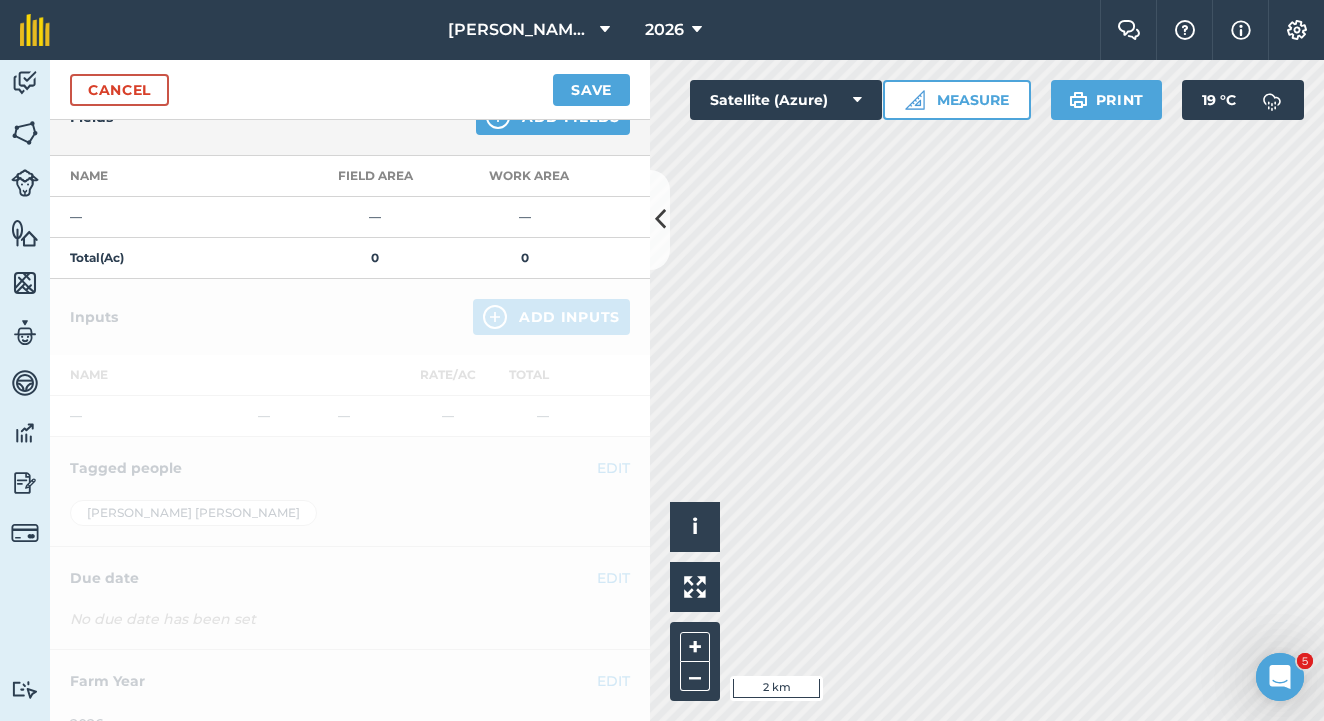 scroll, scrollTop: 106, scrollLeft: 0, axis: vertical 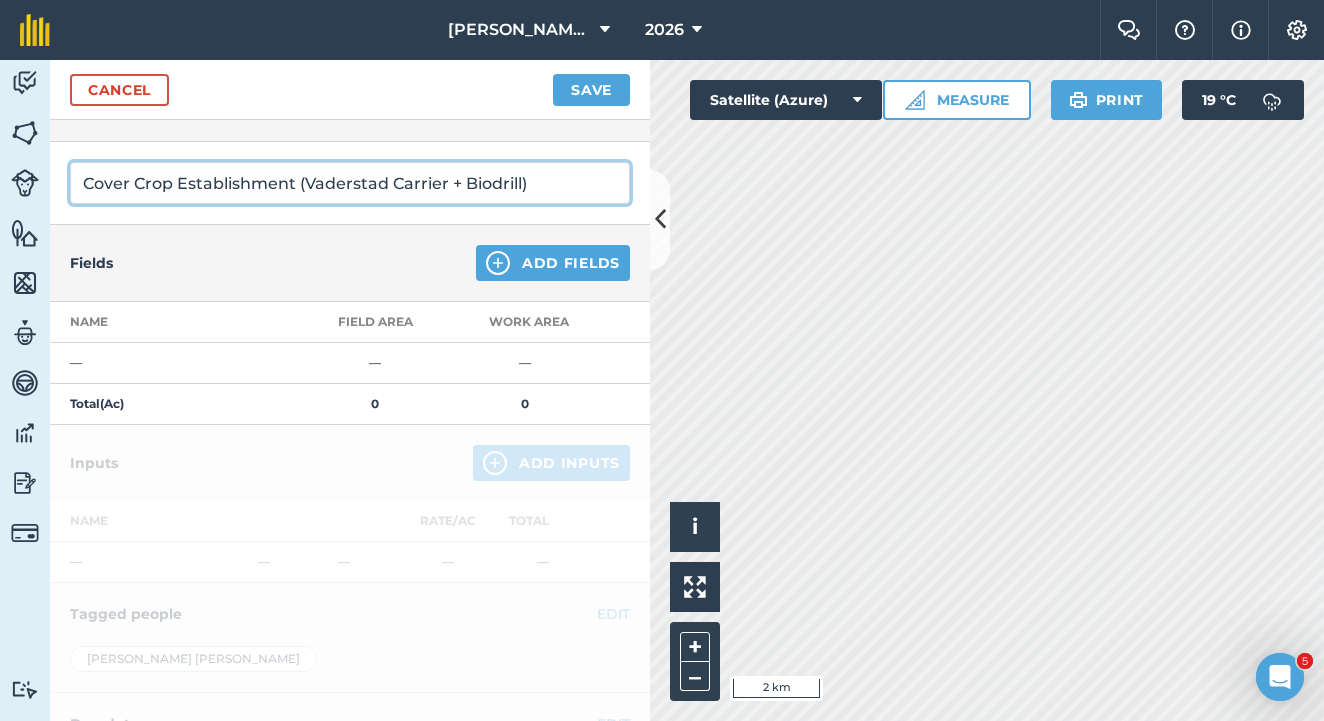 type on "Cover Crop Establishment (Vaderstad Carrier + Biodrill)" 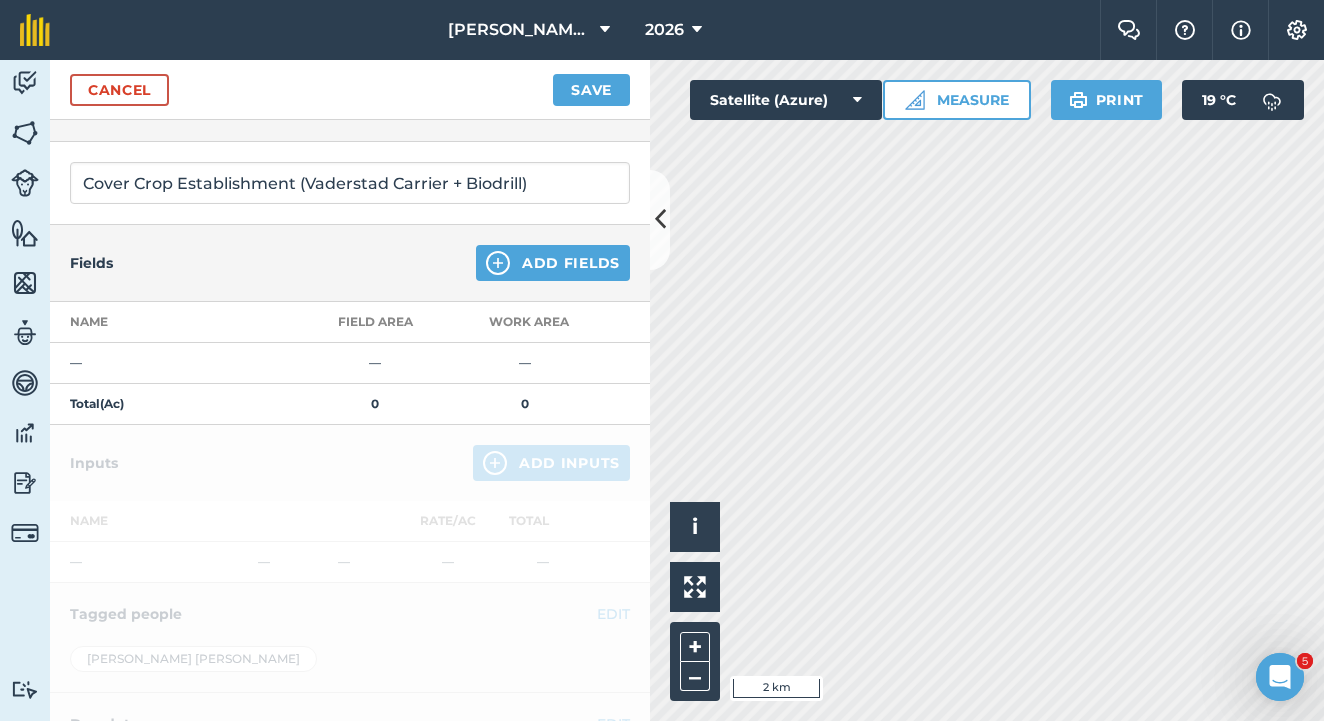 click on "Add Fields" at bounding box center [553, 263] 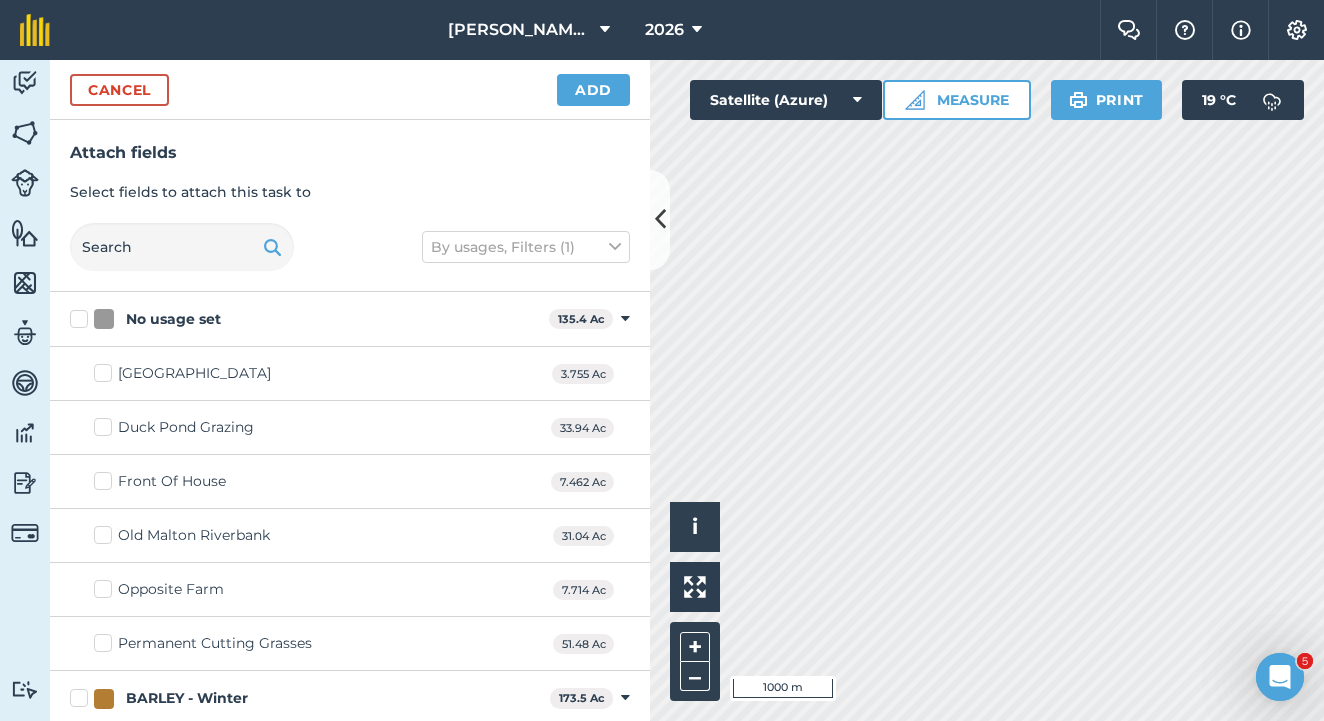 checkbox on "true" 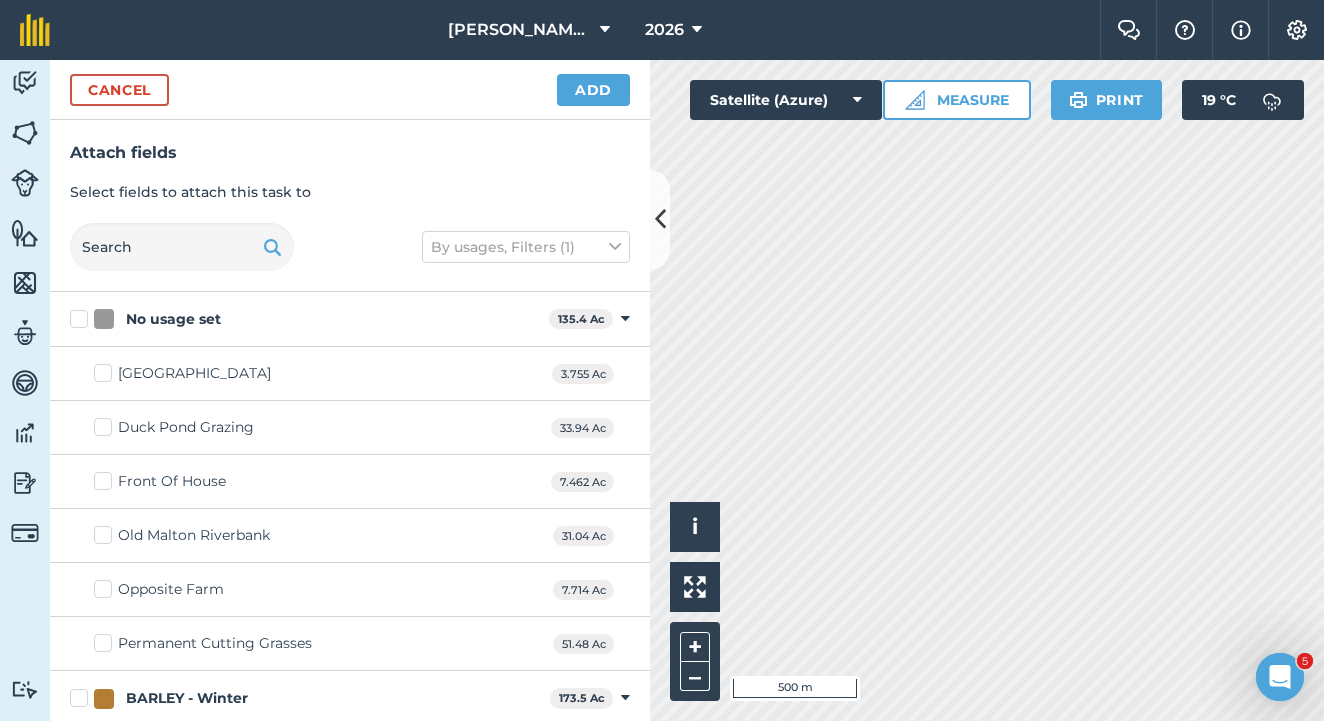 checkbox on "true" 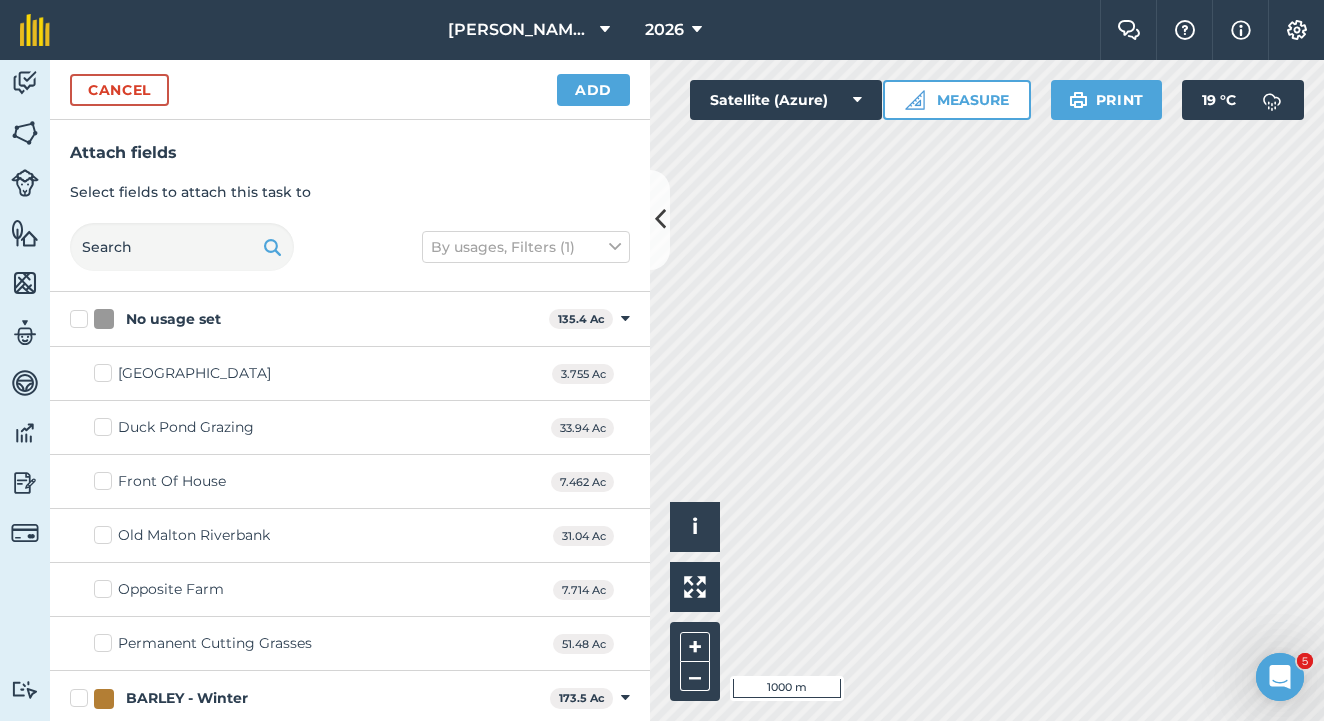 checkbox on "true" 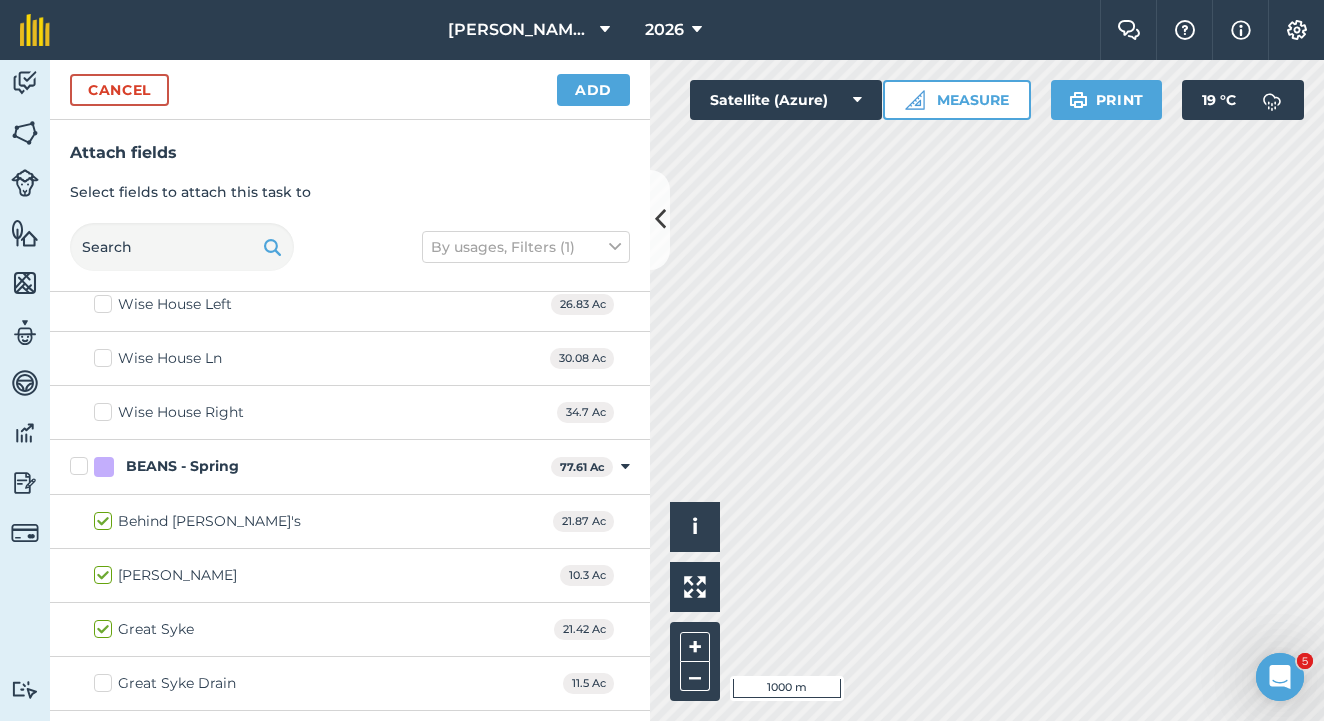scroll, scrollTop: 1216, scrollLeft: 0, axis: vertical 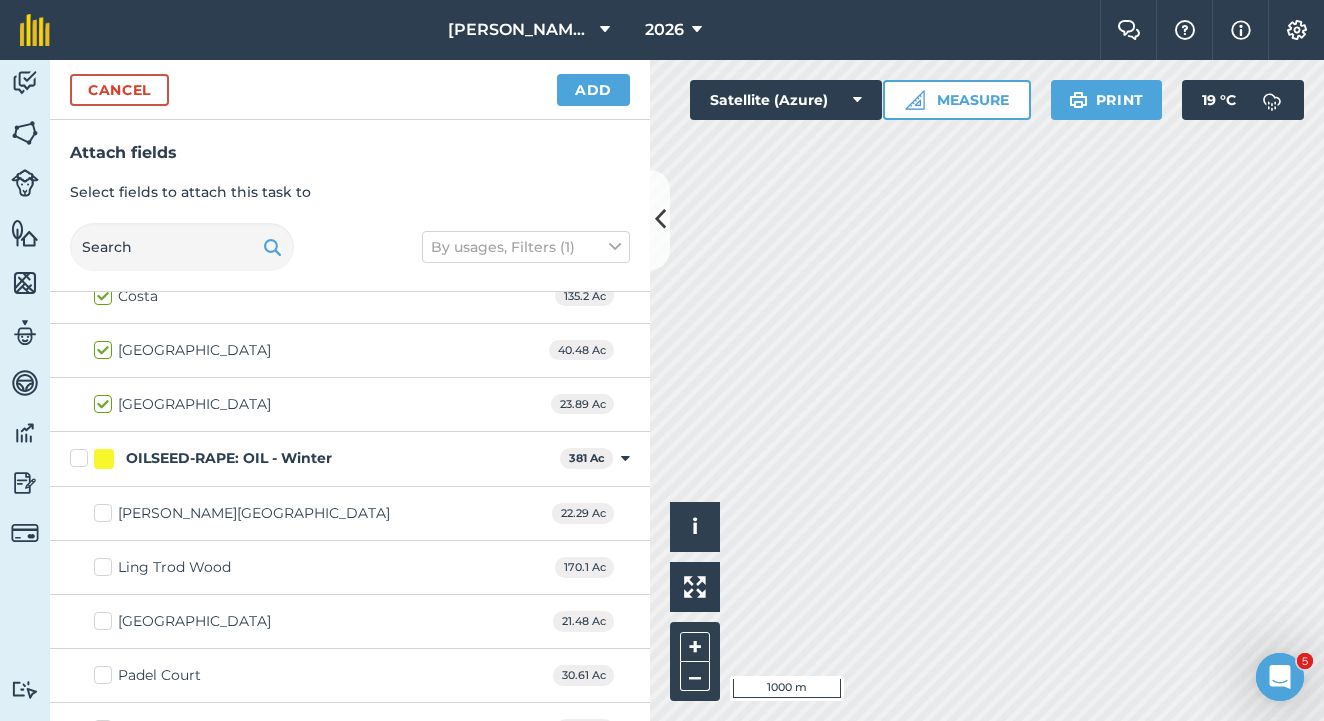 click on "Add" at bounding box center (593, 90) 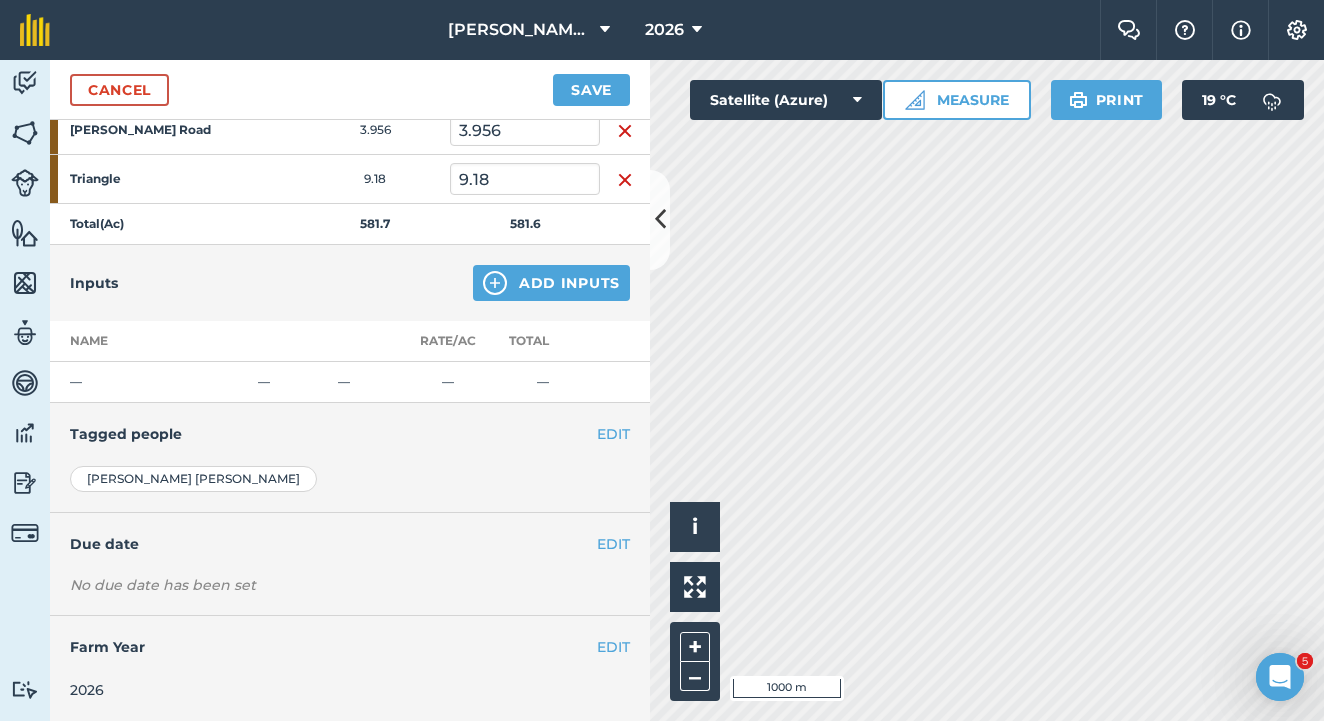scroll, scrollTop: 1126, scrollLeft: 0, axis: vertical 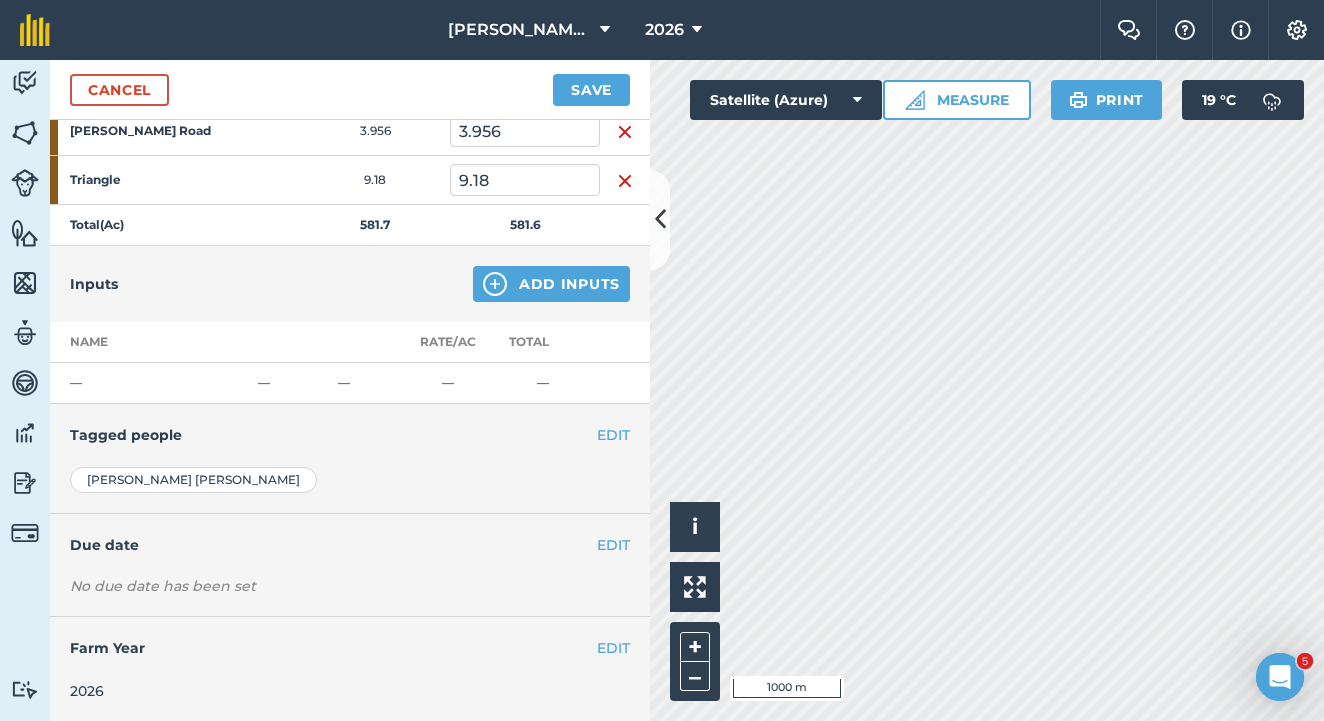 click on "Add Inputs" at bounding box center [551, 284] 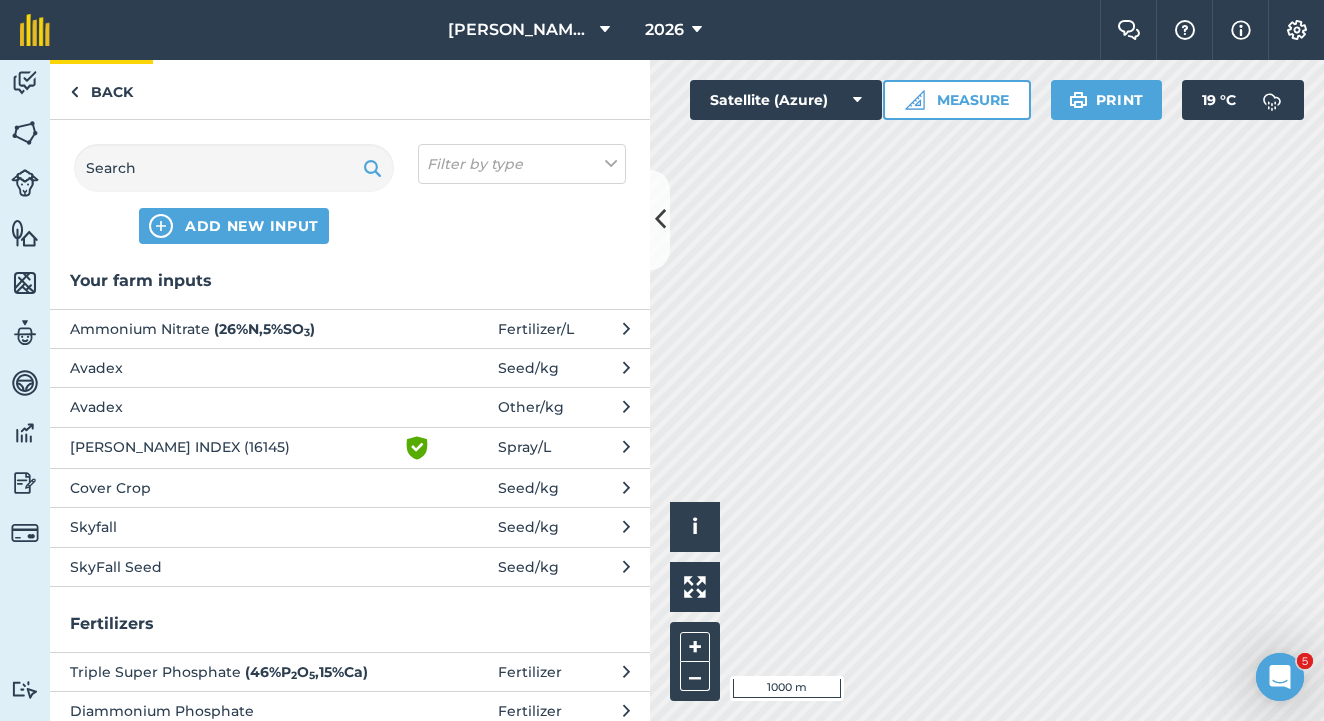 scroll, scrollTop: -1, scrollLeft: 0, axis: vertical 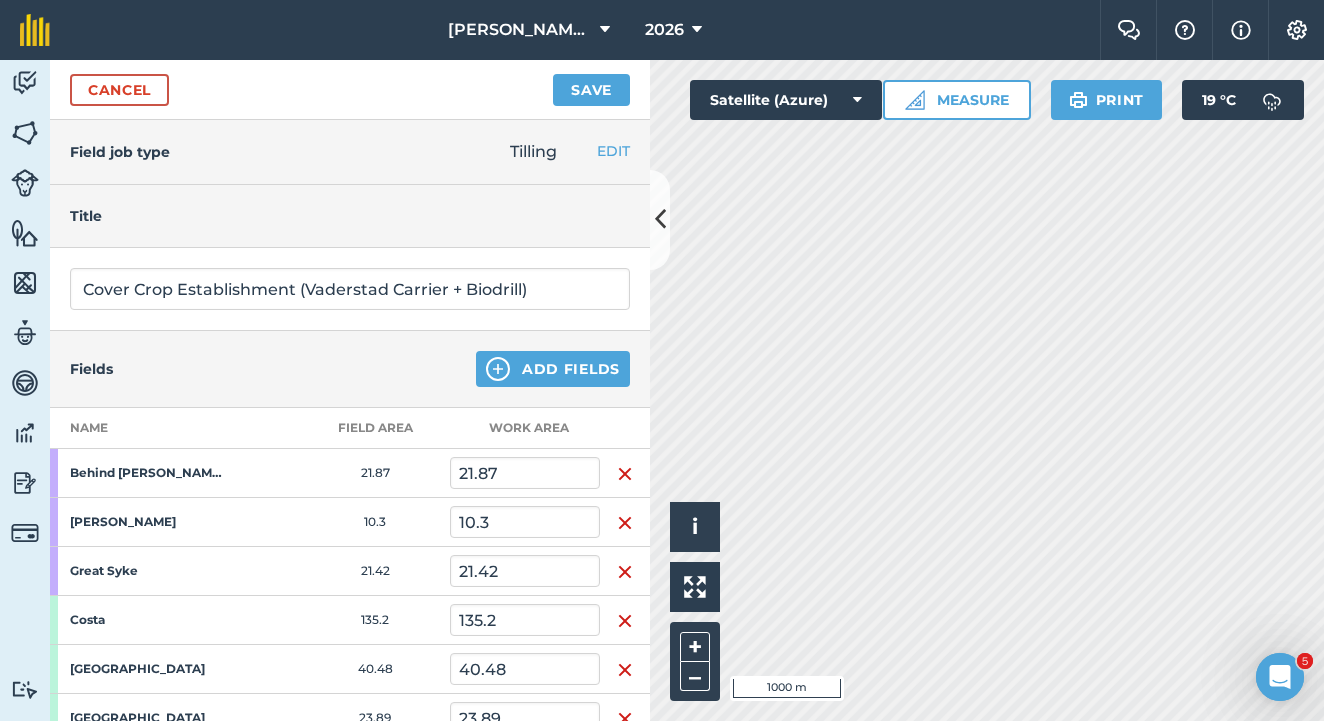 click on "Add Fields" at bounding box center (553, 369) 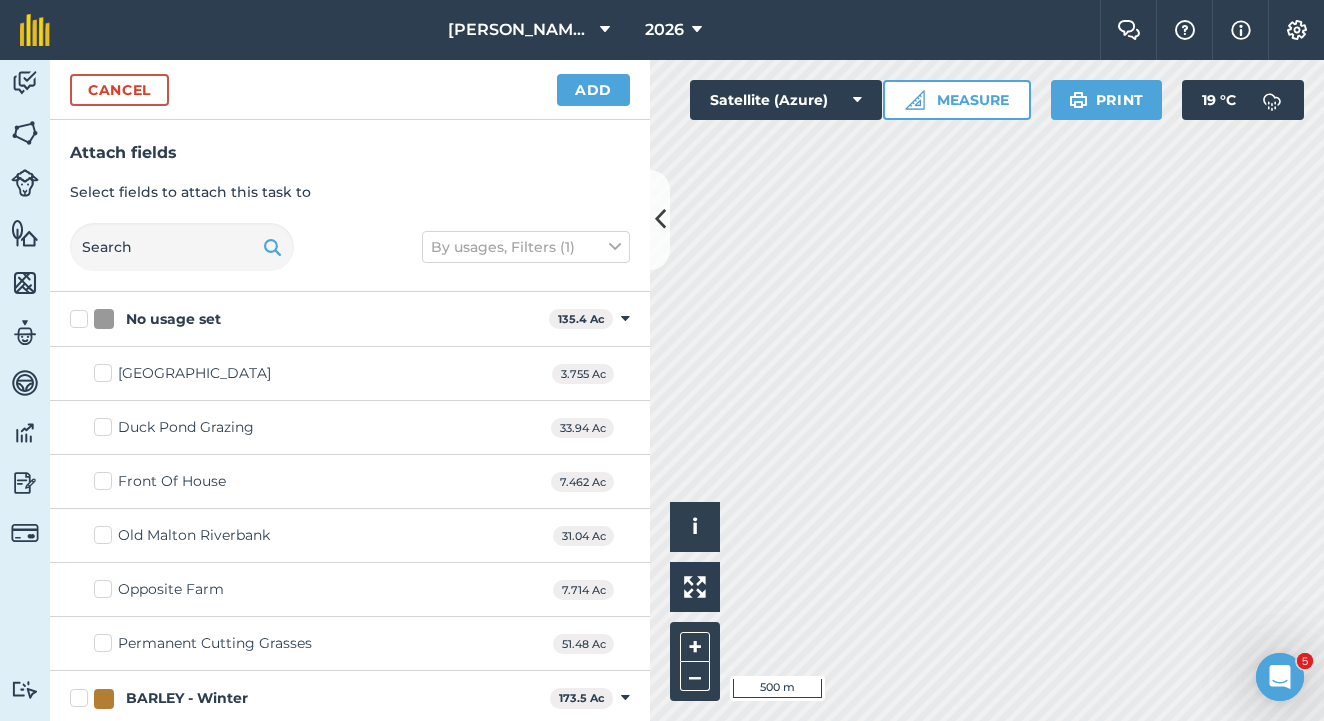 checkbox on "true" 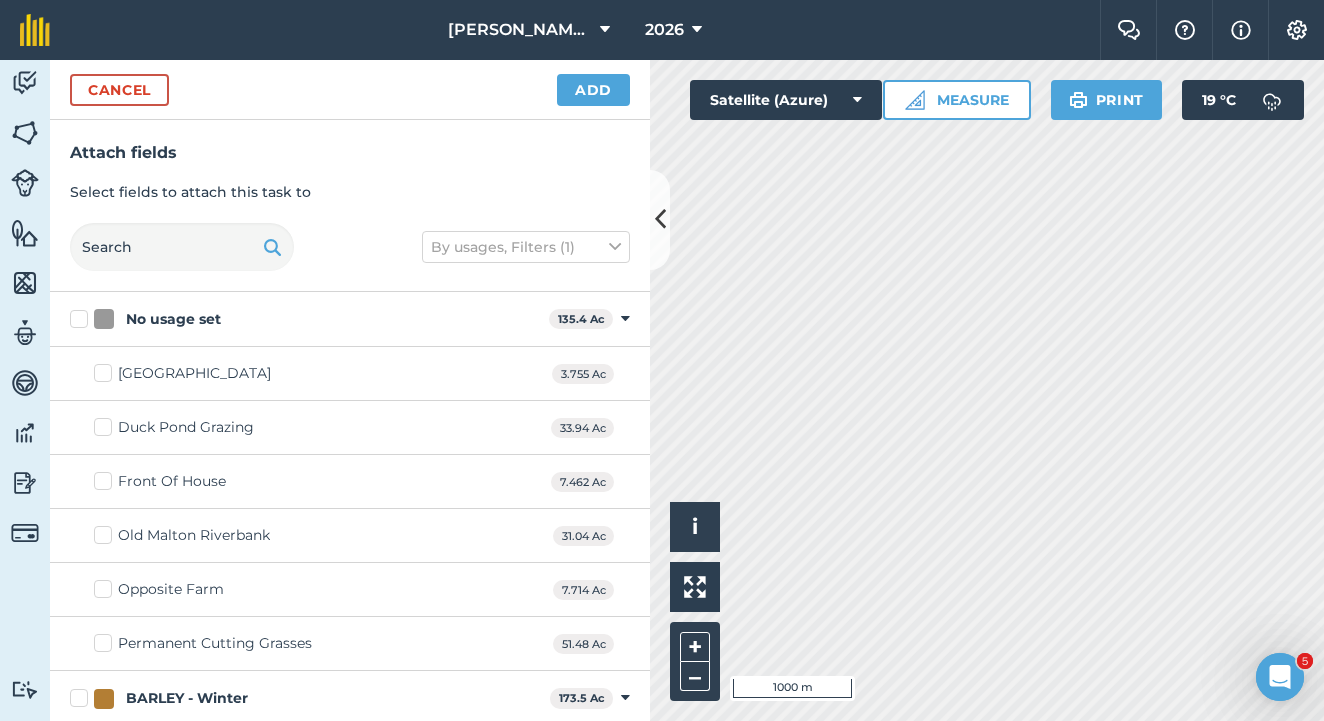 click on "Add" at bounding box center [593, 90] 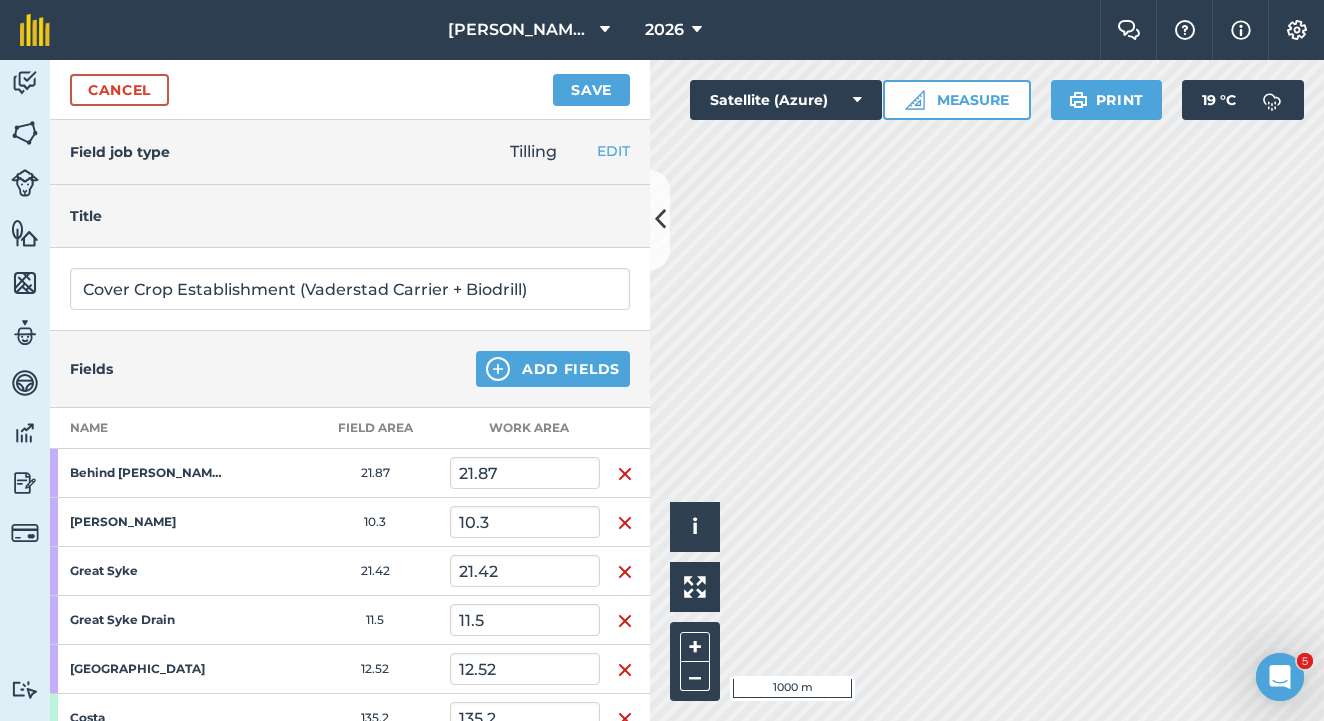 scroll, scrollTop: 785, scrollLeft: 0, axis: vertical 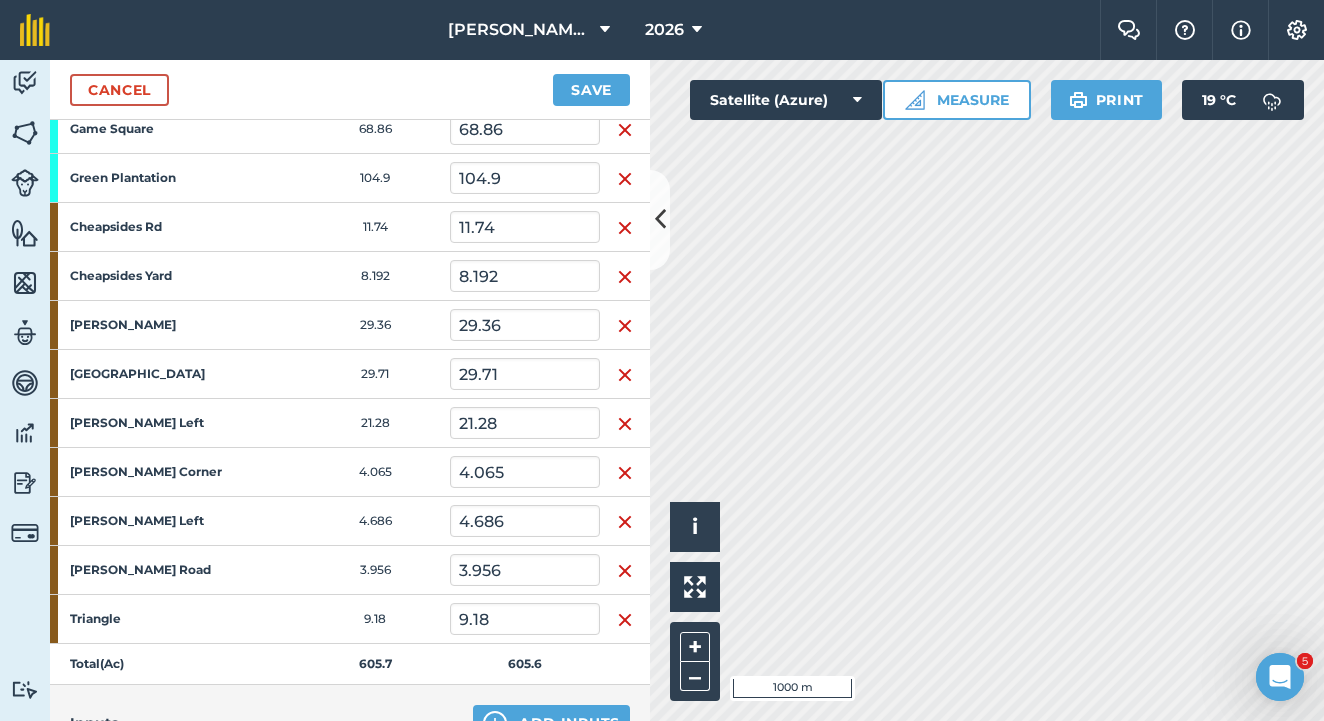 click on "Save" at bounding box center [591, 90] 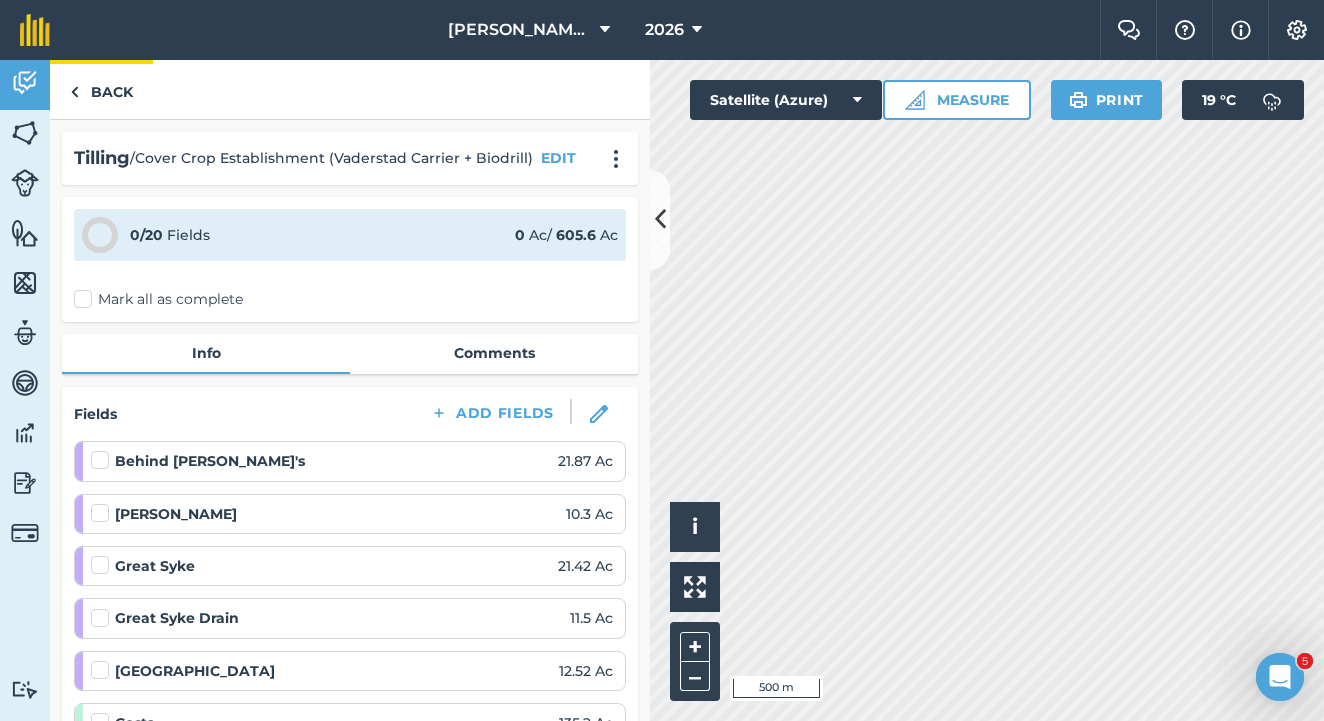 click on "Back" at bounding box center [101, 89] 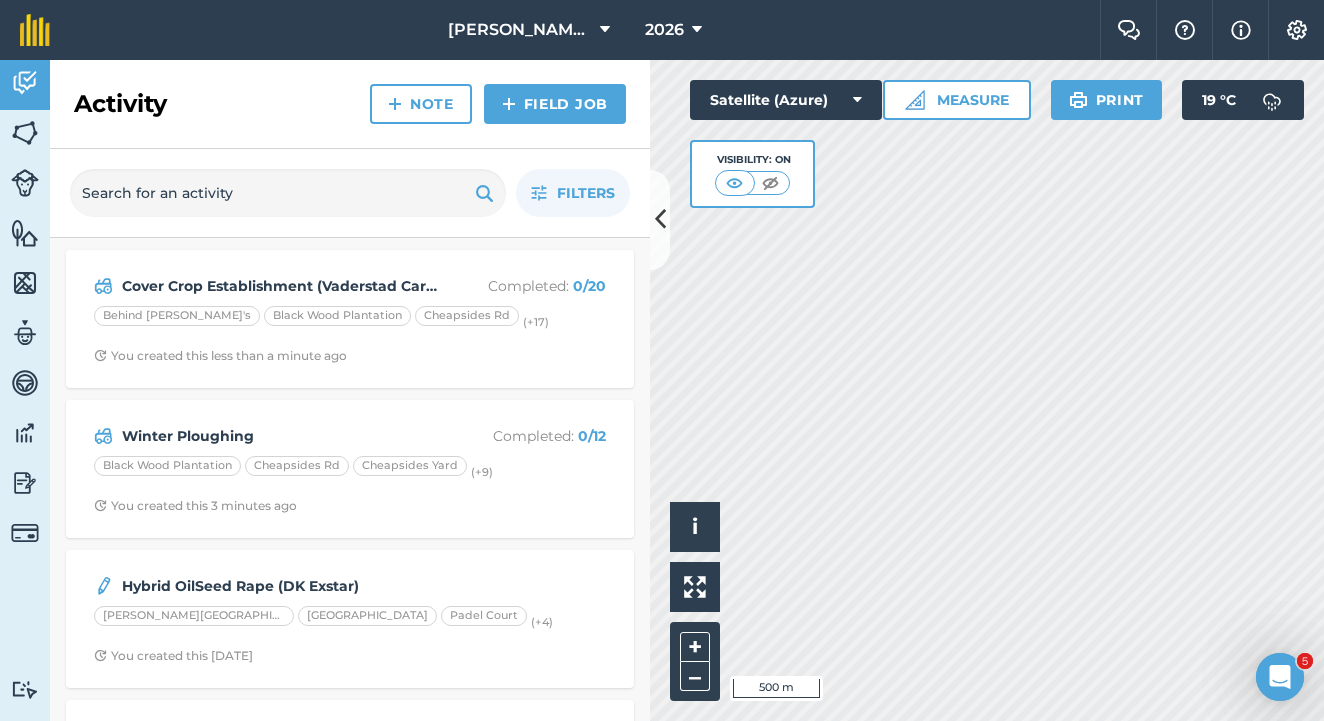 click on "Field Job" at bounding box center [555, 104] 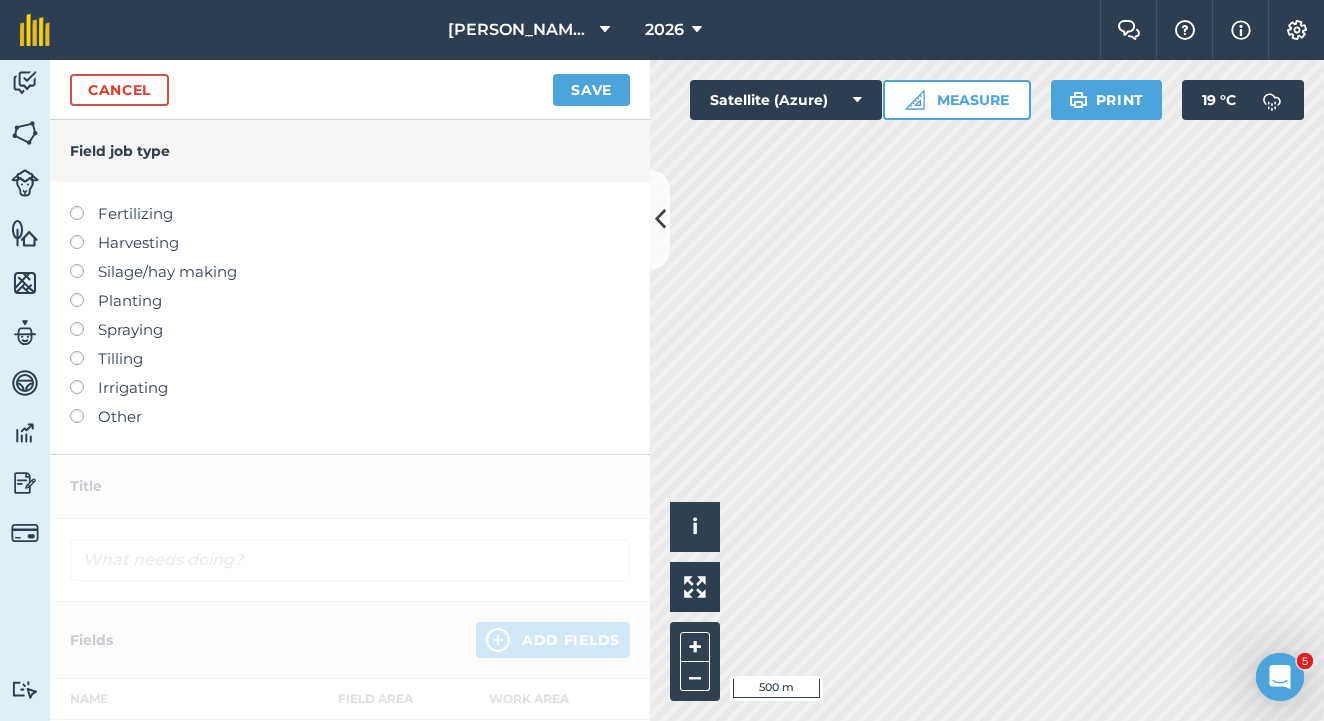 click at bounding box center (84, 351) 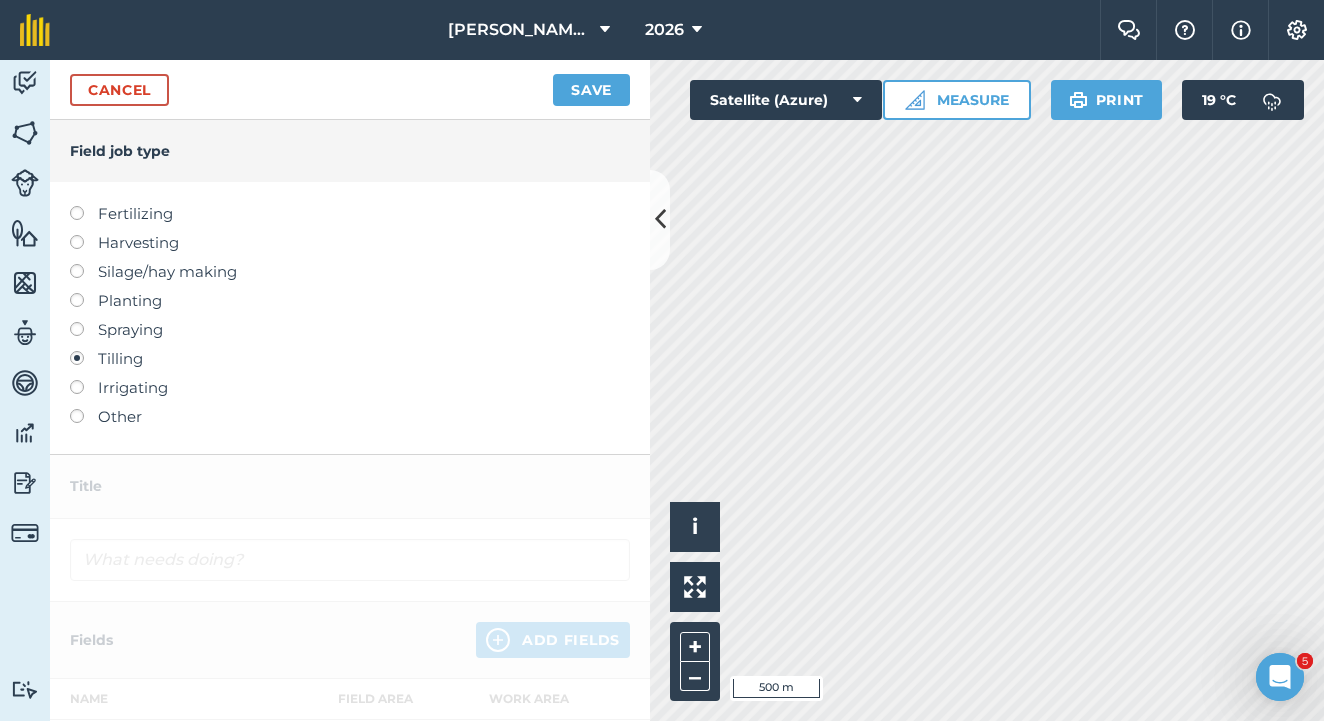 type on "Tilling" 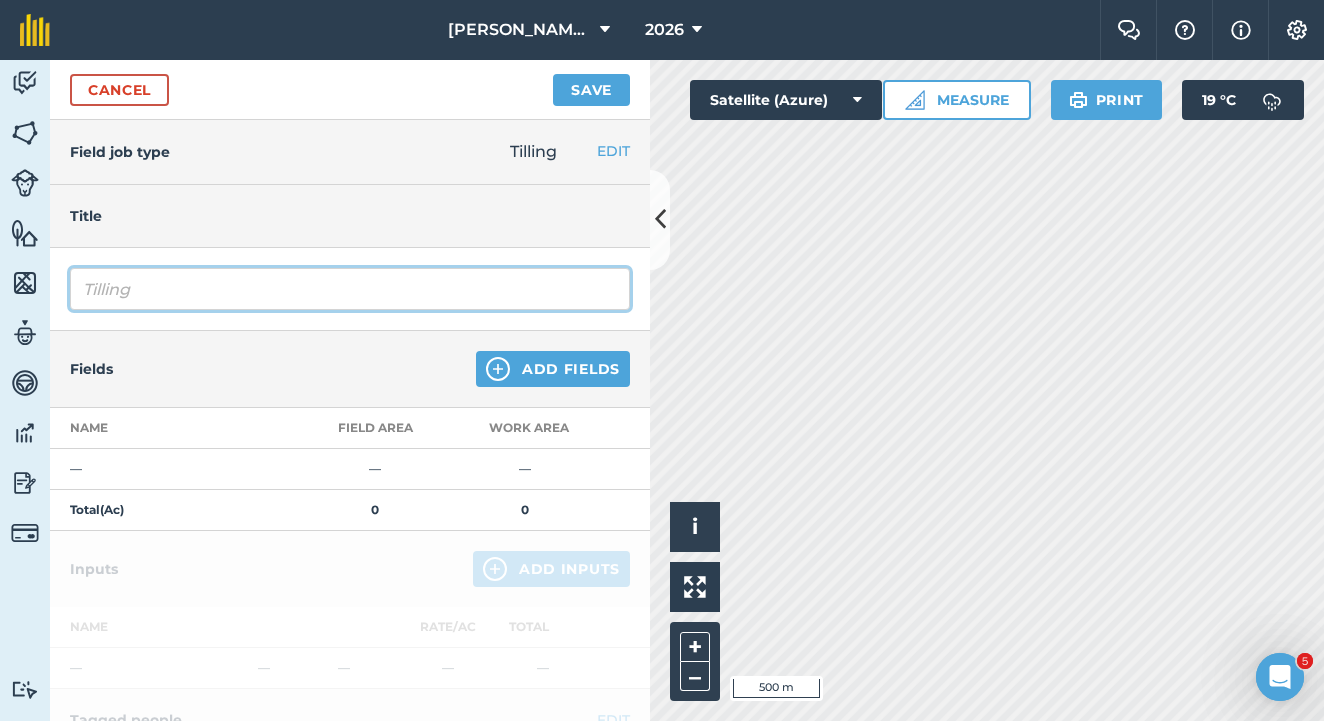 click on "Tilling" at bounding box center [350, 289] 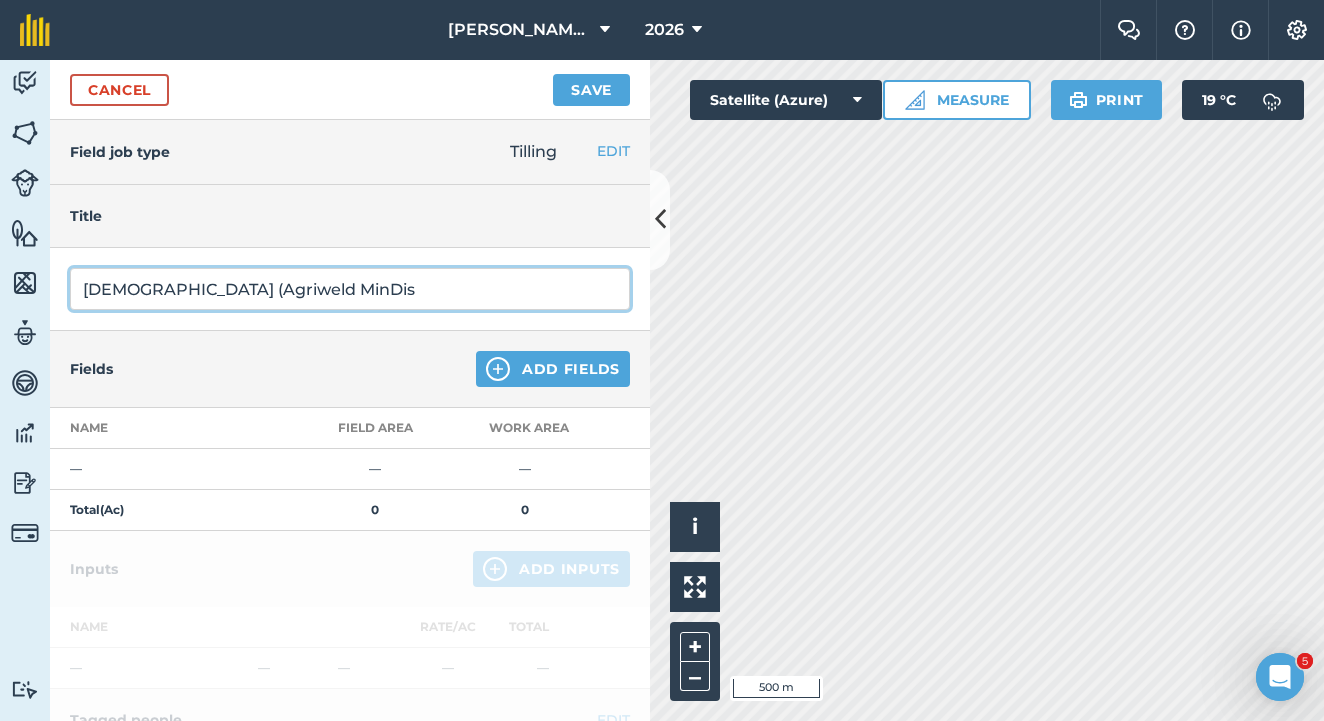 type on "[DEMOGRAPHIC_DATA] (Agriweld MinDis" 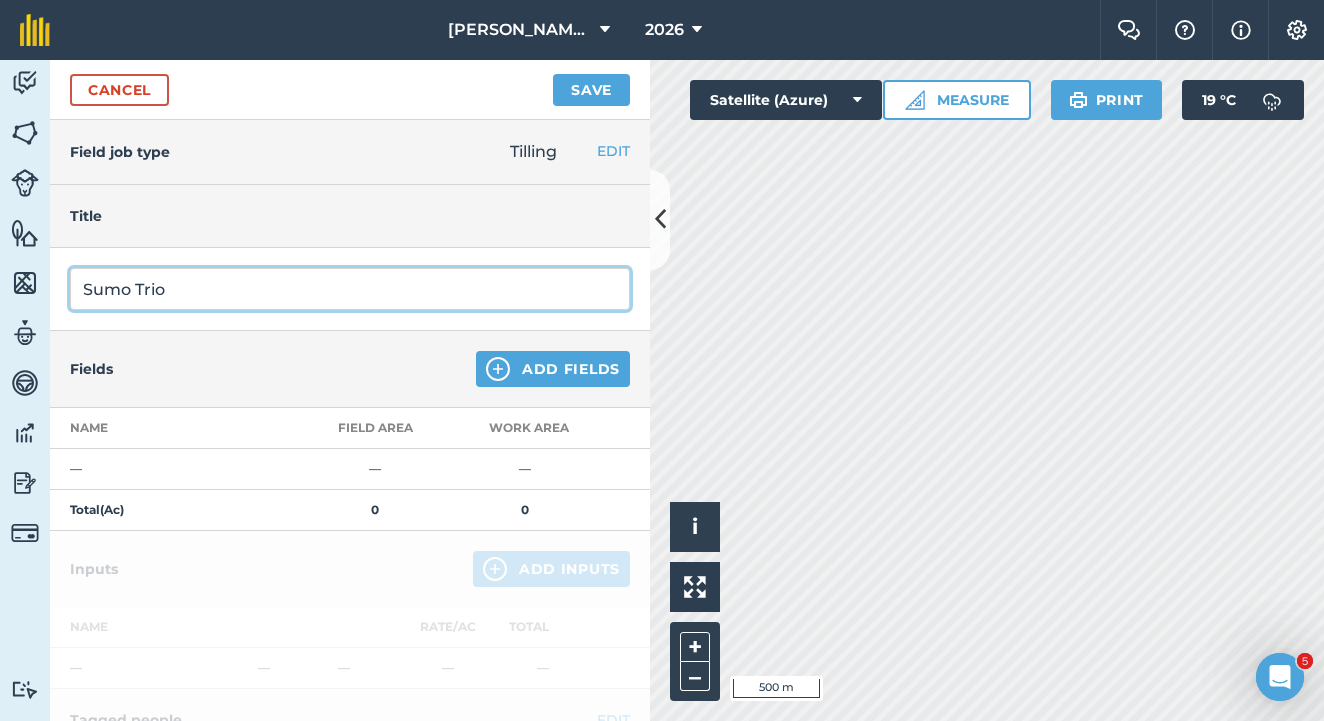 click on "Sumo Trio" at bounding box center (350, 289) 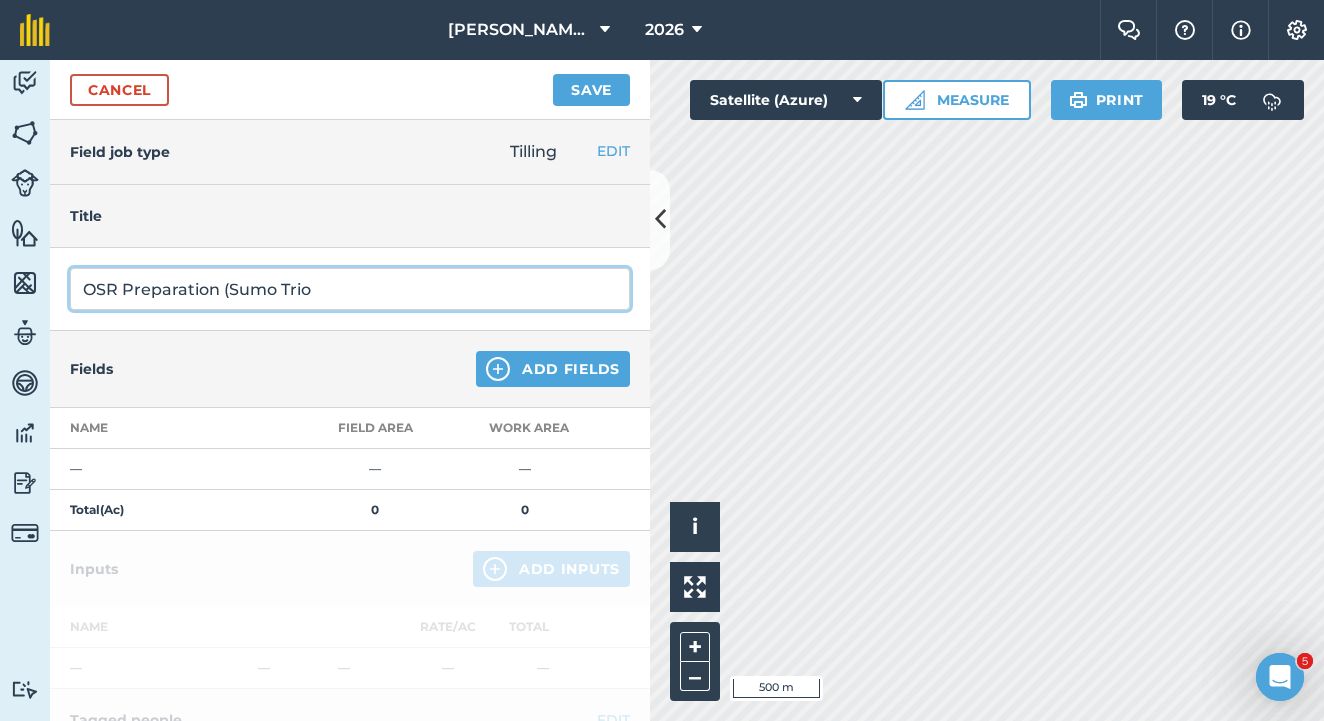 click on "OSR Preparation (Sumo Trio" at bounding box center [350, 289] 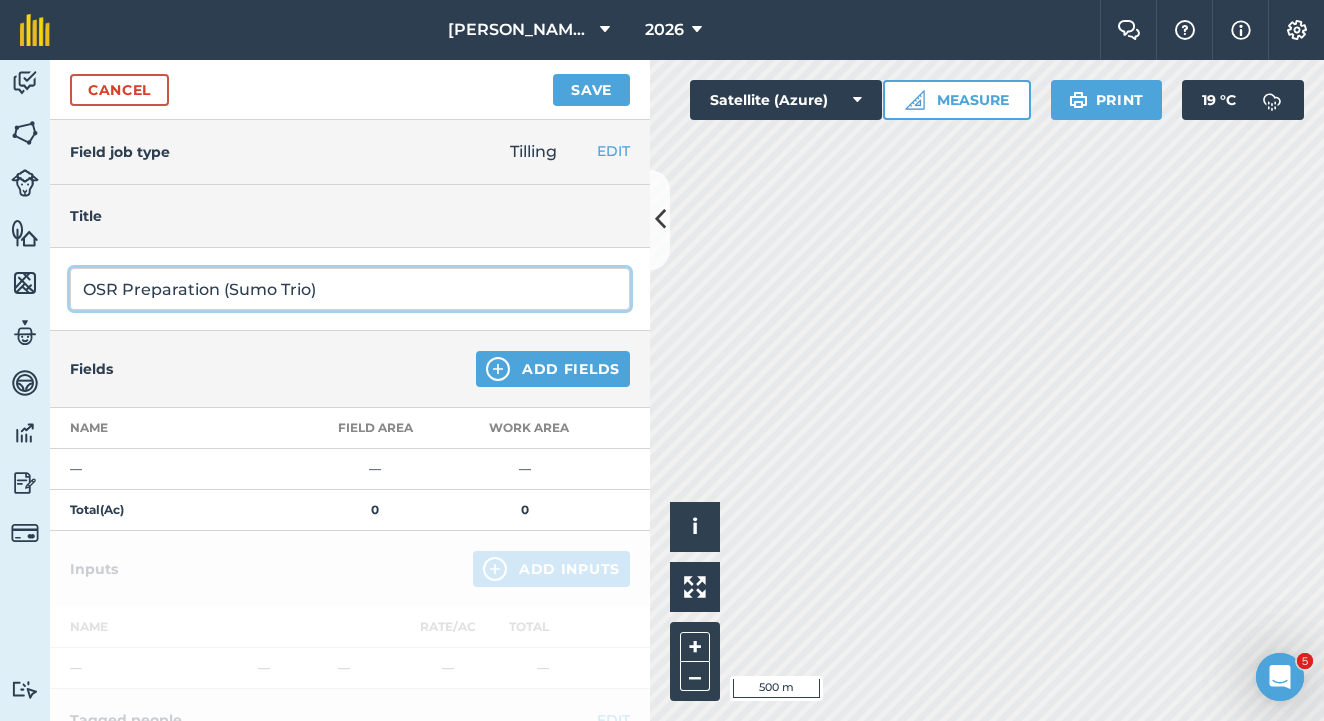 type on "OSR Preparation (Sumo Trio)" 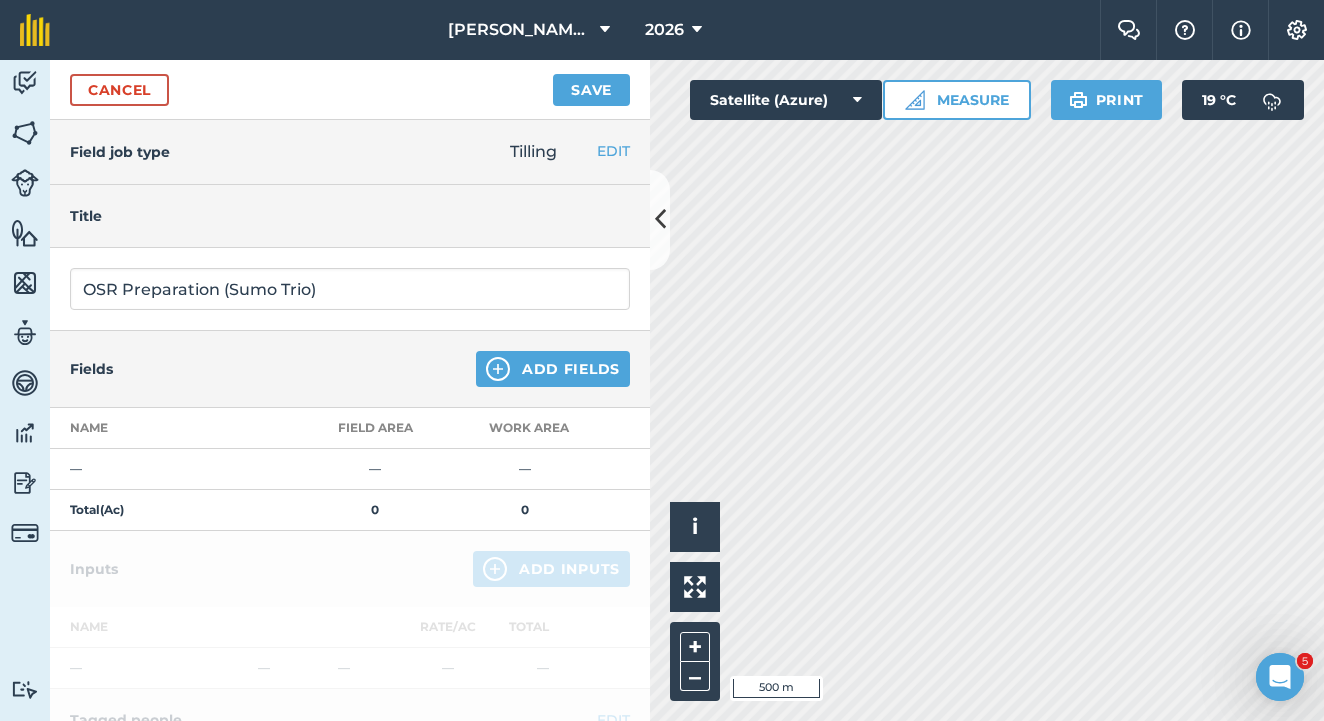 click on "Add Fields" at bounding box center (553, 369) 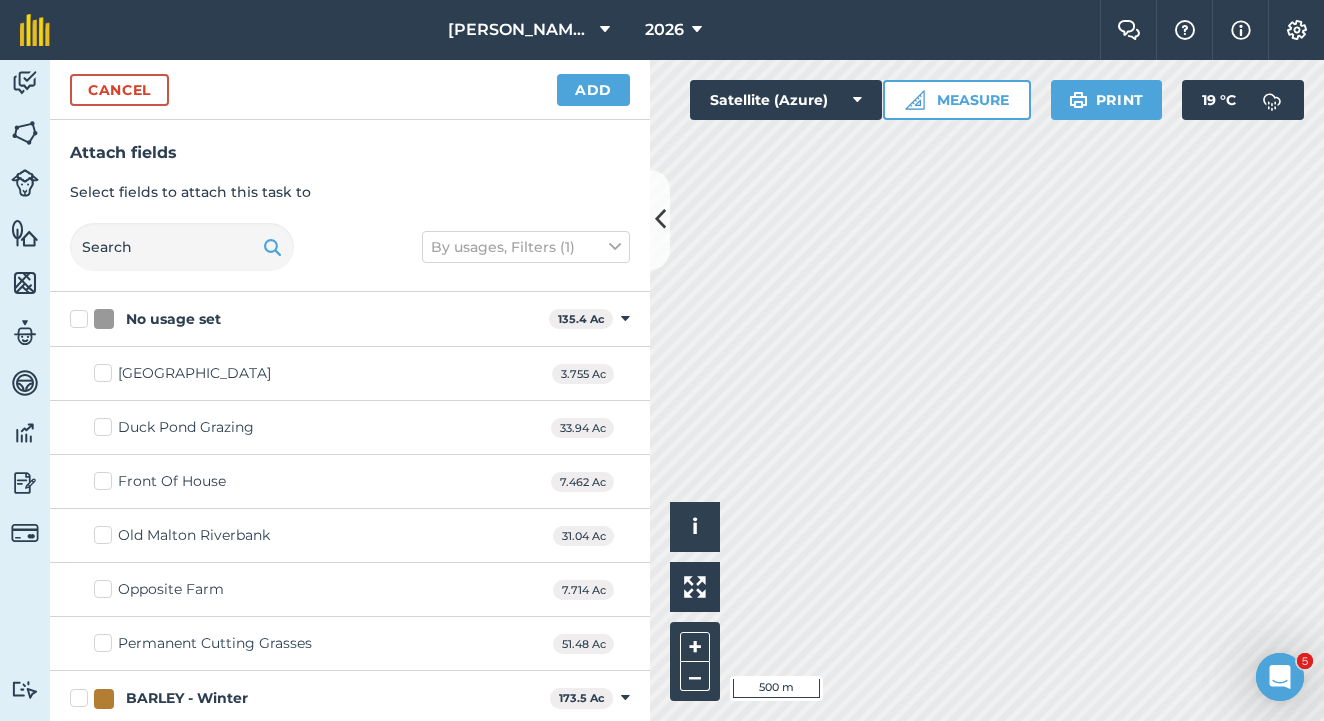 checkbox on "true" 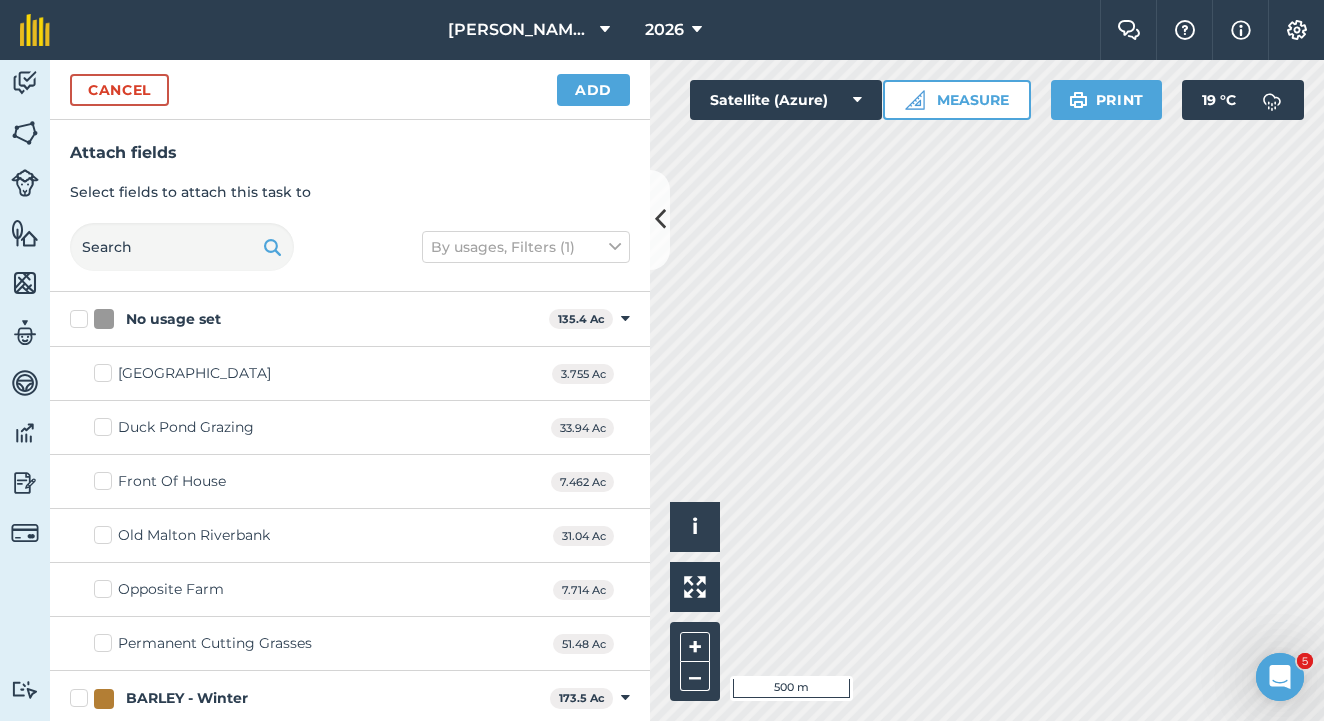 checkbox on "true" 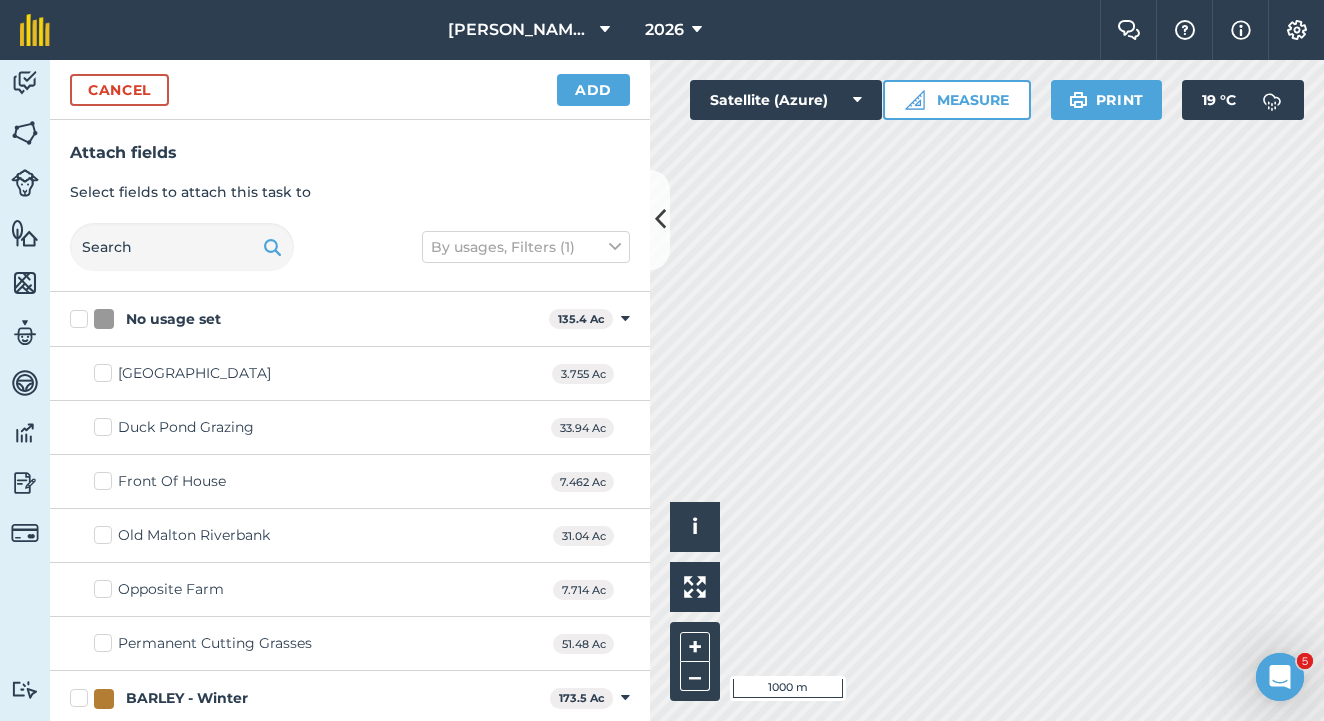 checkbox on "true" 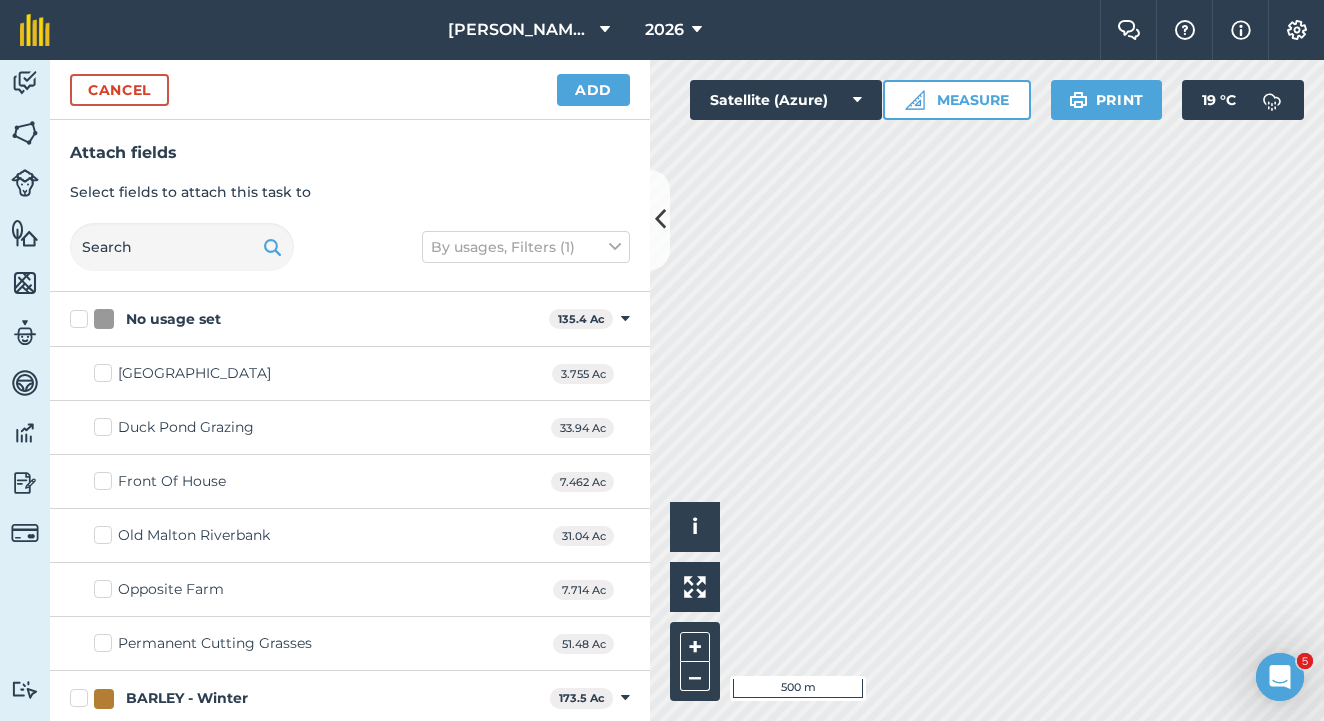 click on "Add" at bounding box center (593, 90) 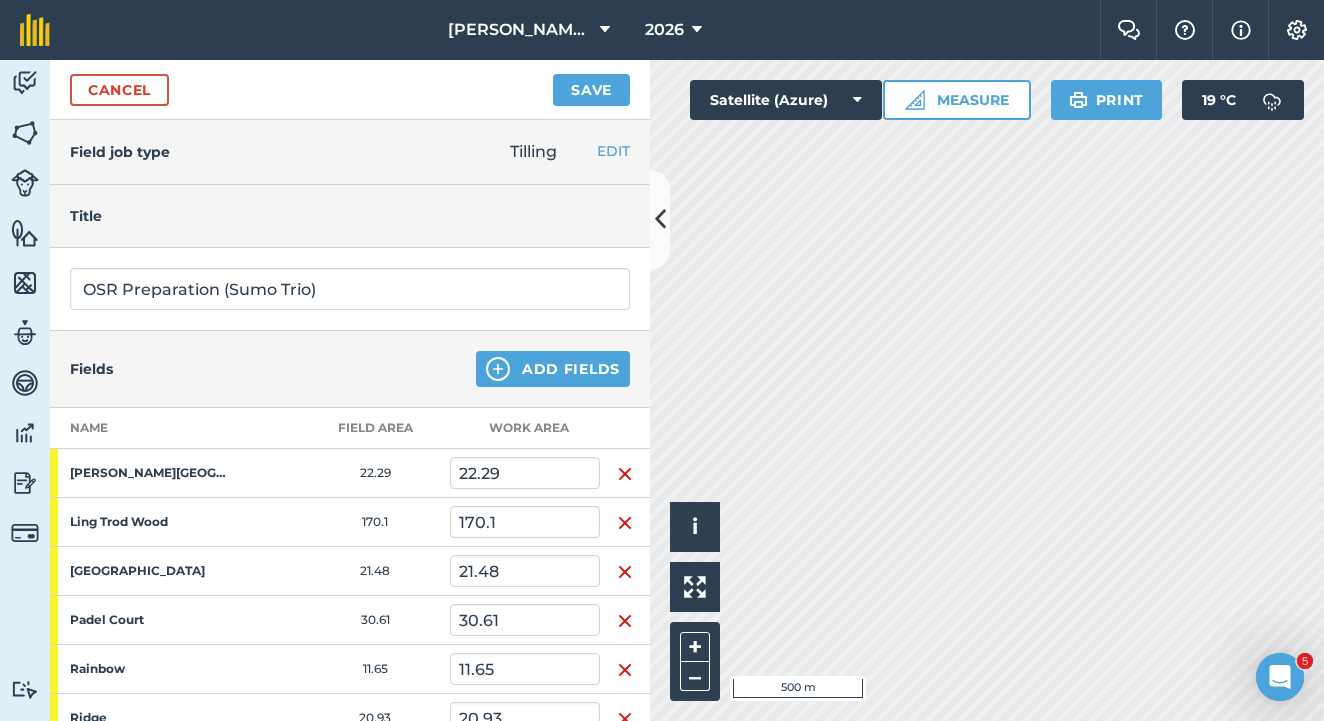 scroll, scrollTop: 463, scrollLeft: 0, axis: vertical 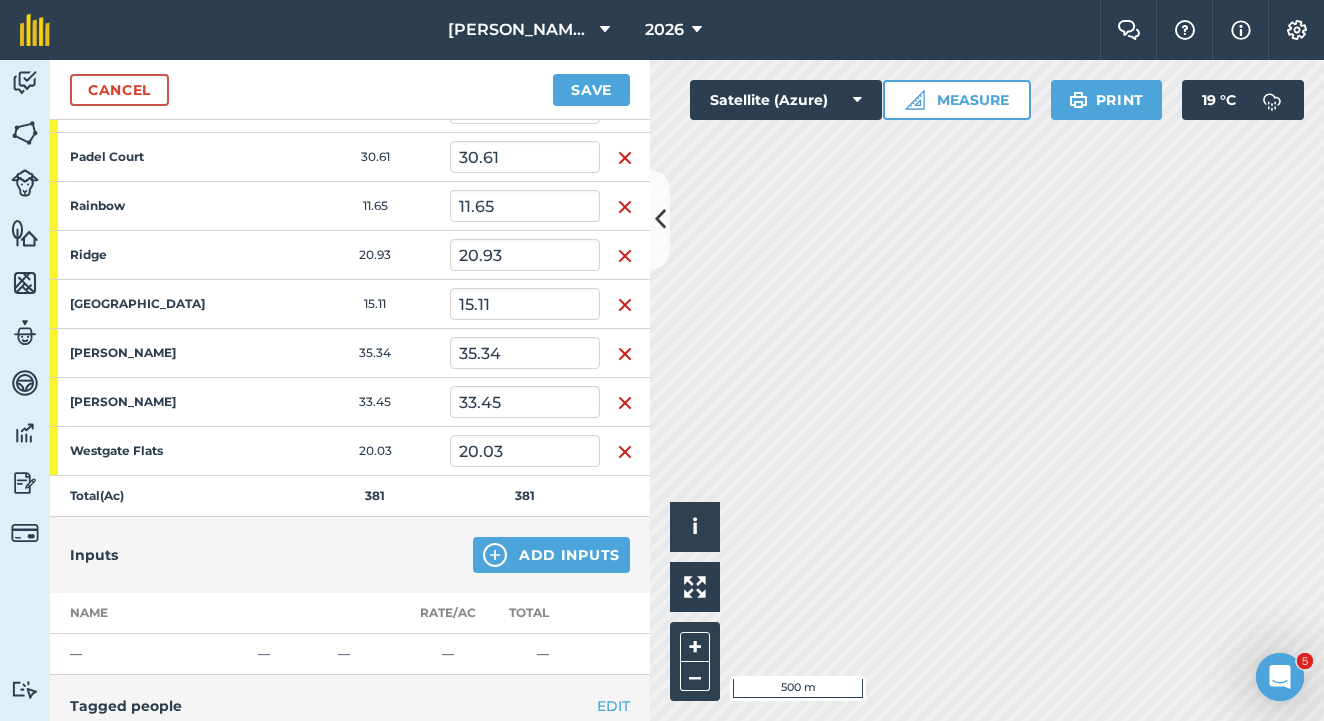 click on "Save" at bounding box center (591, 90) 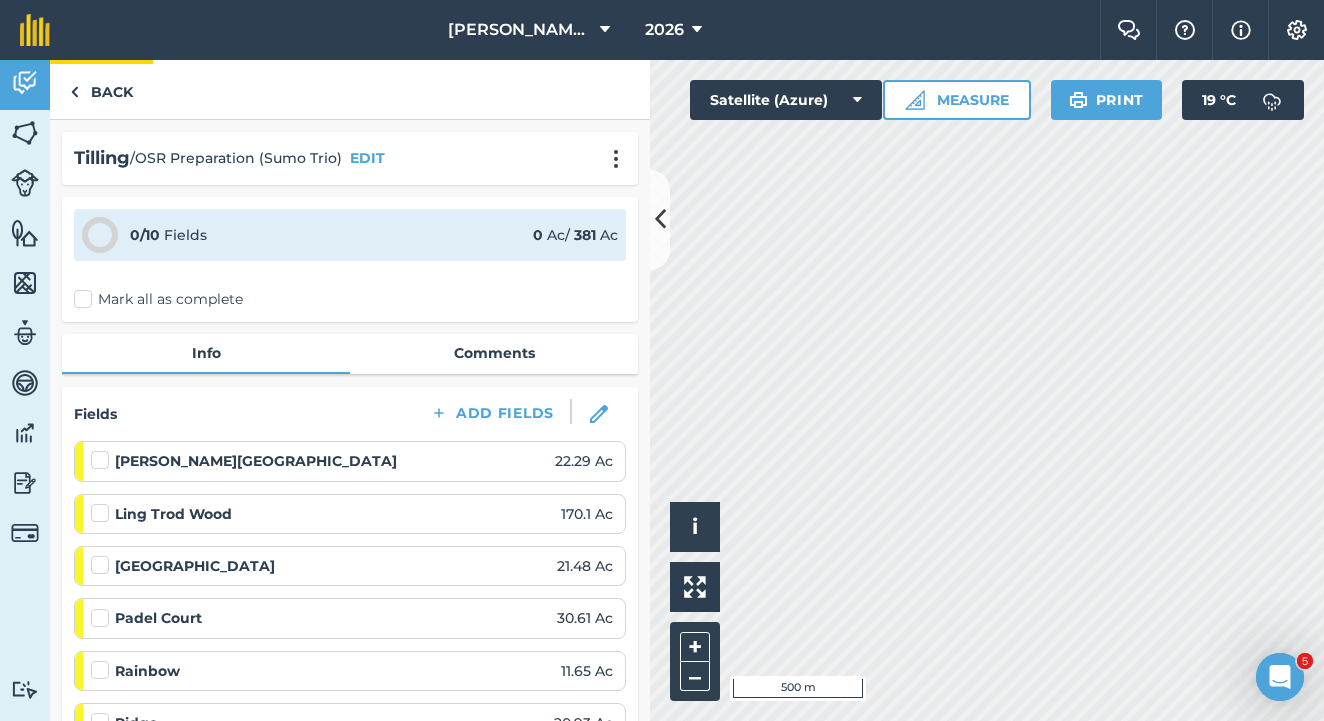 click on "Back" at bounding box center [101, 89] 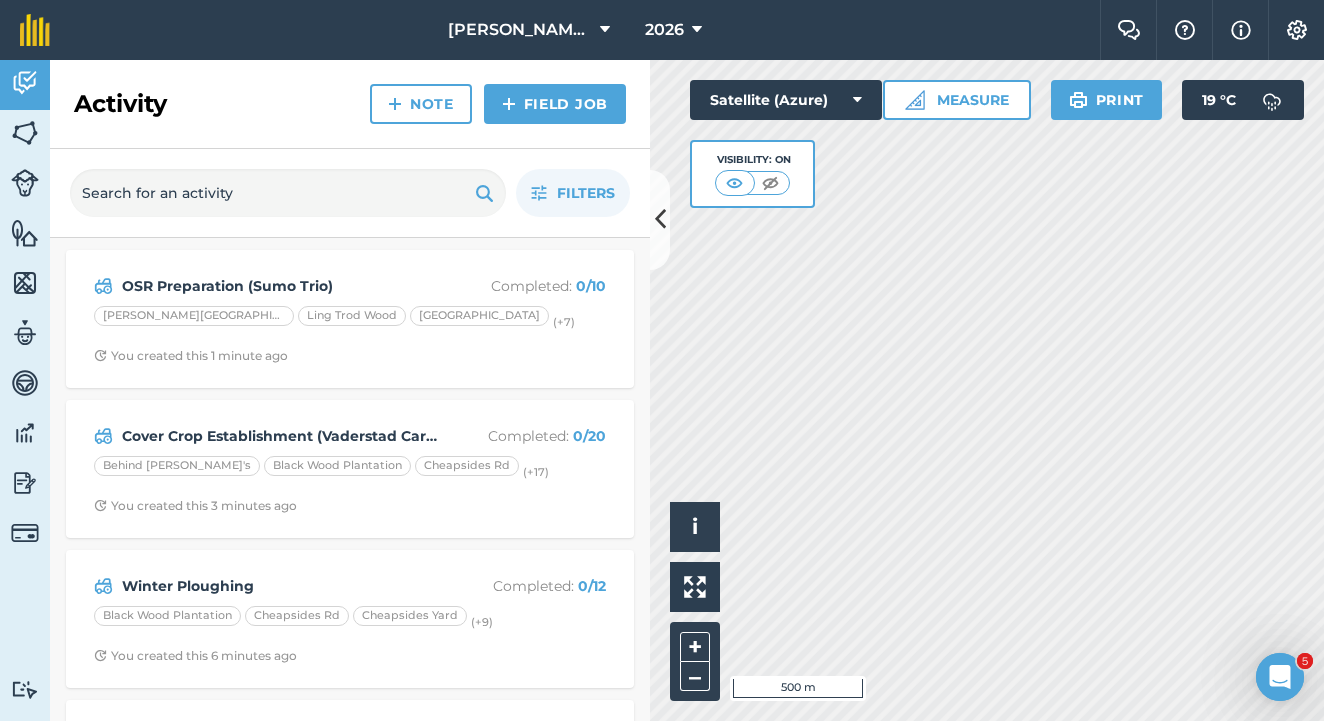 click on "Field Job" at bounding box center [555, 104] 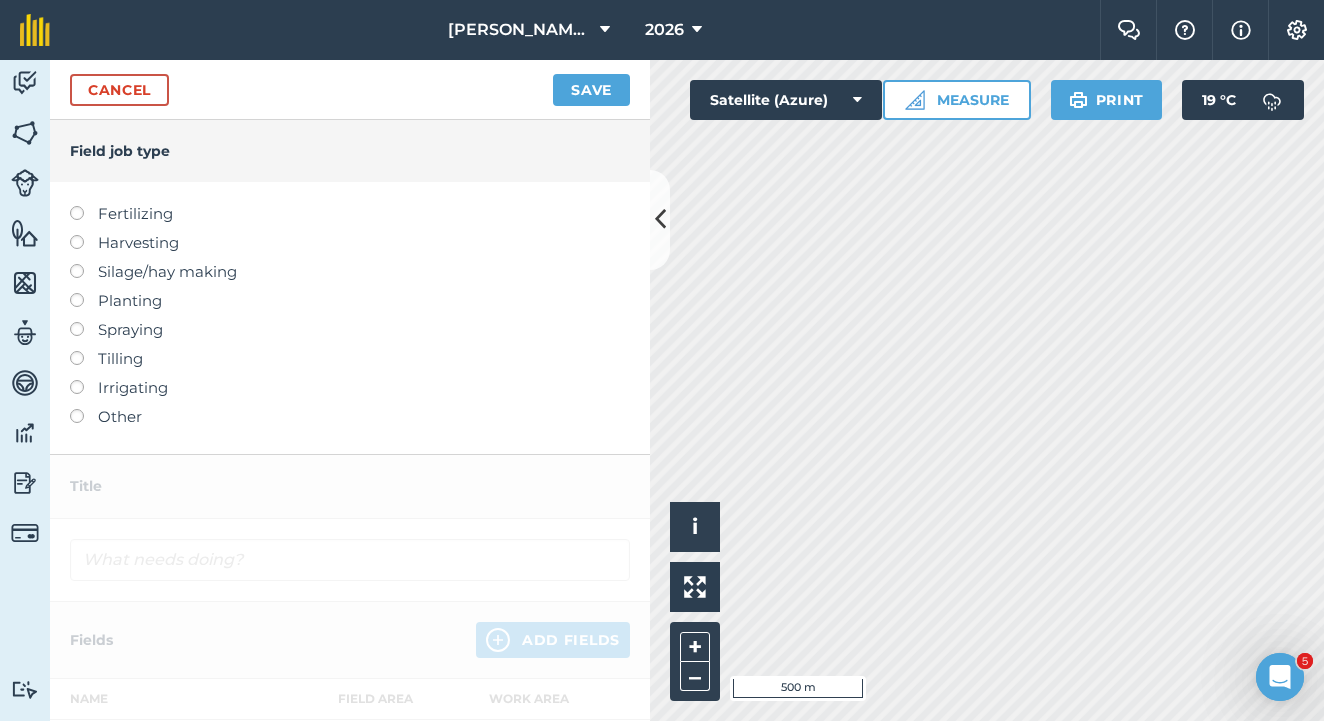 click at bounding box center [84, 351] 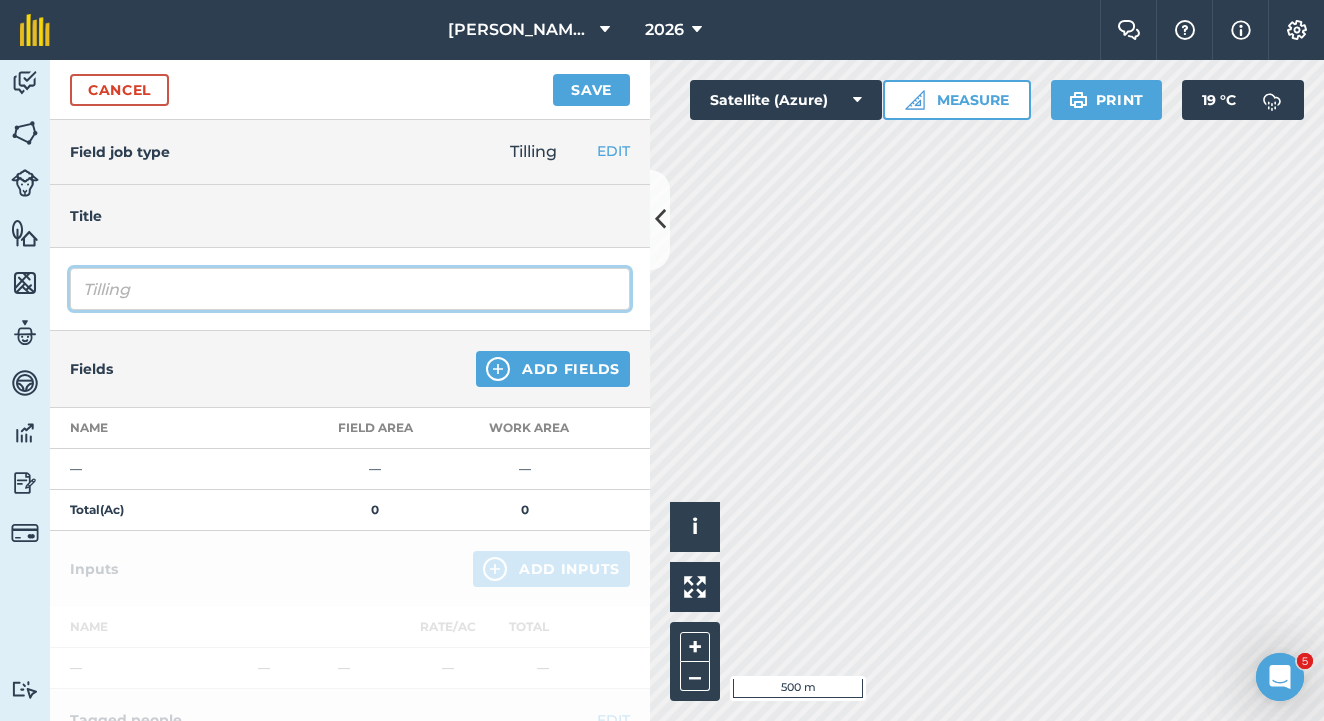 click on "Tilling" at bounding box center (350, 289) 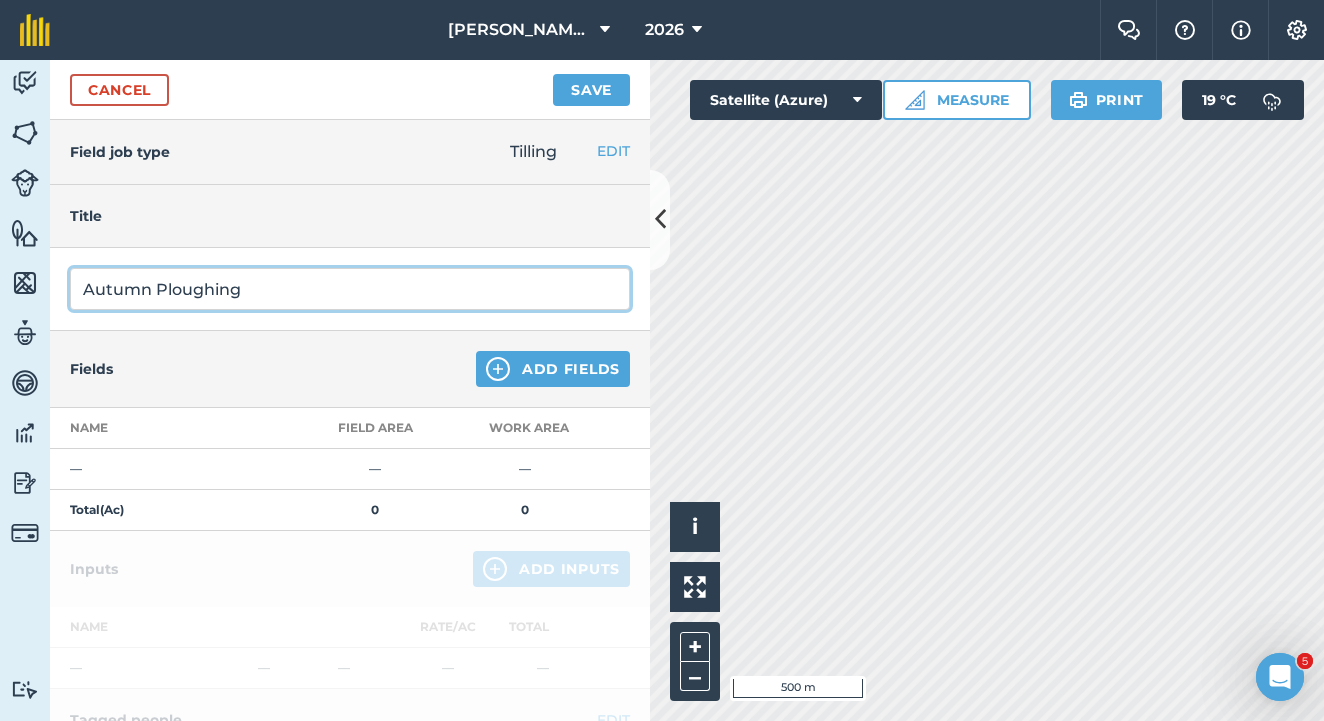 click on "Autumn Ploughing" at bounding box center [350, 289] 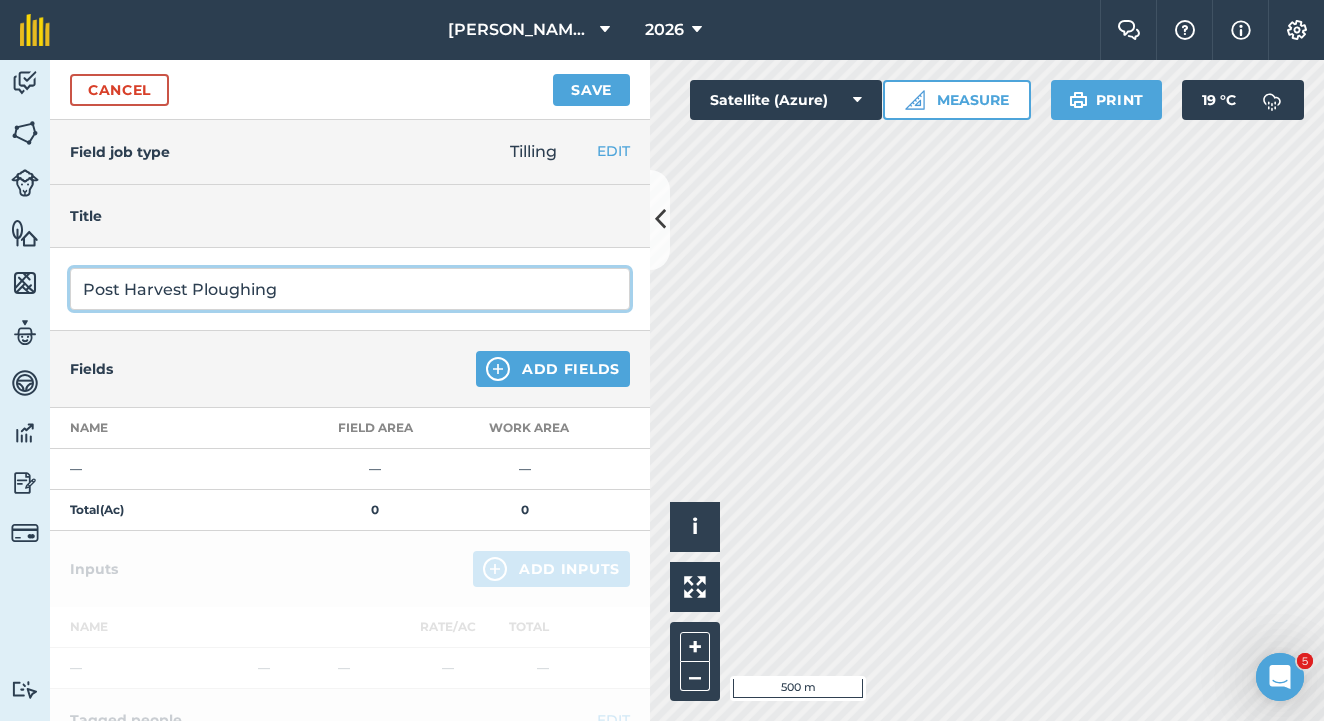 type on "Post Harvest Ploughing" 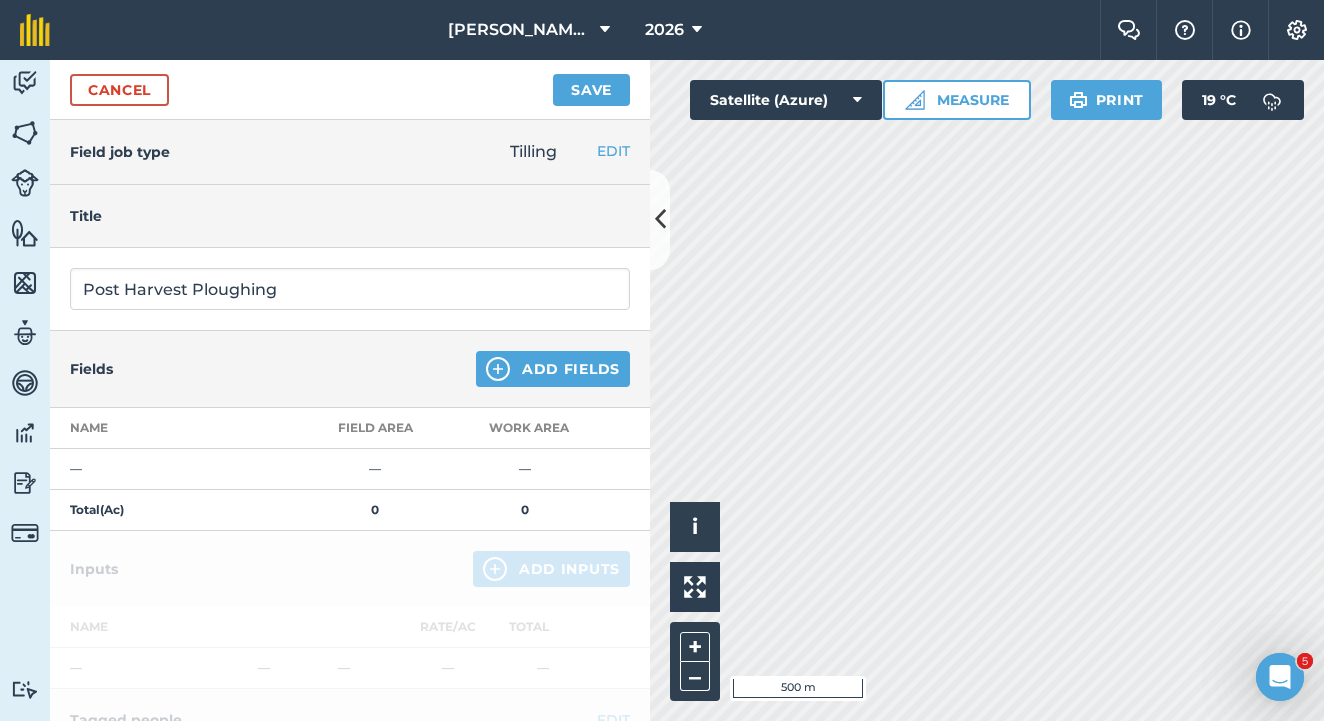 click on "Add Fields" at bounding box center (553, 369) 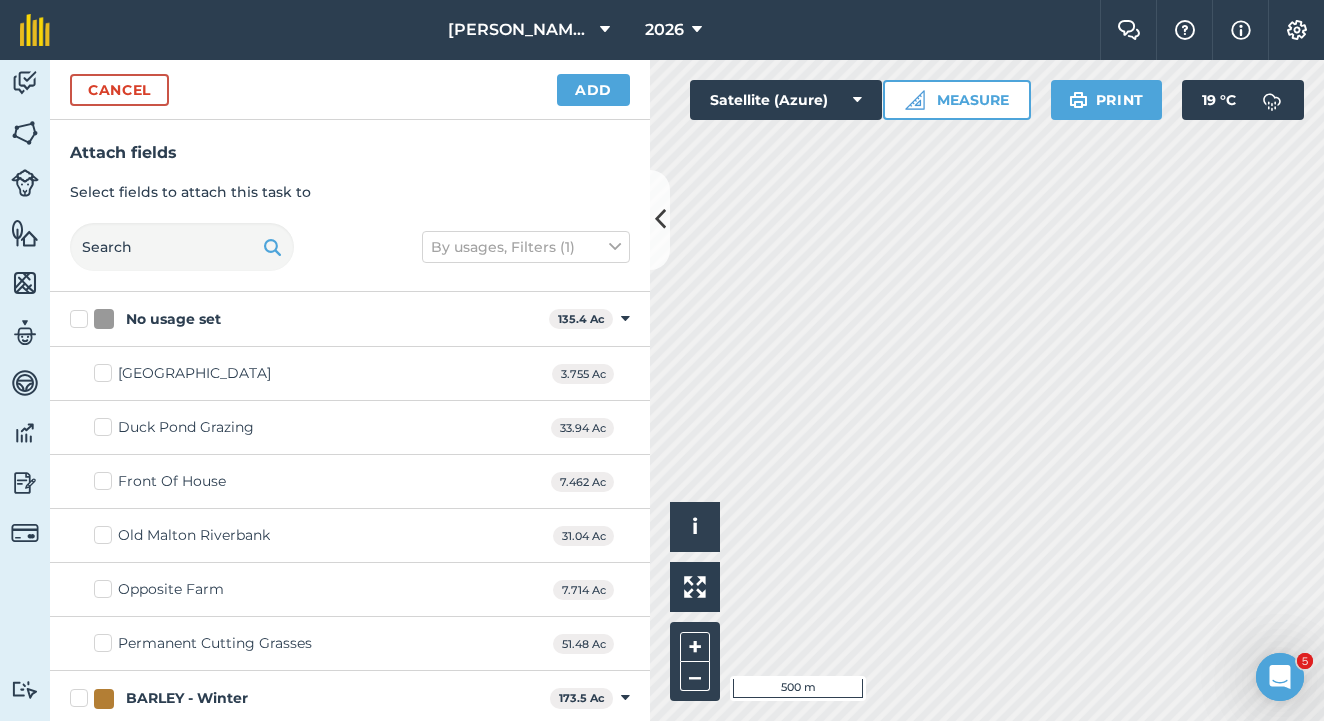 checkbox on "true" 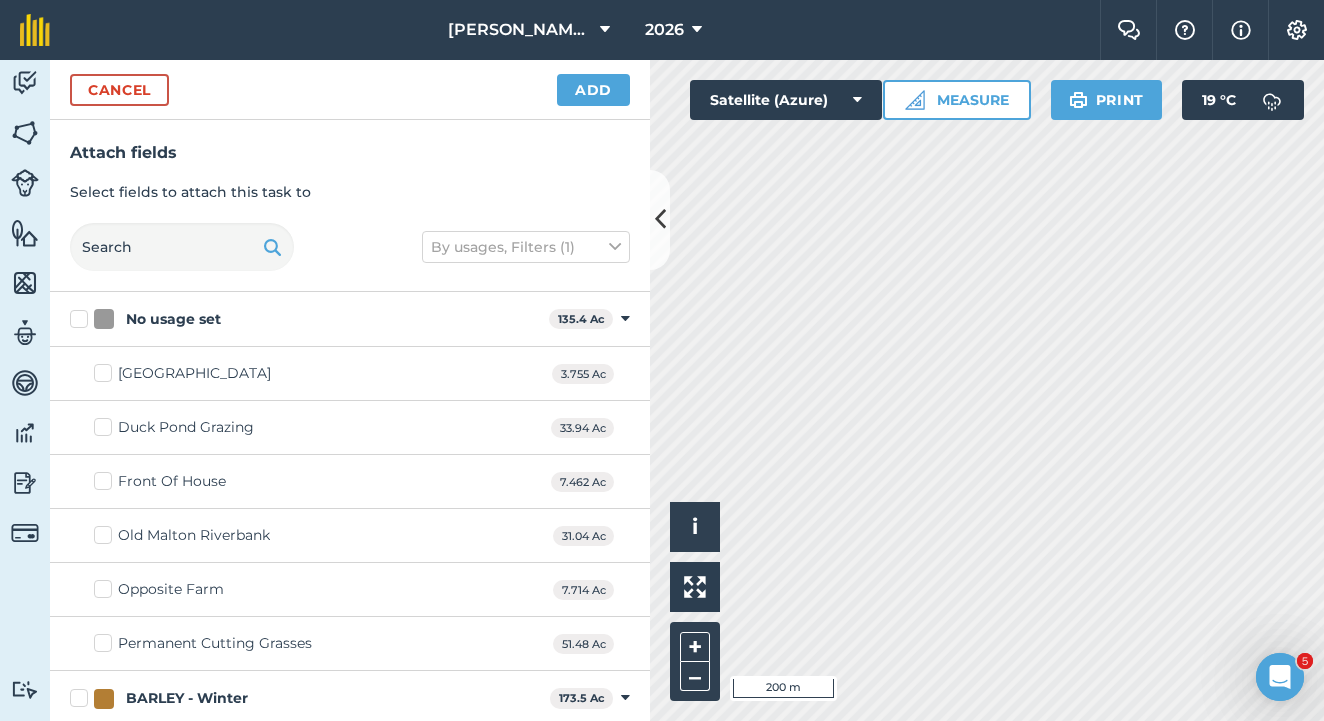 checkbox on "true" 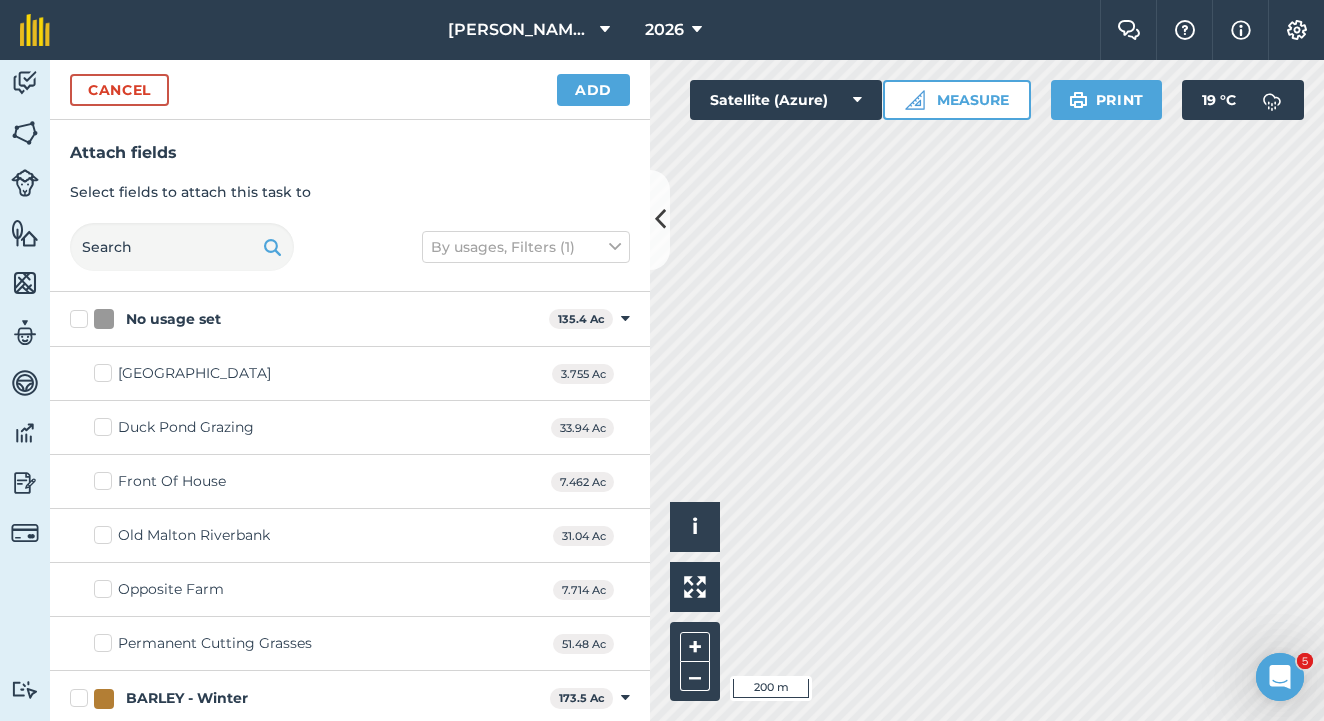 checkbox on "true" 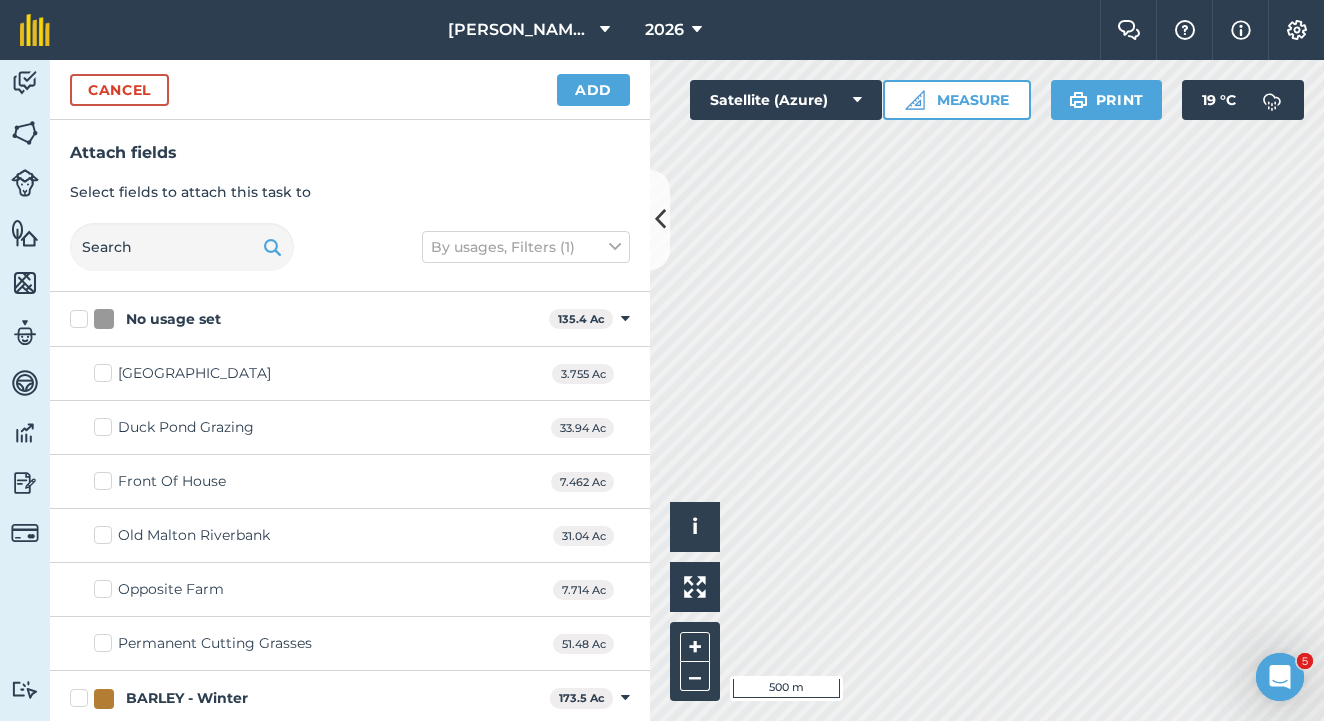 checkbox on "true" 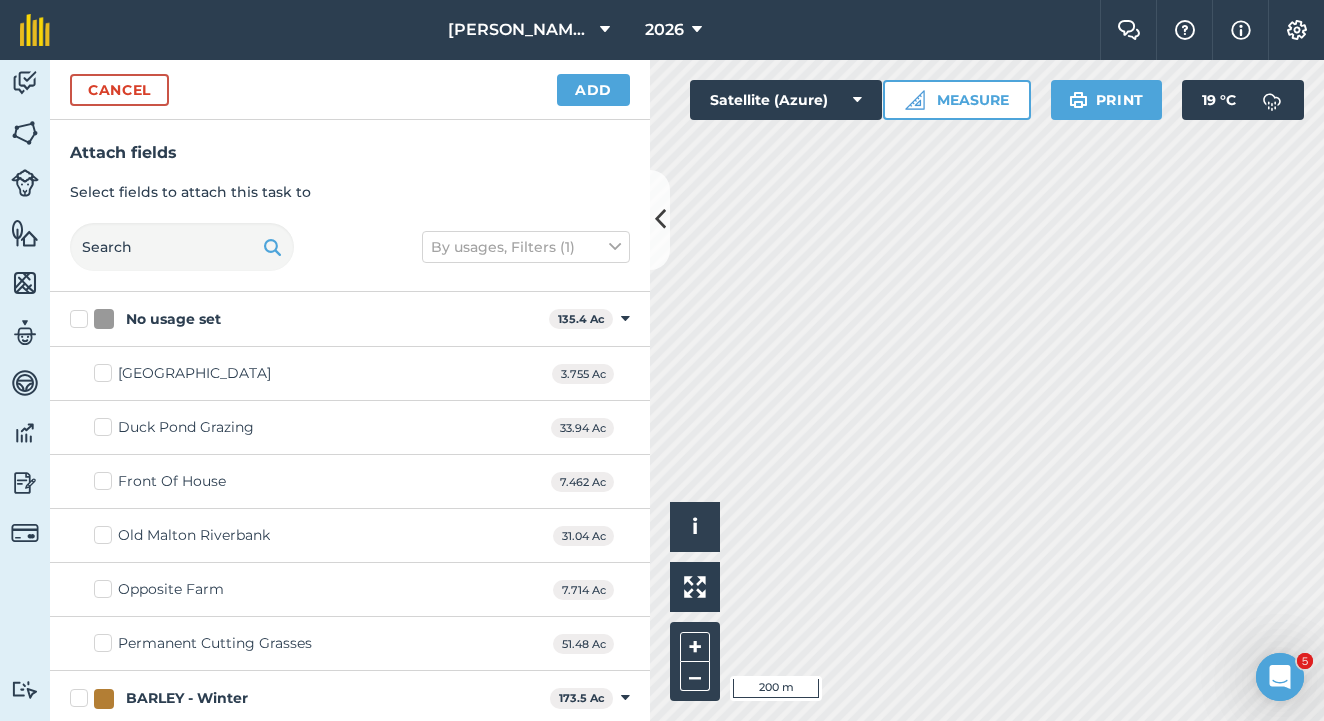 checkbox on "true" 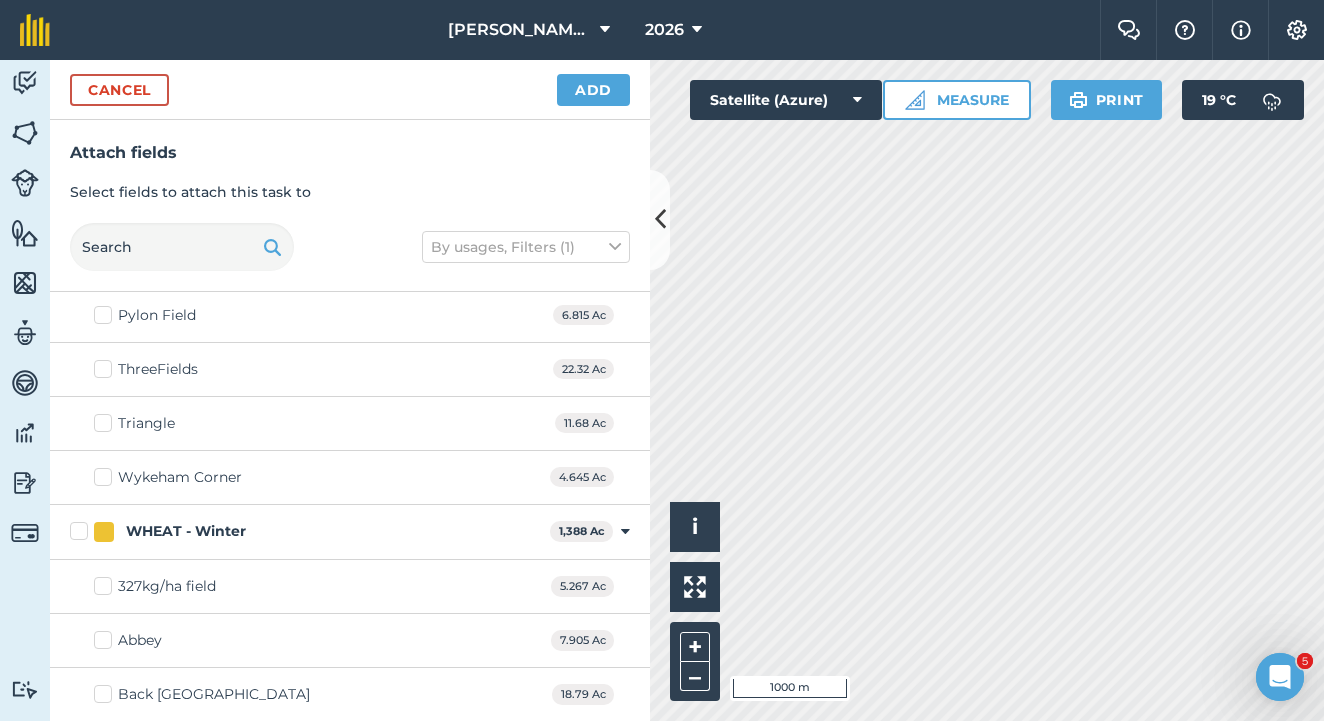 scroll, scrollTop: 3560, scrollLeft: 0, axis: vertical 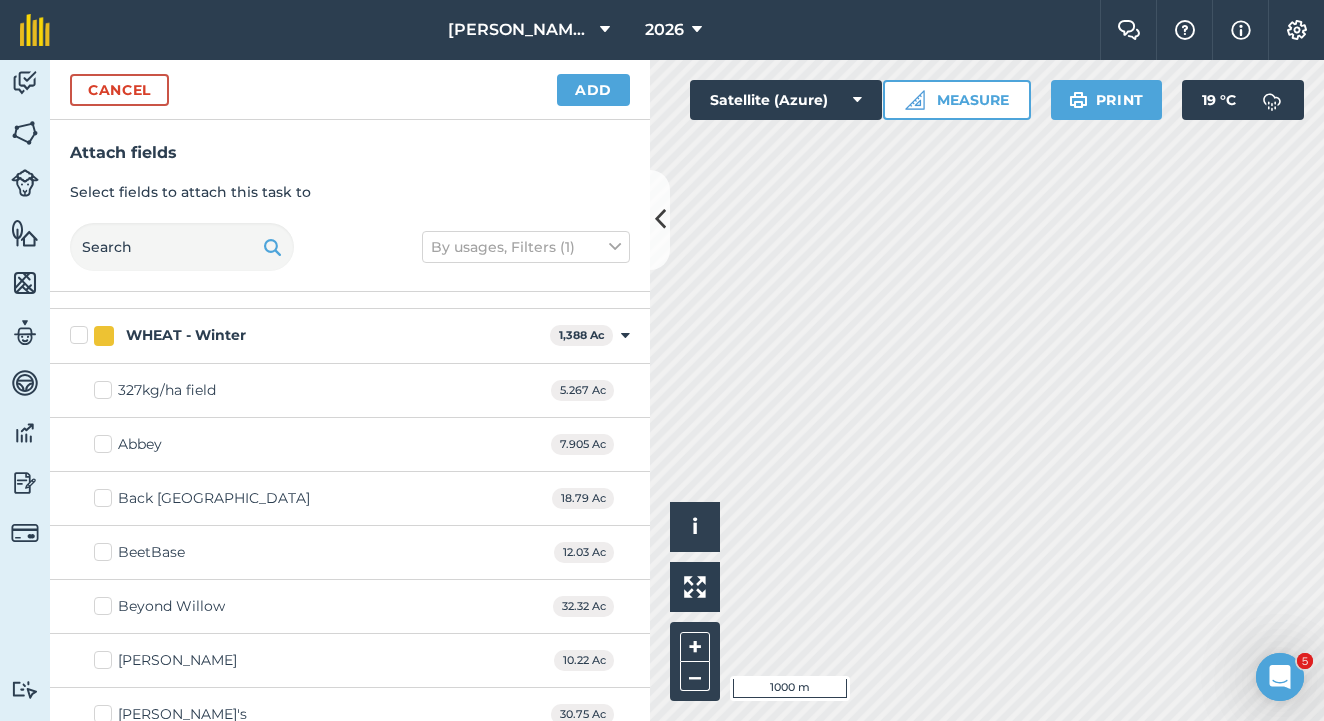 click on "Add" at bounding box center [593, 90] 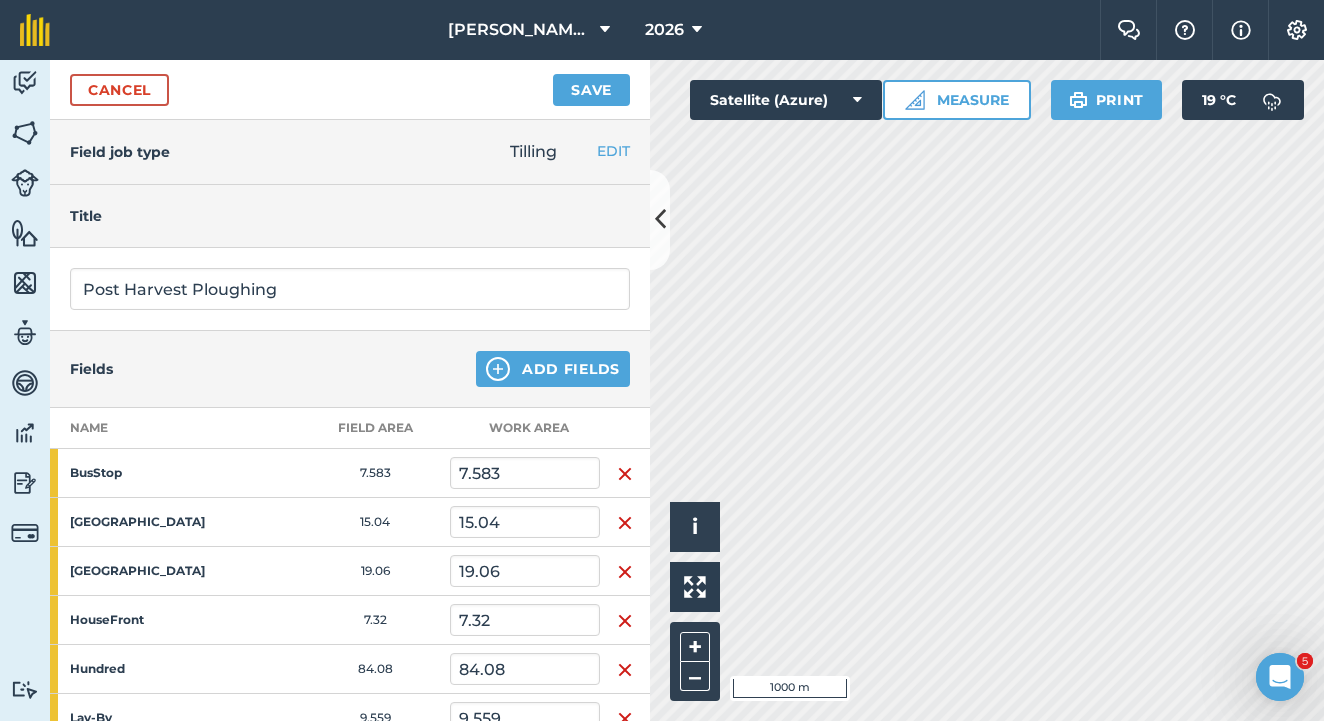 scroll, scrollTop: 452, scrollLeft: 0, axis: vertical 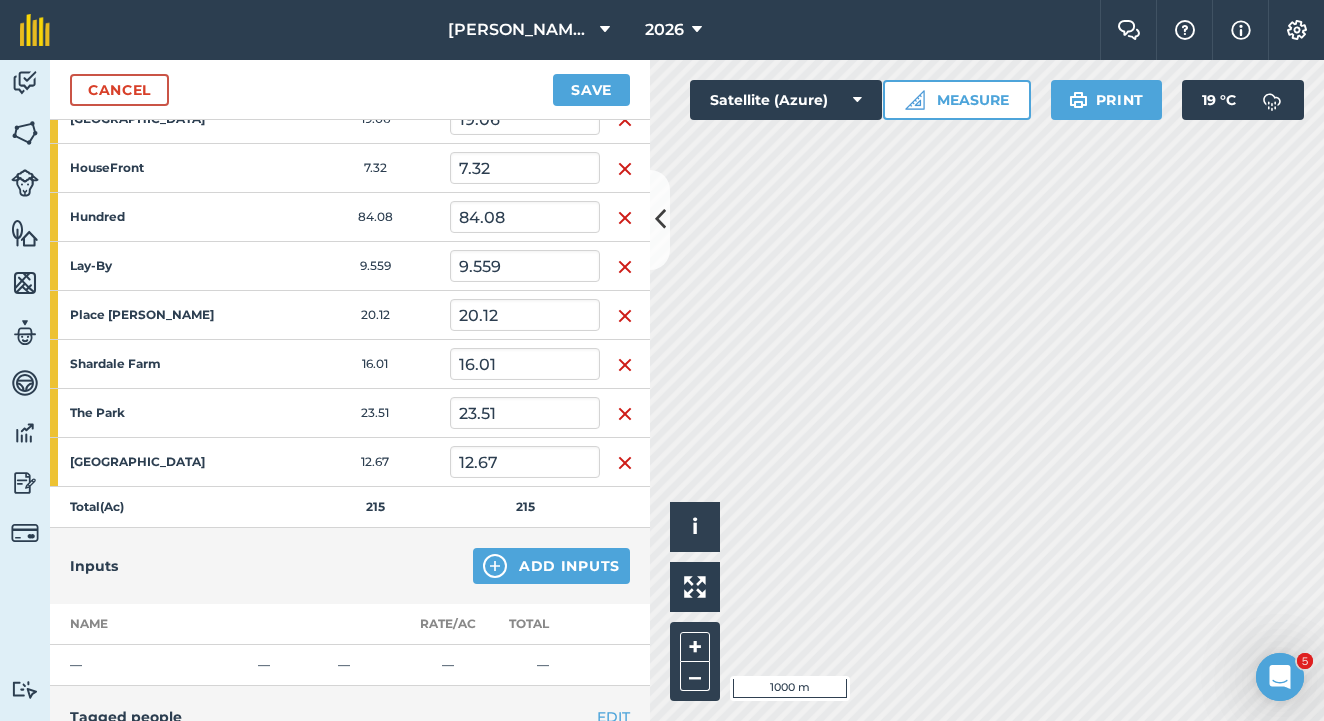 click on "Save" at bounding box center (591, 90) 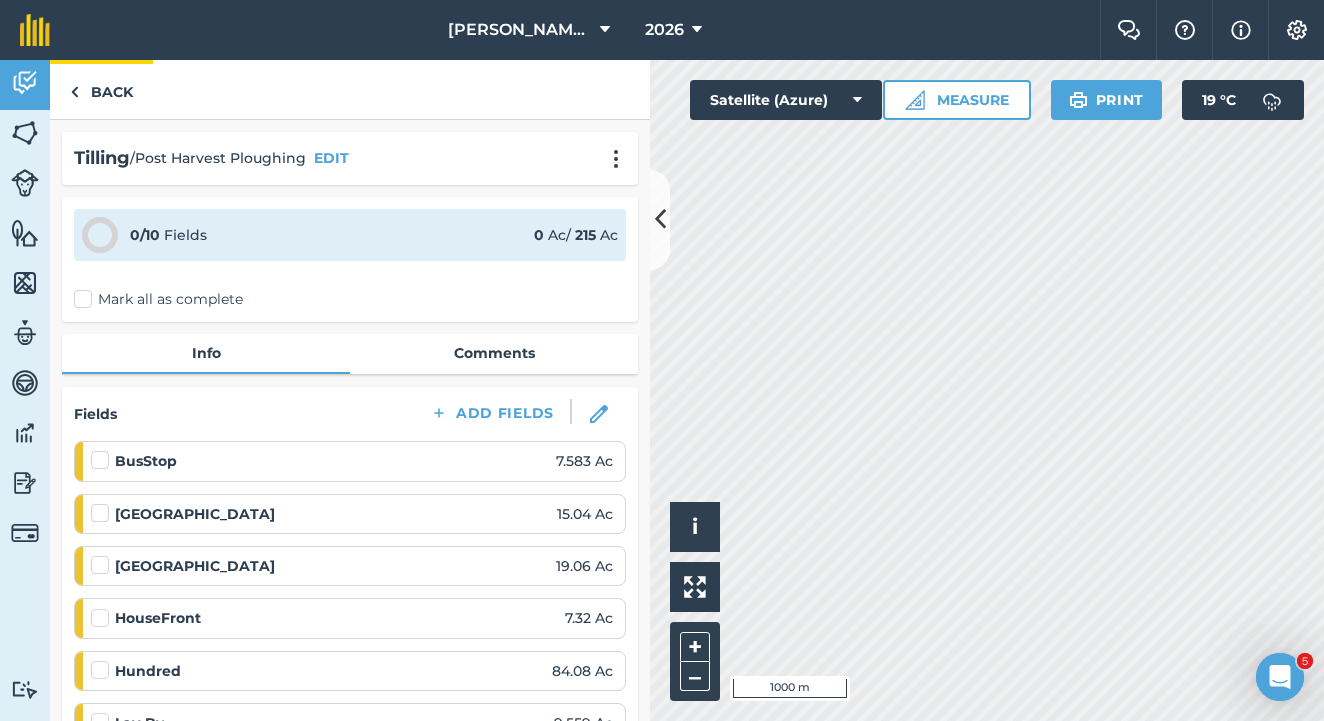 click on "Back" at bounding box center [101, 89] 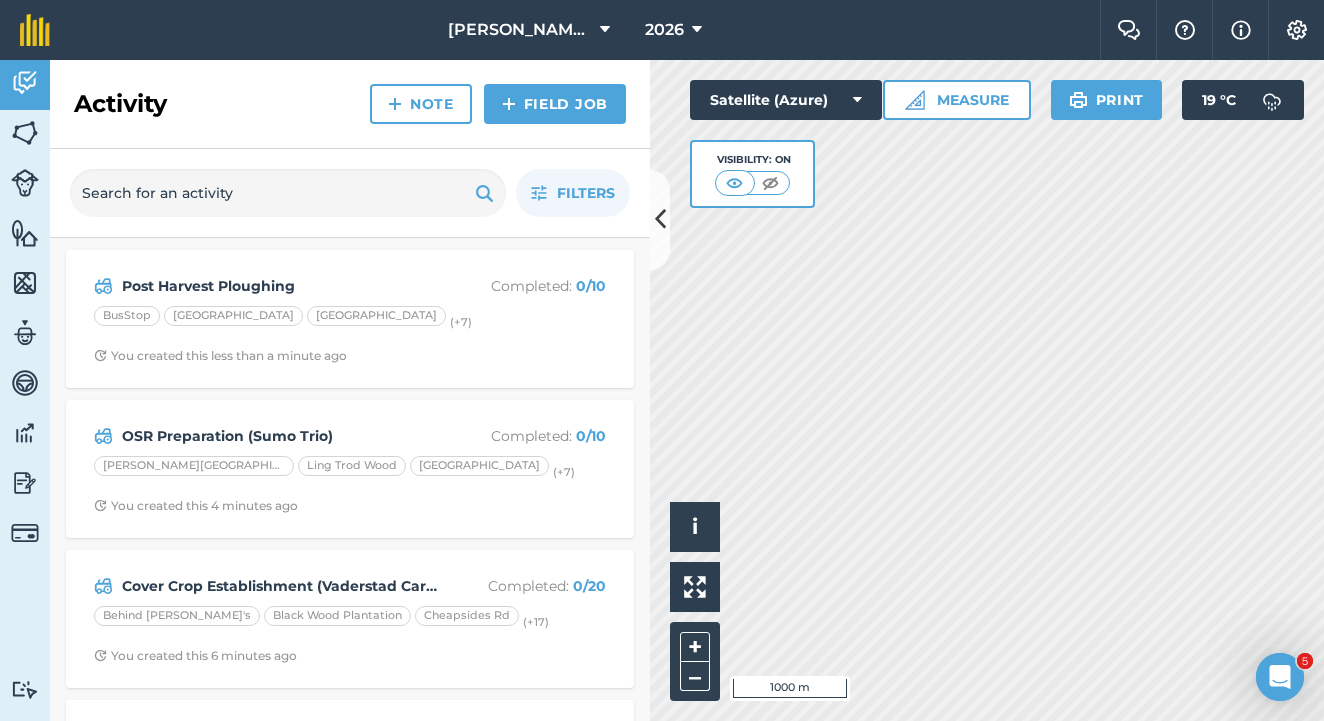 scroll, scrollTop: 0, scrollLeft: 0, axis: both 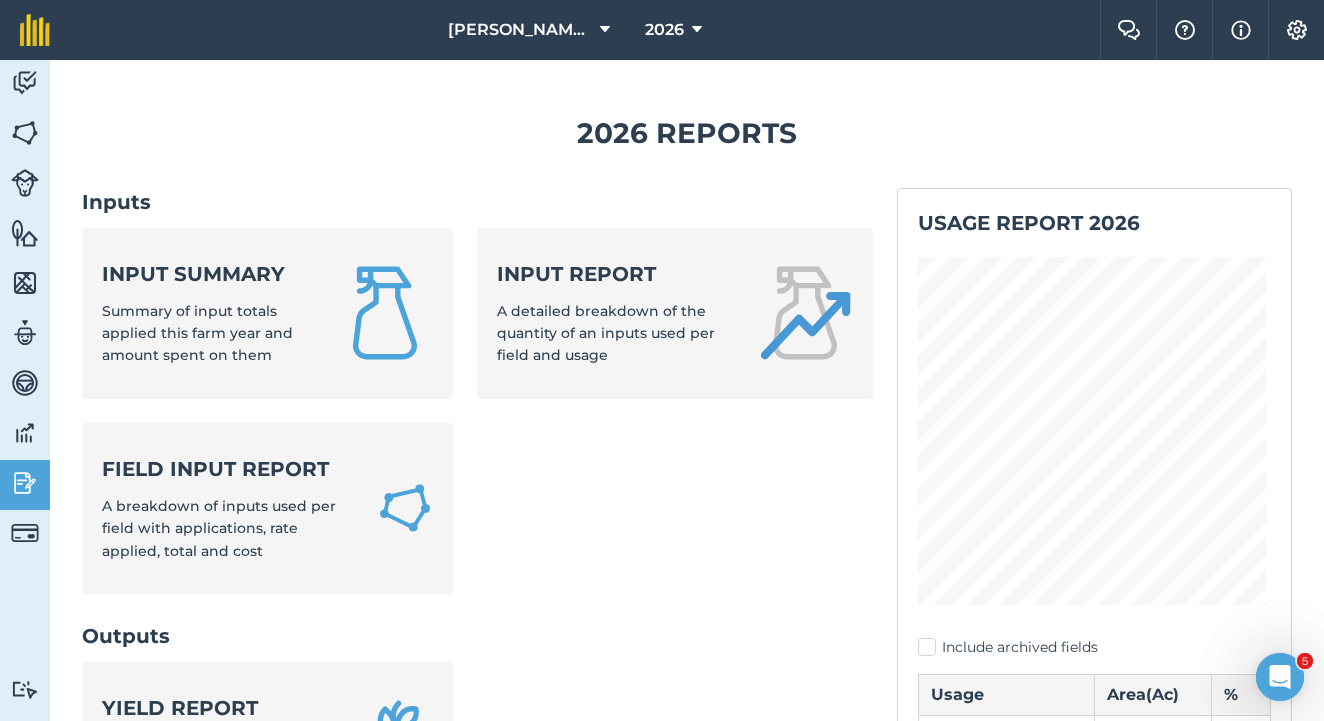 click on "Summary of input totals applied this farm year and amount spent on them" at bounding box center [197, 333] 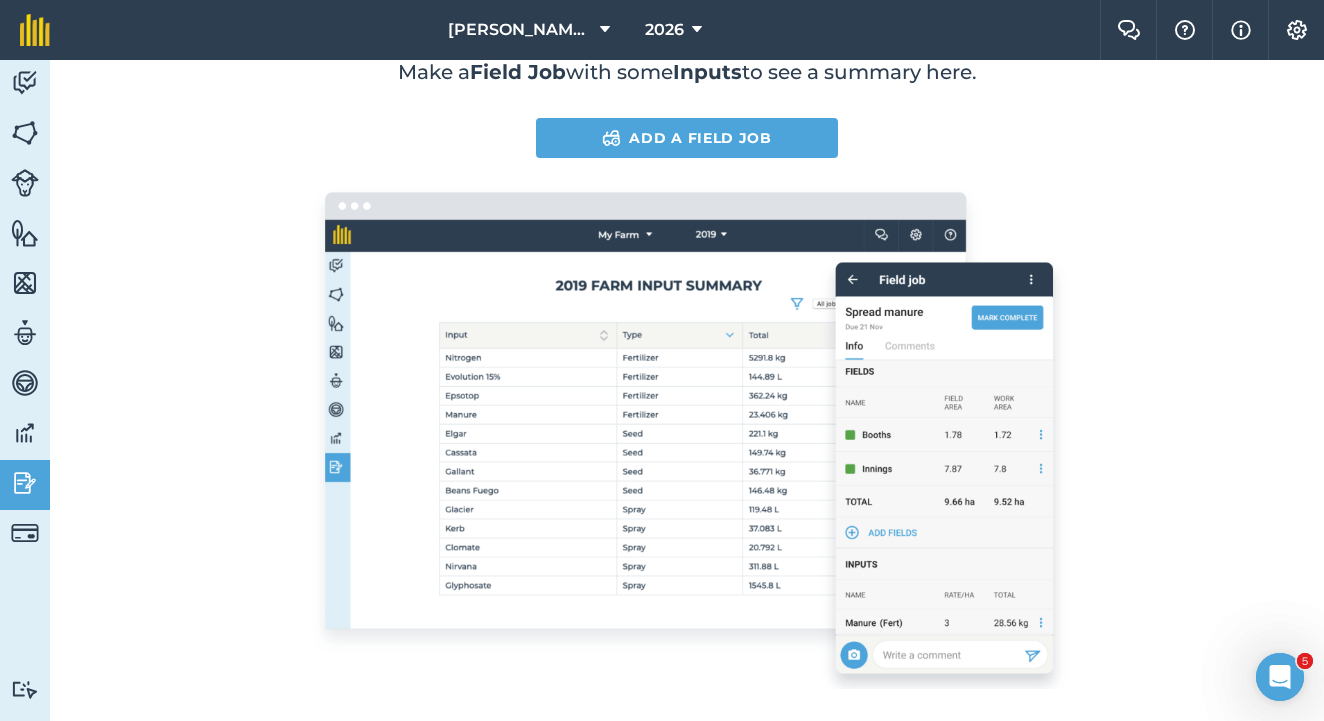 scroll, scrollTop: 162, scrollLeft: 0, axis: vertical 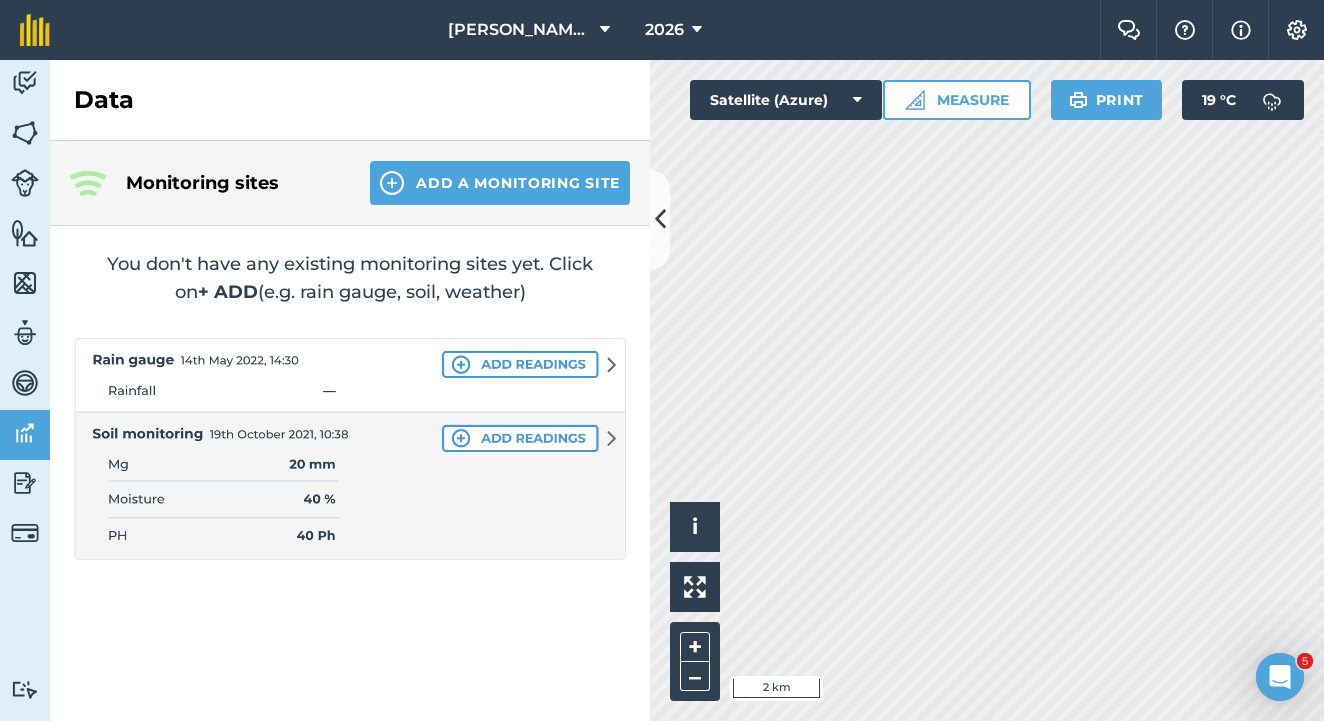 click at bounding box center (25, 383) 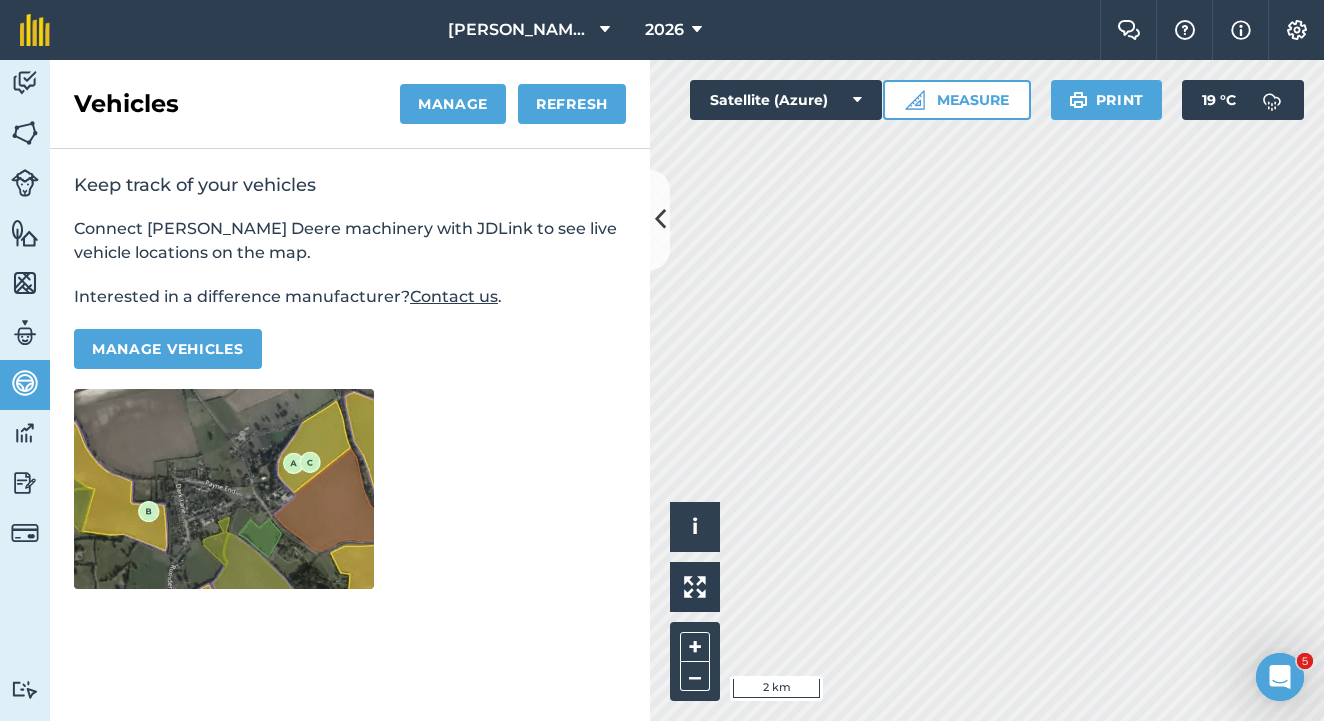 click at bounding box center [25, 333] 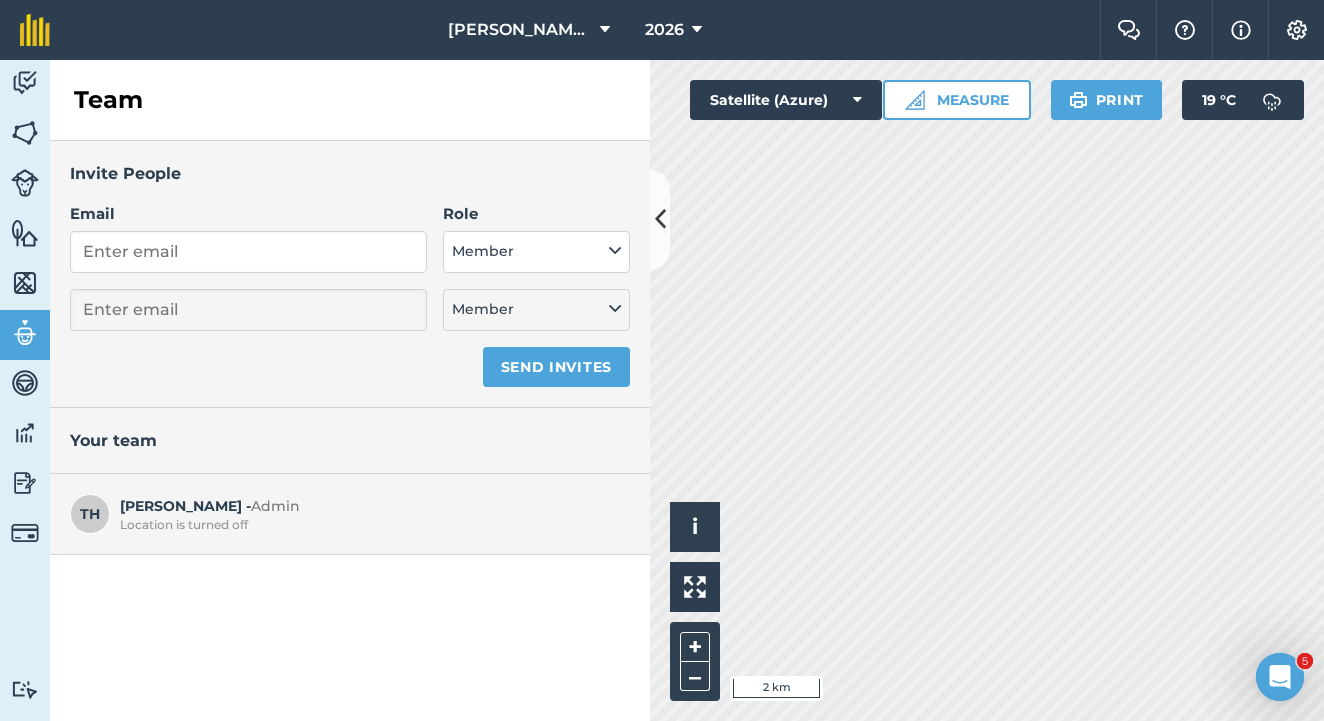 click at bounding box center [25, 283] 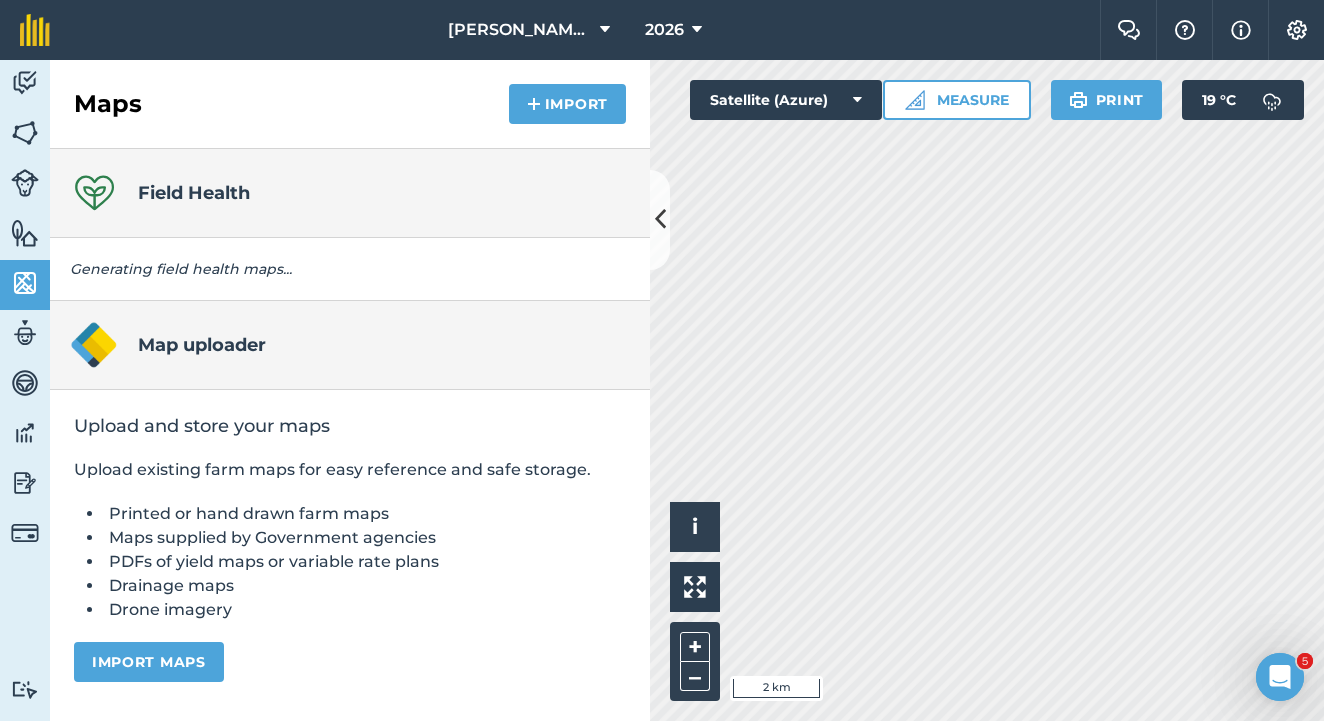 click at bounding box center [25, 233] 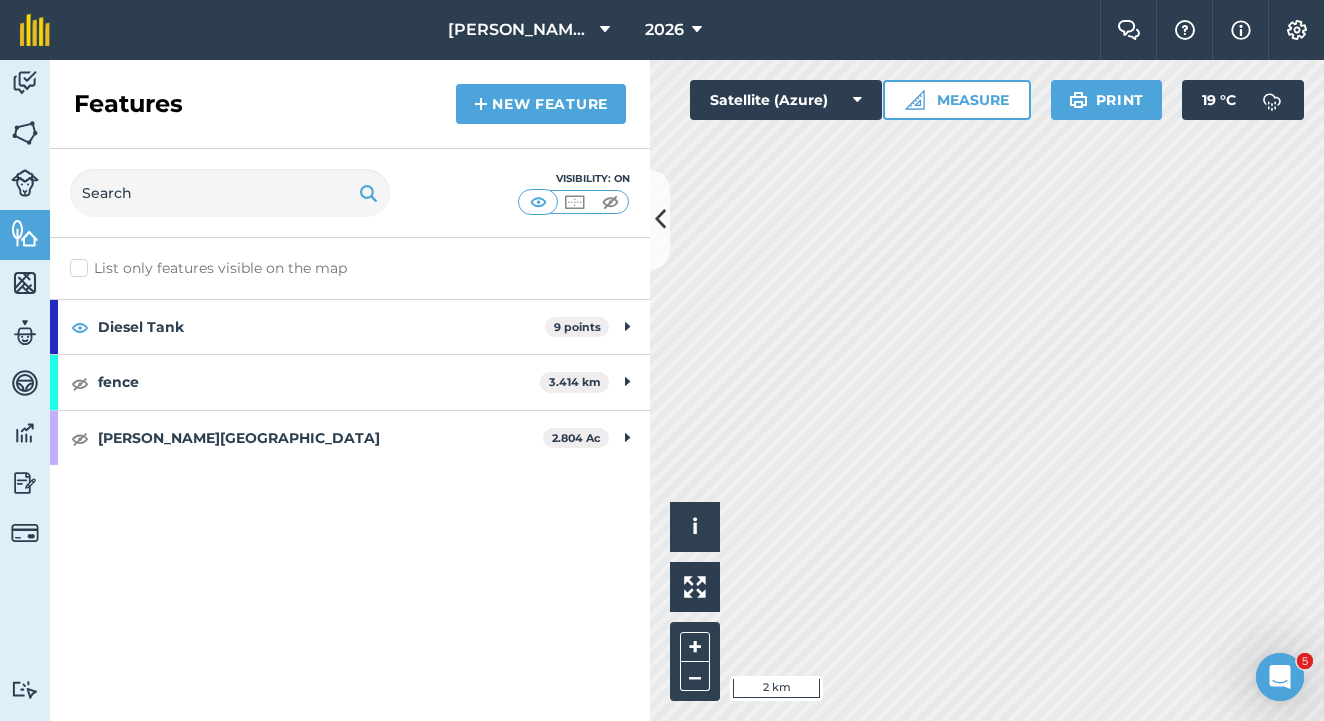 click at bounding box center [25, 283] 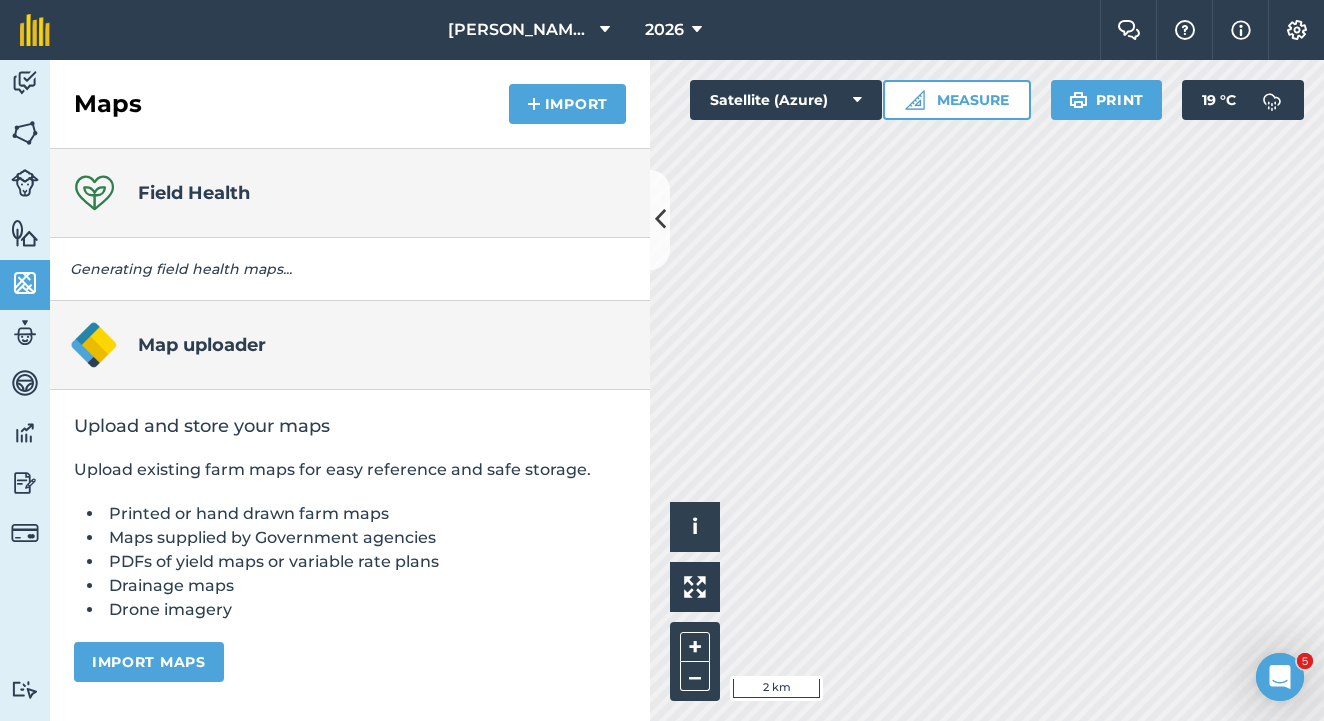 scroll, scrollTop: 0, scrollLeft: 0, axis: both 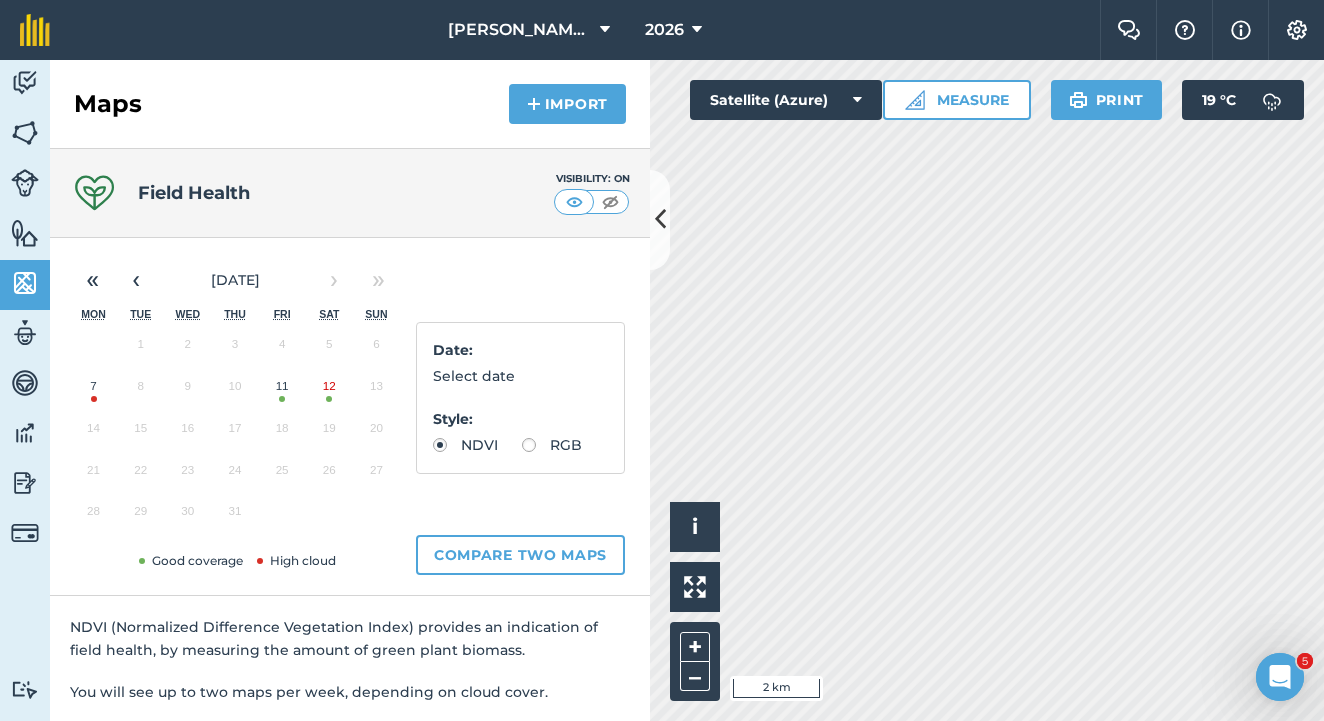 click at bounding box center [25, 233] 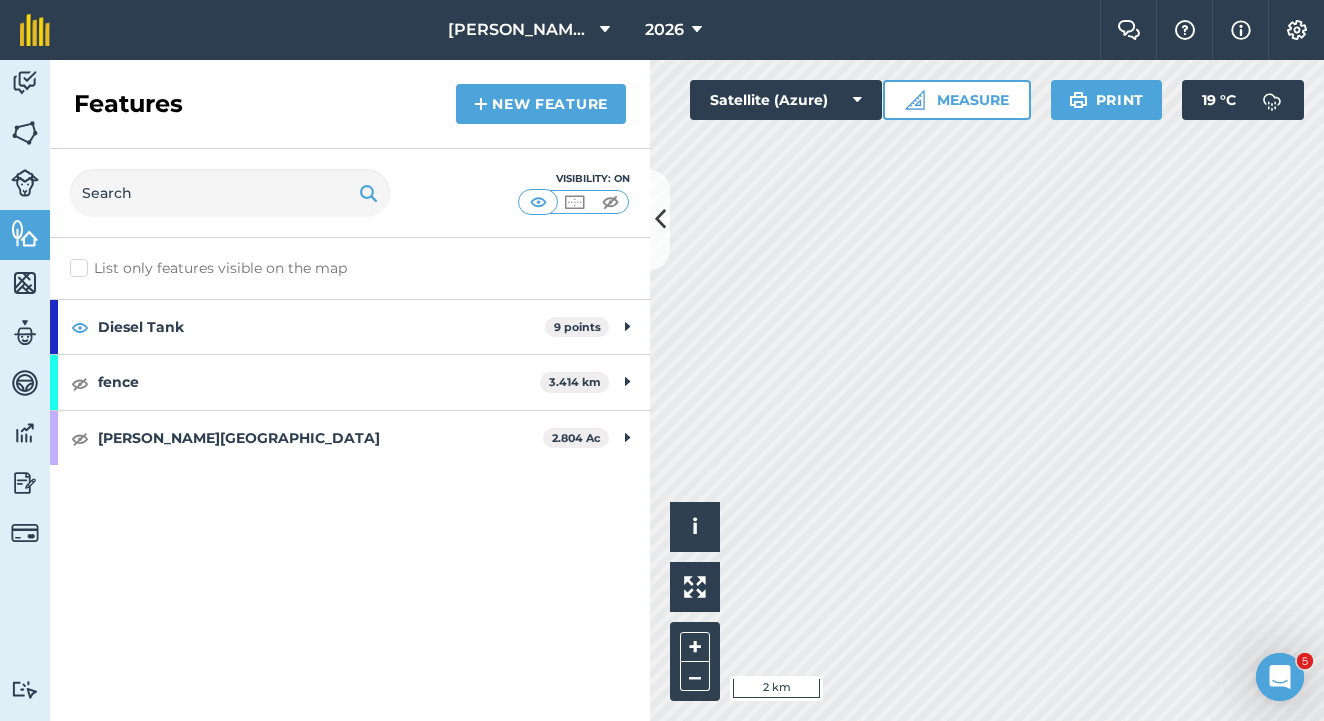 click at bounding box center (25, 183) 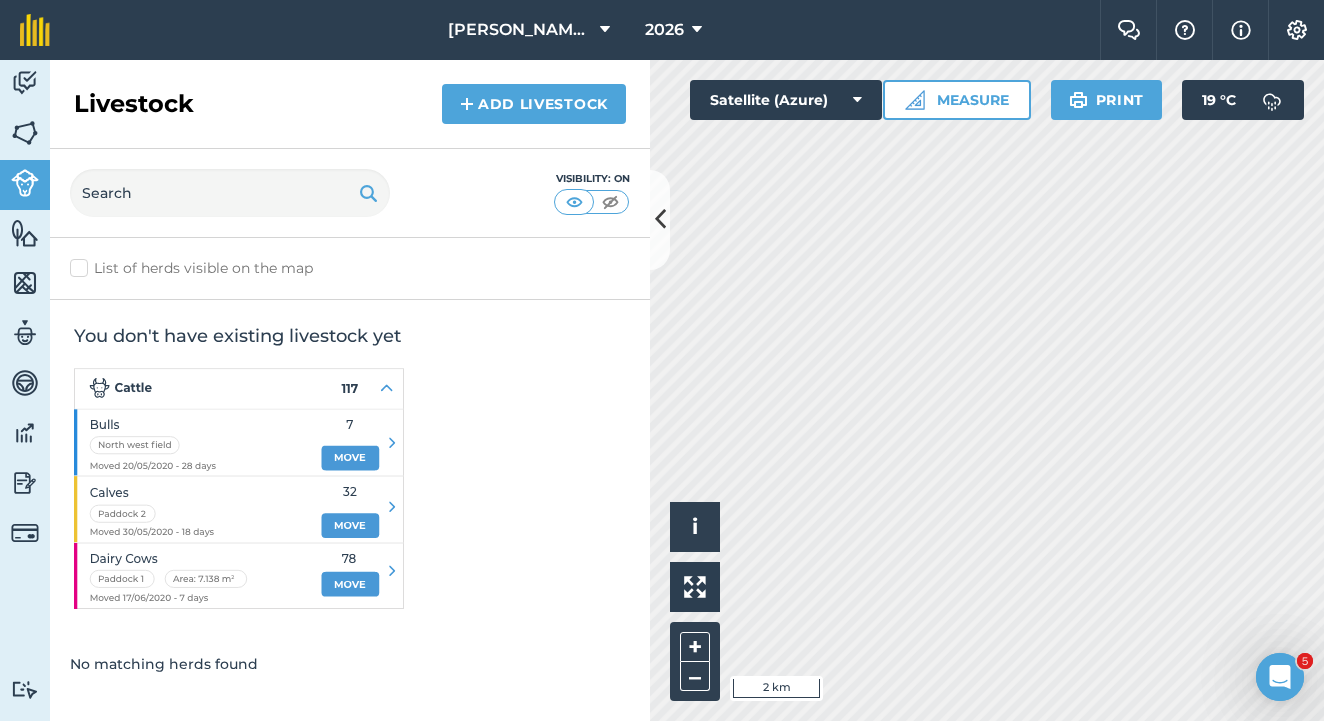 click at bounding box center (25, 133) 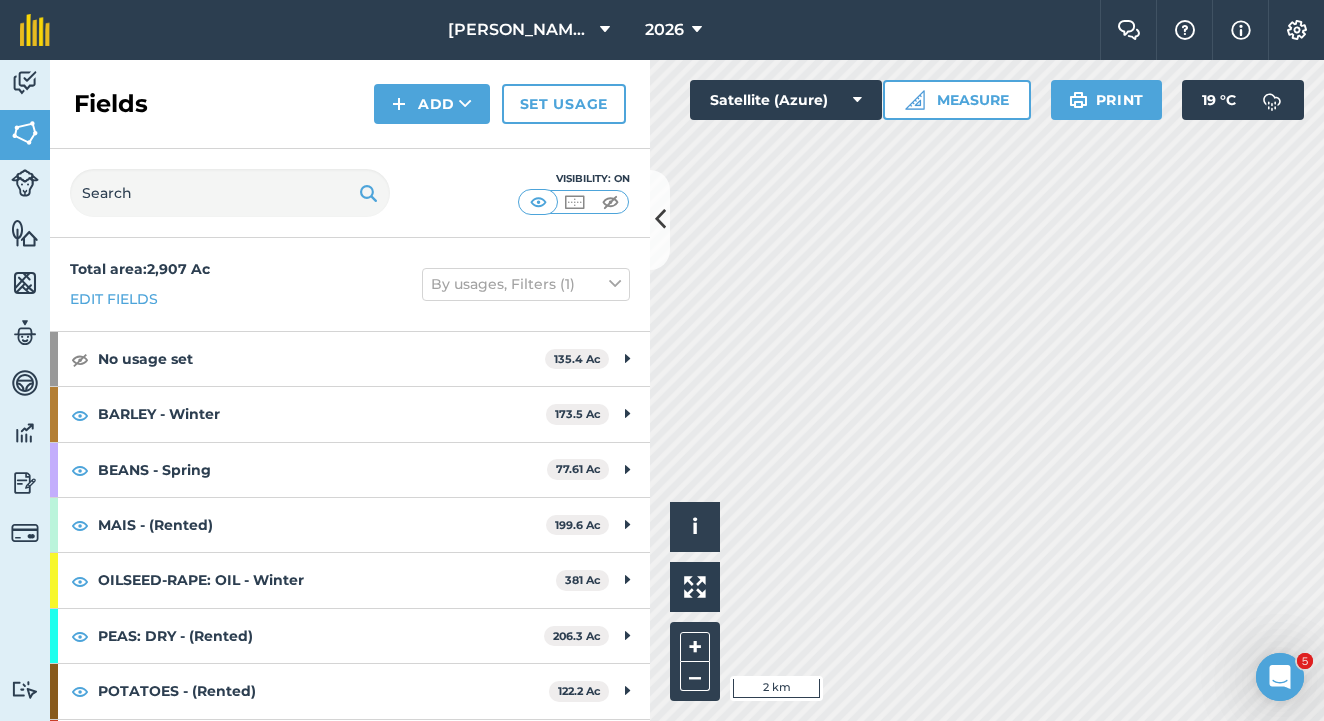 click at bounding box center [25, 83] 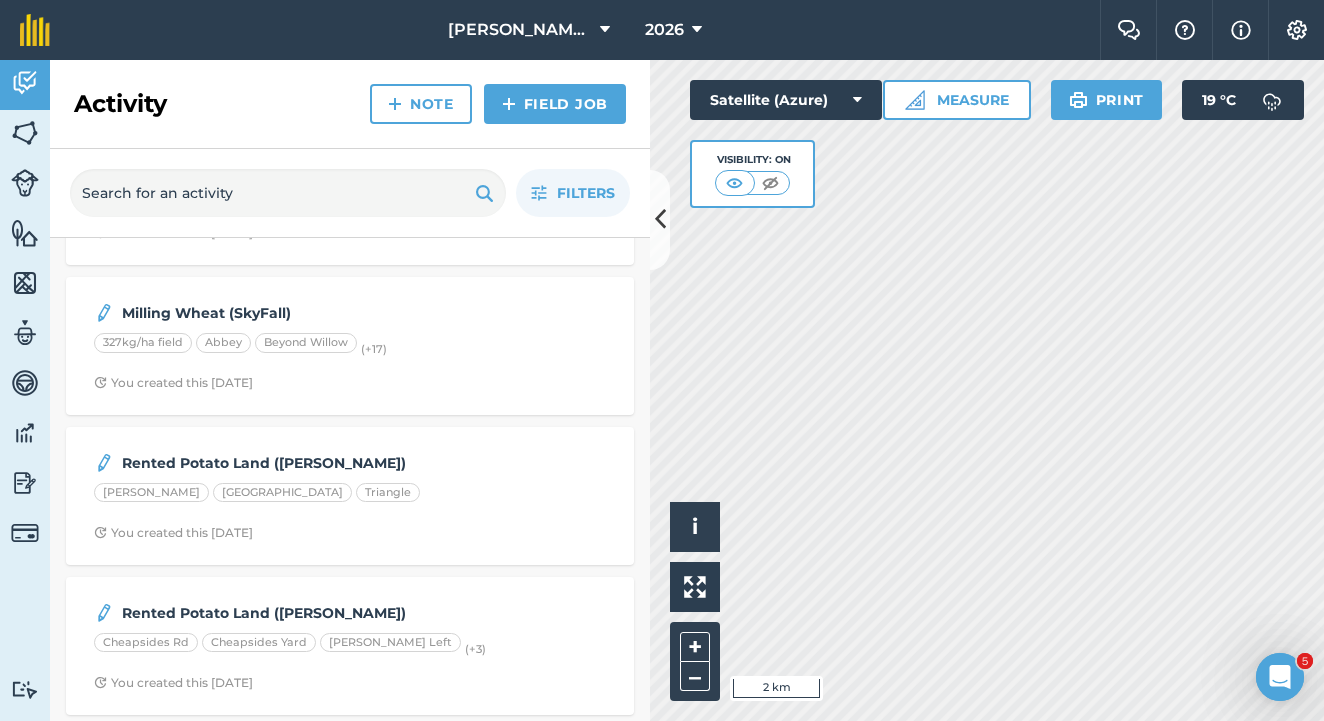 scroll, scrollTop: 870, scrollLeft: 0, axis: vertical 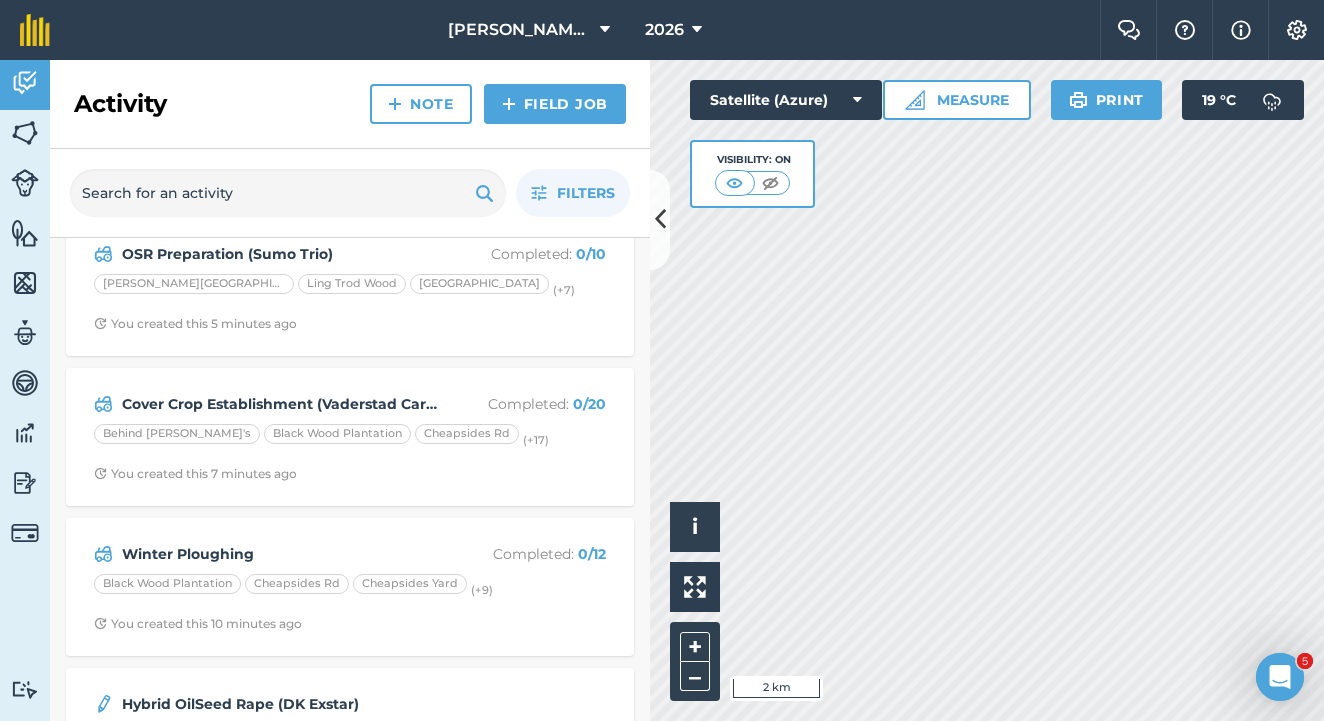 click on "You created this 7 minutes ago" at bounding box center (350, 474) 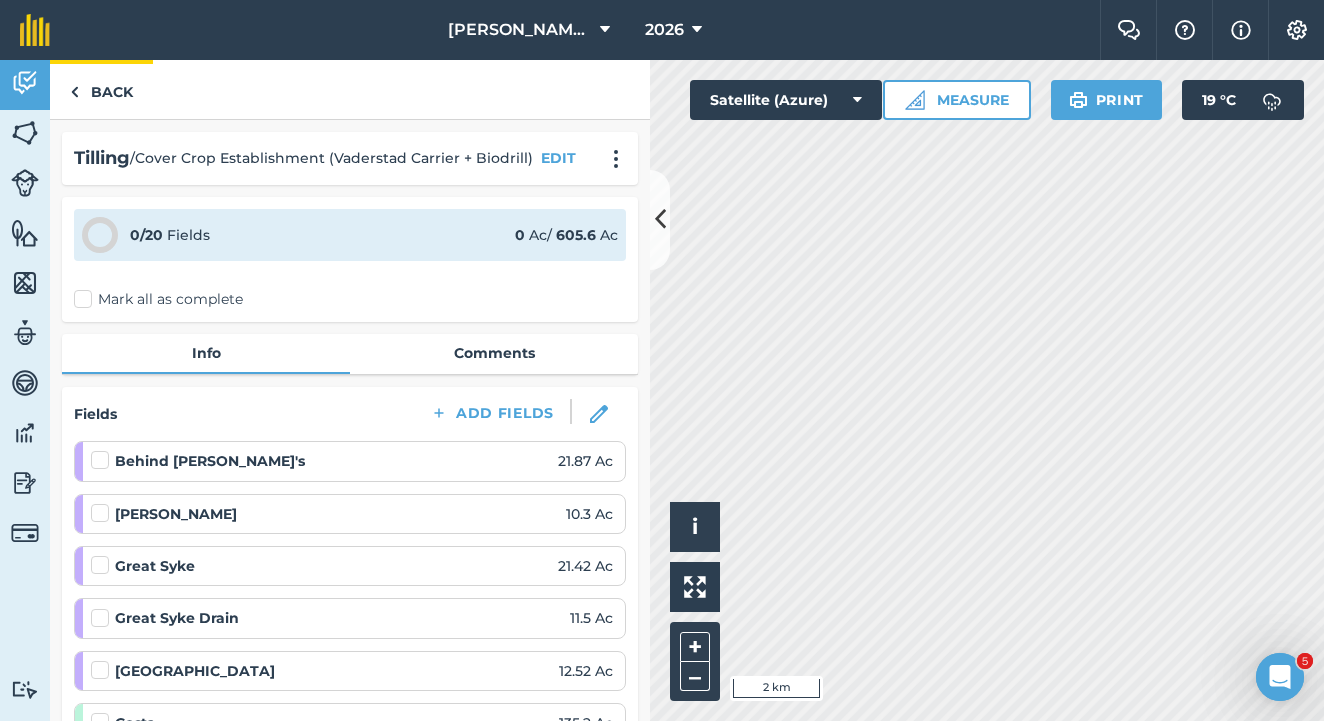 click on "Back" at bounding box center (101, 89) 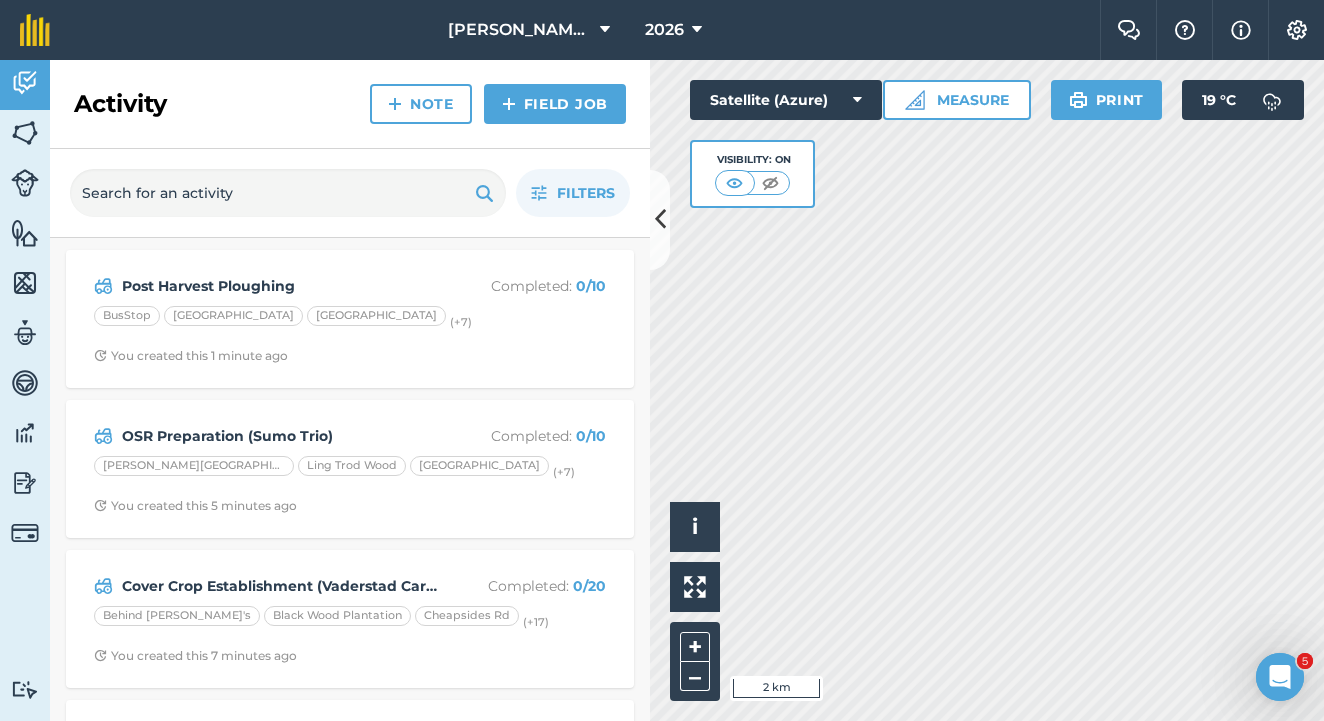 scroll, scrollTop: 0, scrollLeft: 0, axis: both 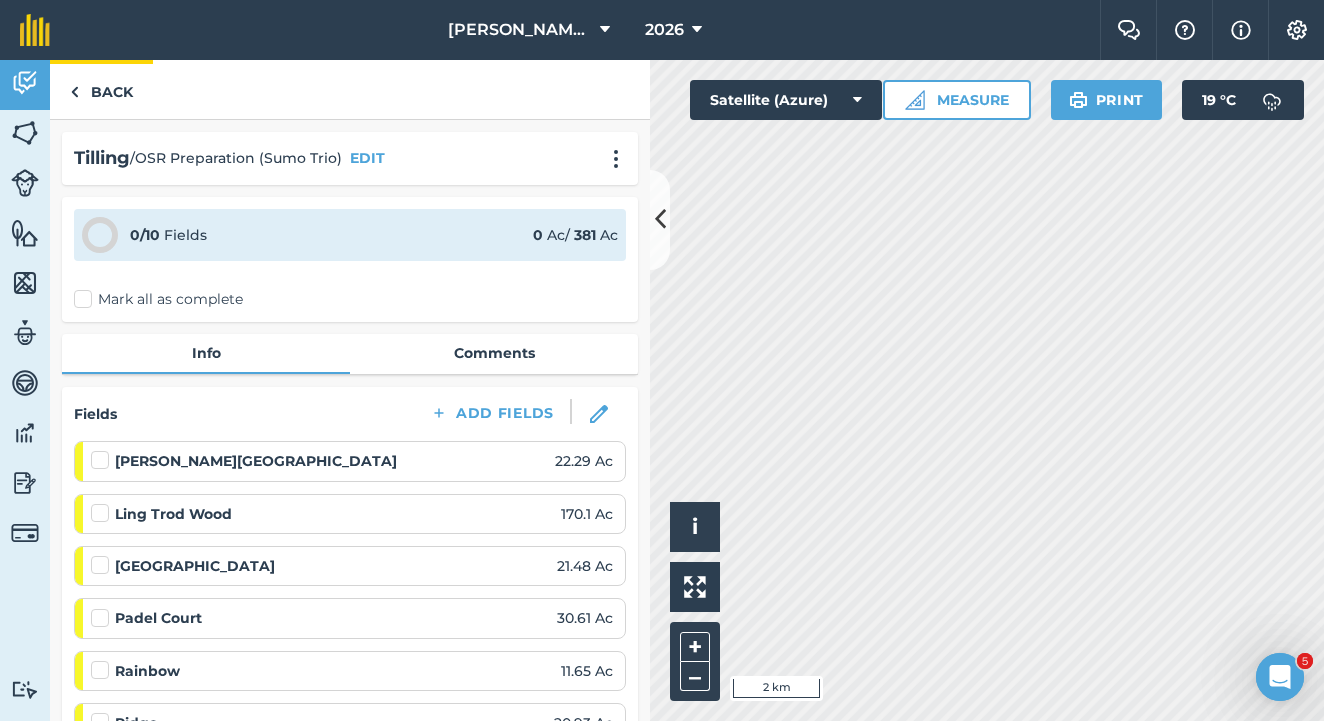 click on "Back" at bounding box center [101, 89] 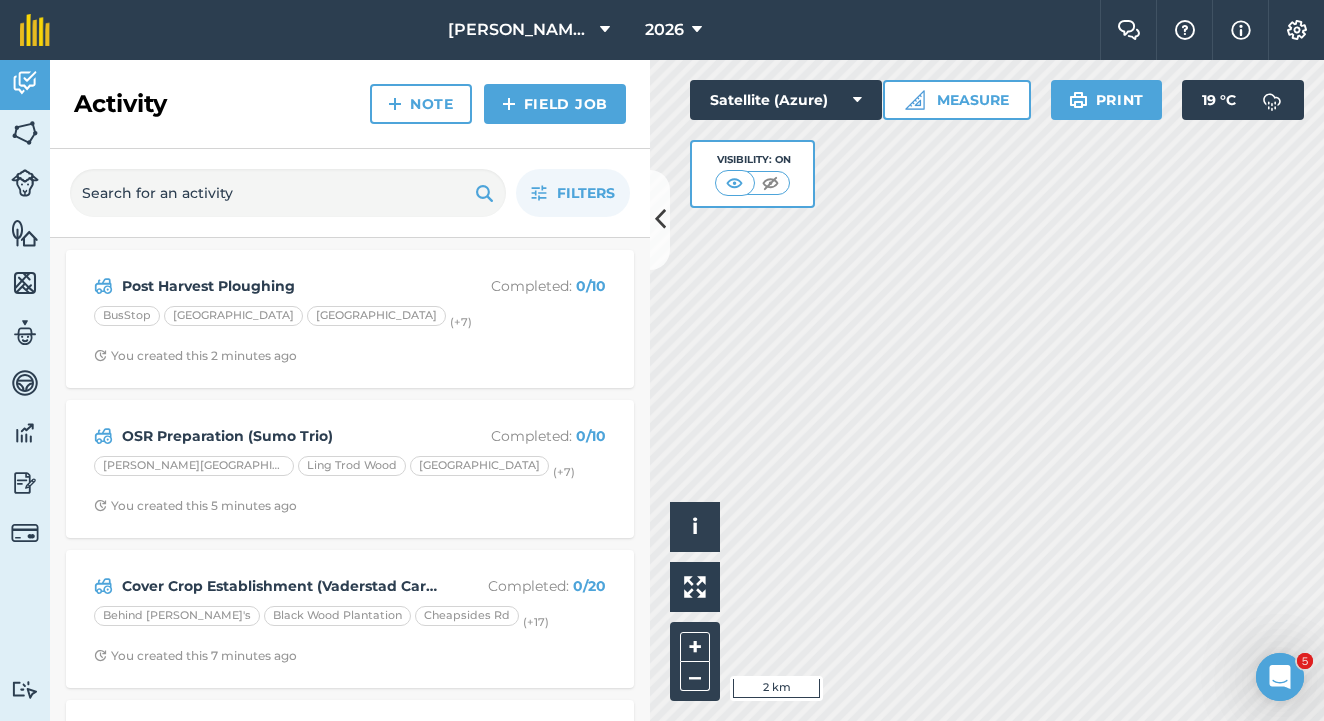 scroll, scrollTop: 0, scrollLeft: 0, axis: both 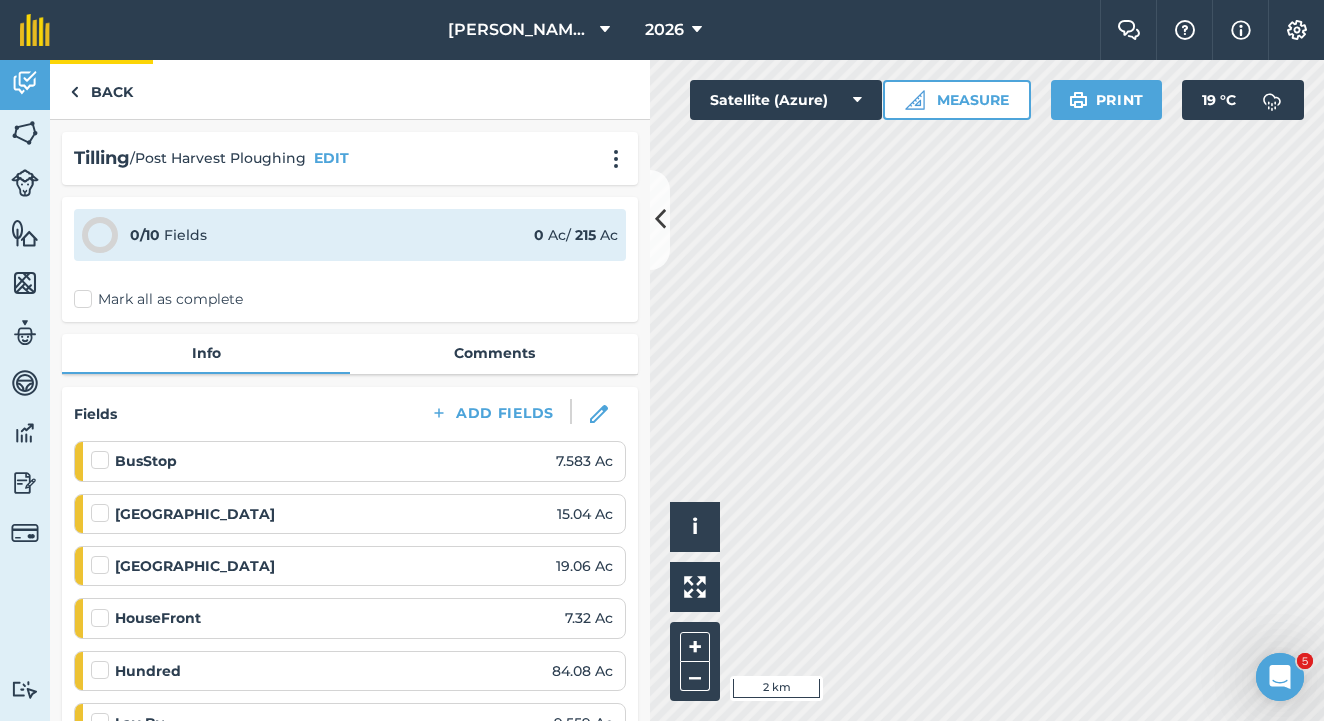 click on "Back" at bounding box center (101, 89) 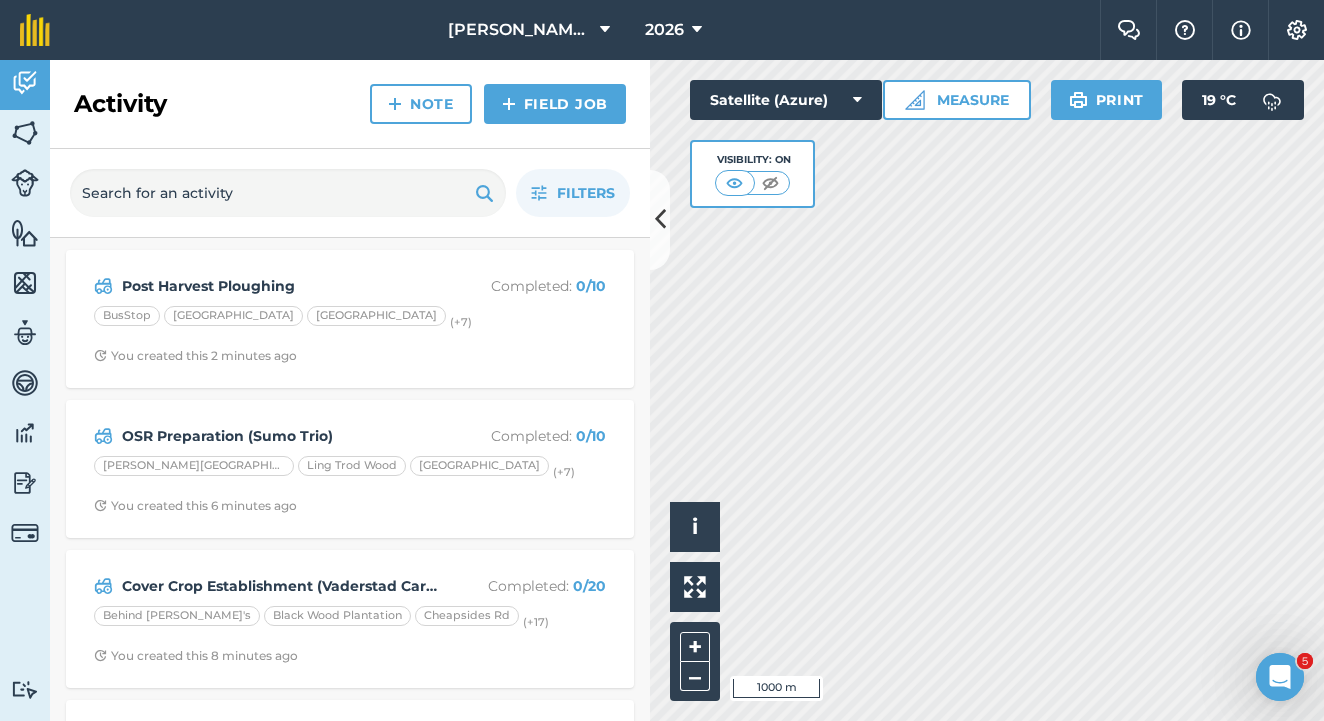 scroll, scrollTop: 0, scrollLeft: 0, axis: both 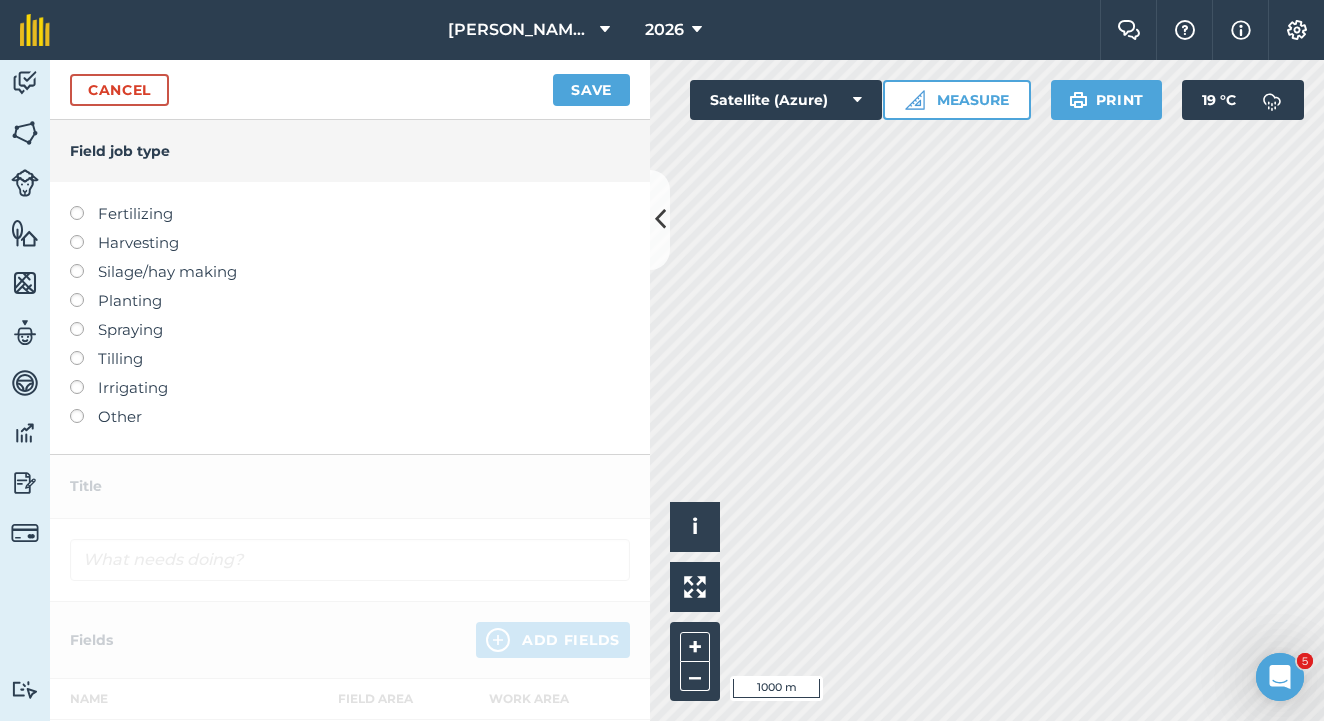 click at bounding box center (84, 293) 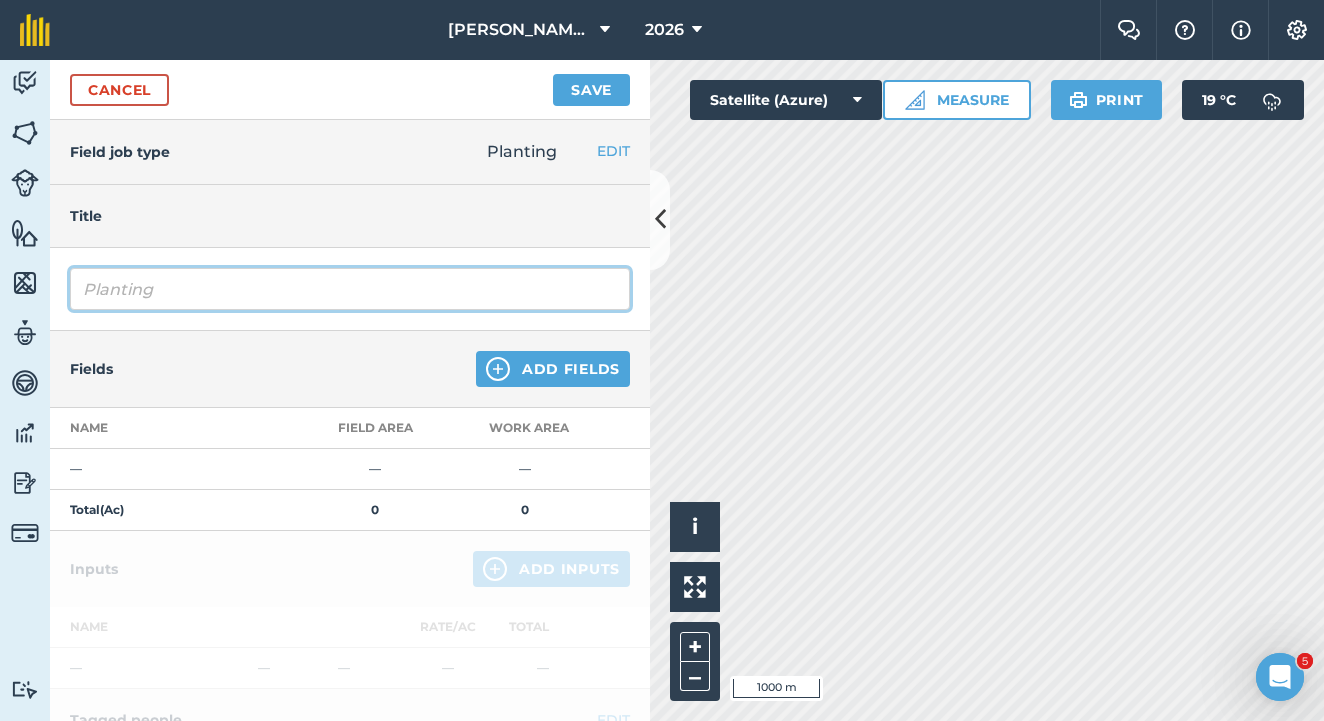 click on "Planting" at bounding box center [350, 289] 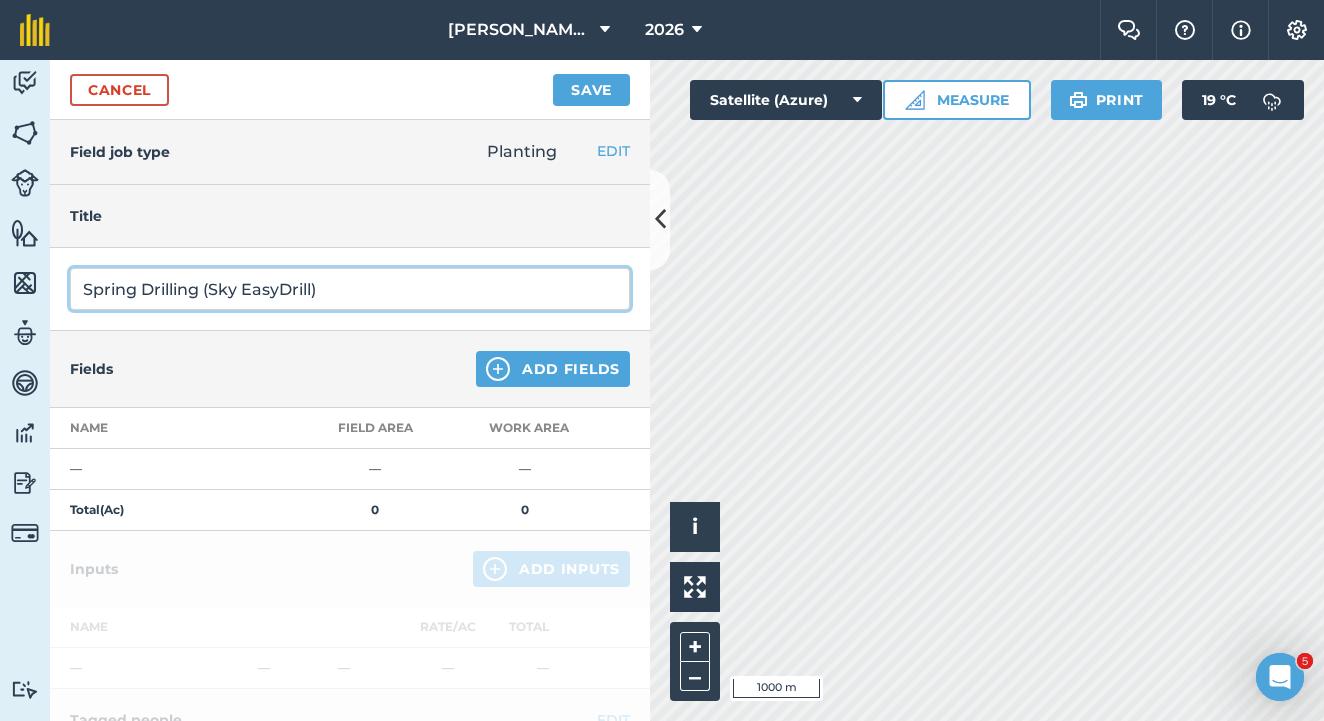 type on "Spring Drilling (Sky EasyDrill)" 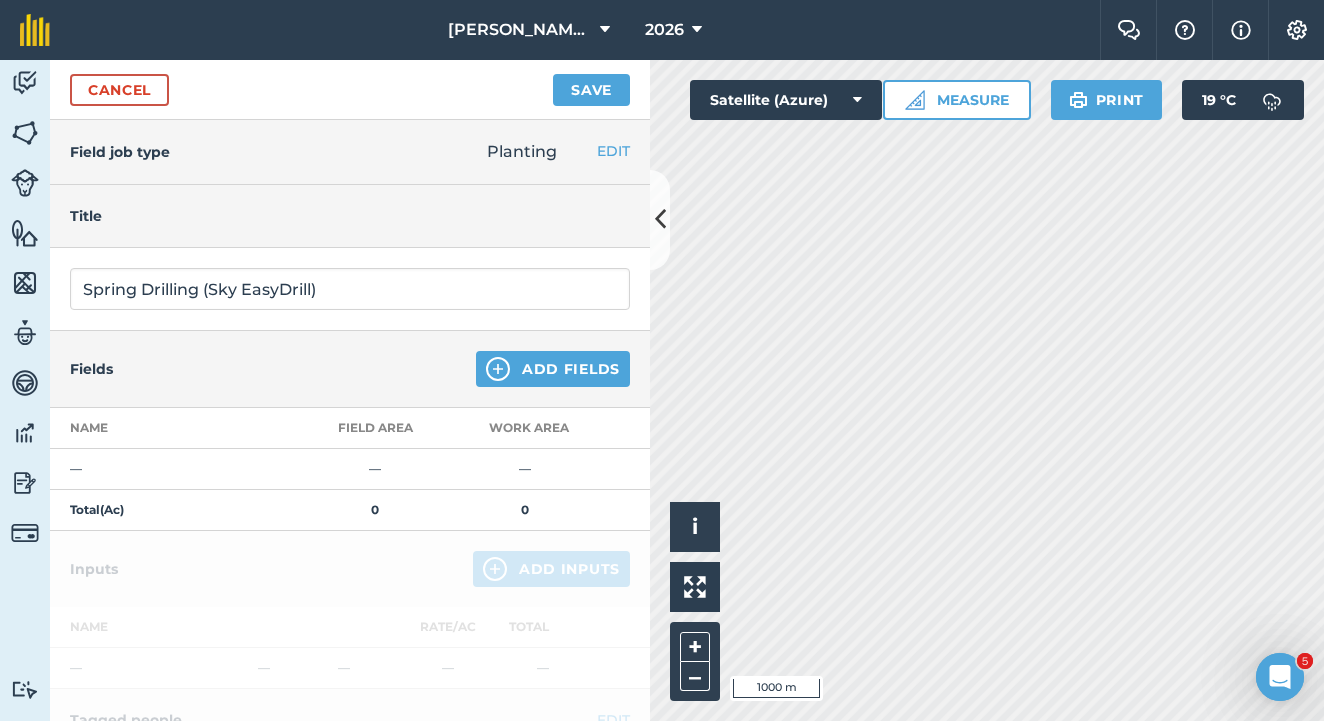 click on "Add Fields" at bounding box center (553, 369) 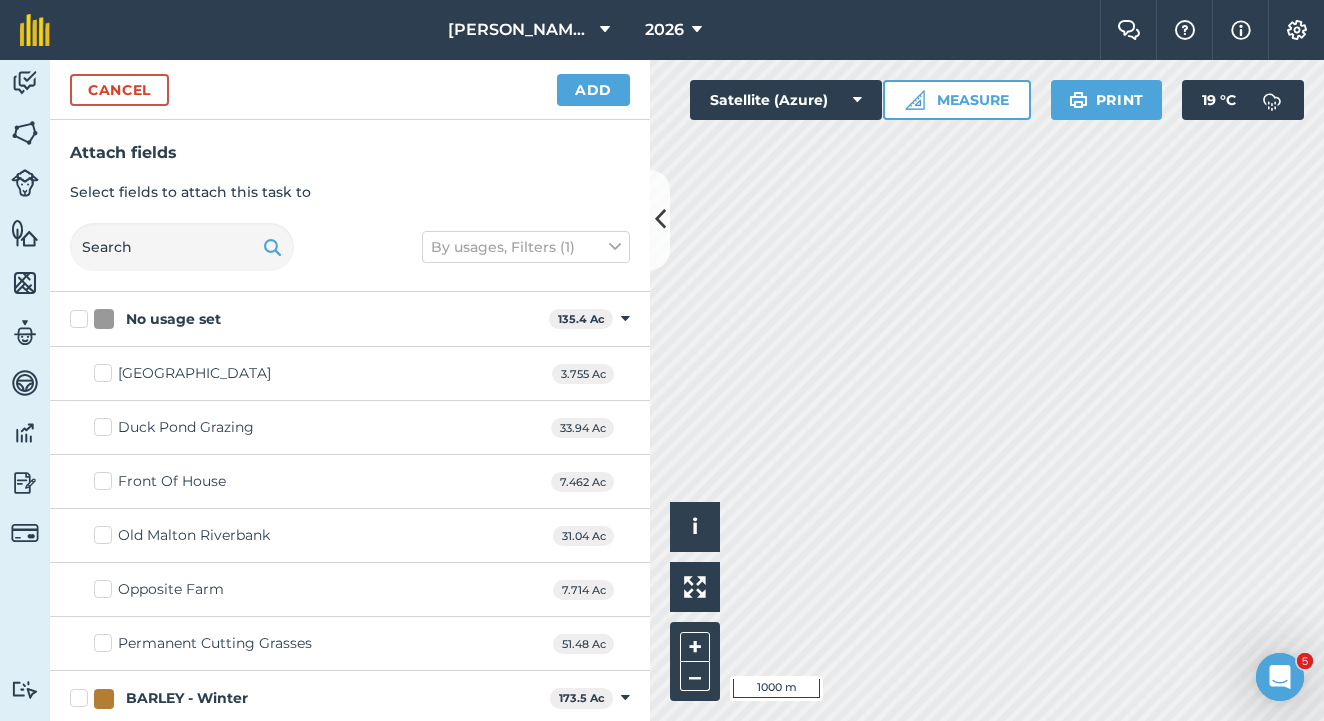 checkbox on "true" 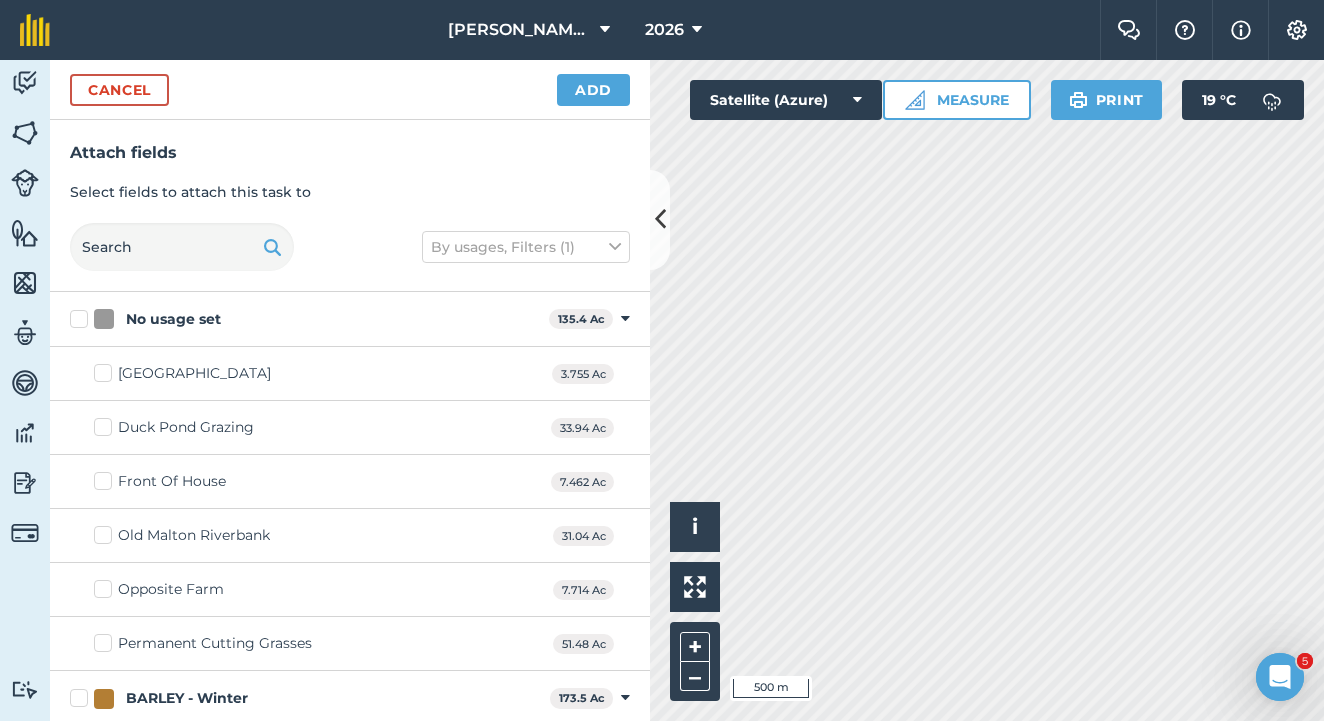 checkbox on "true" 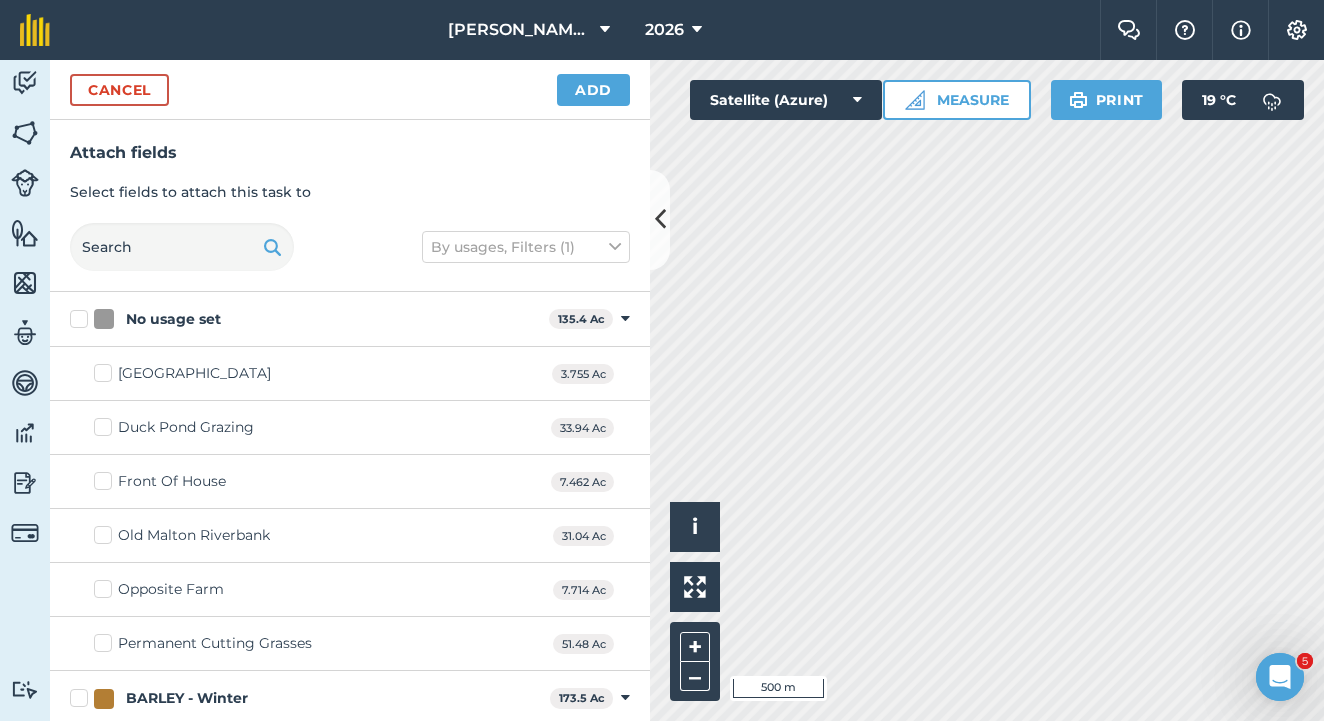 checkbox on "true" 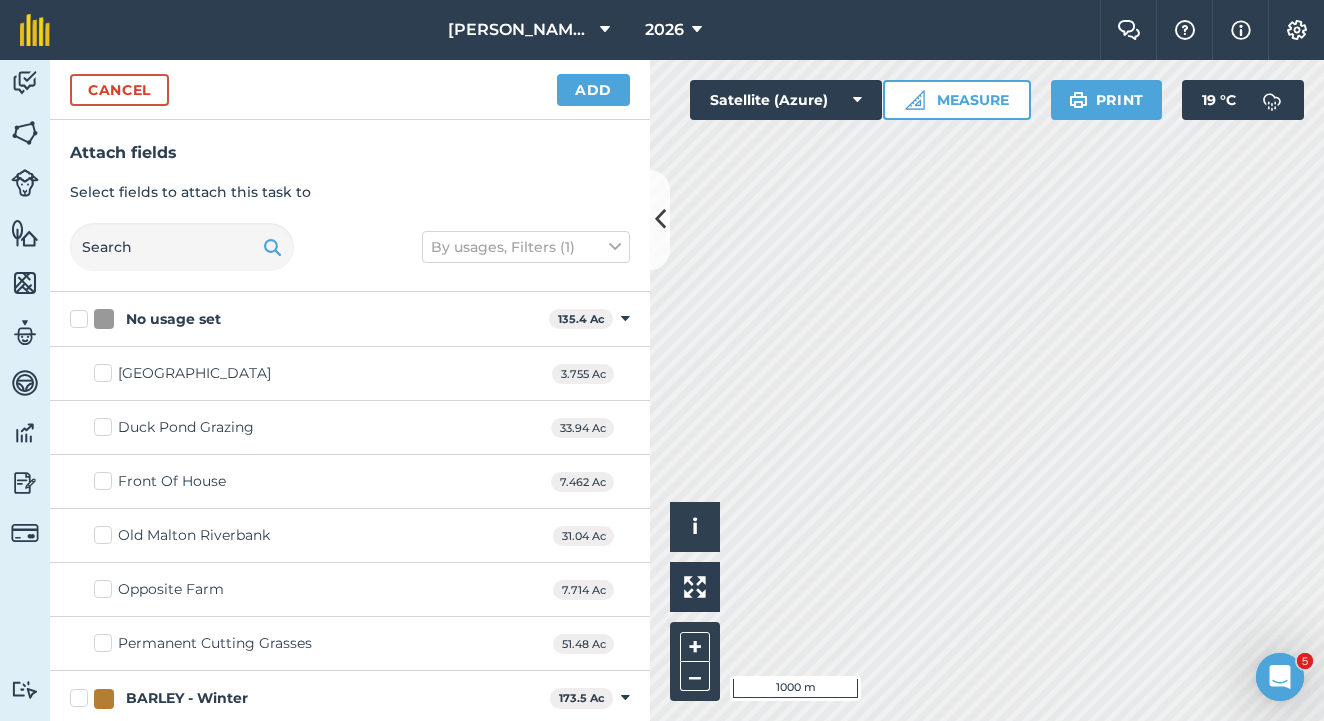 checkbox on "true" 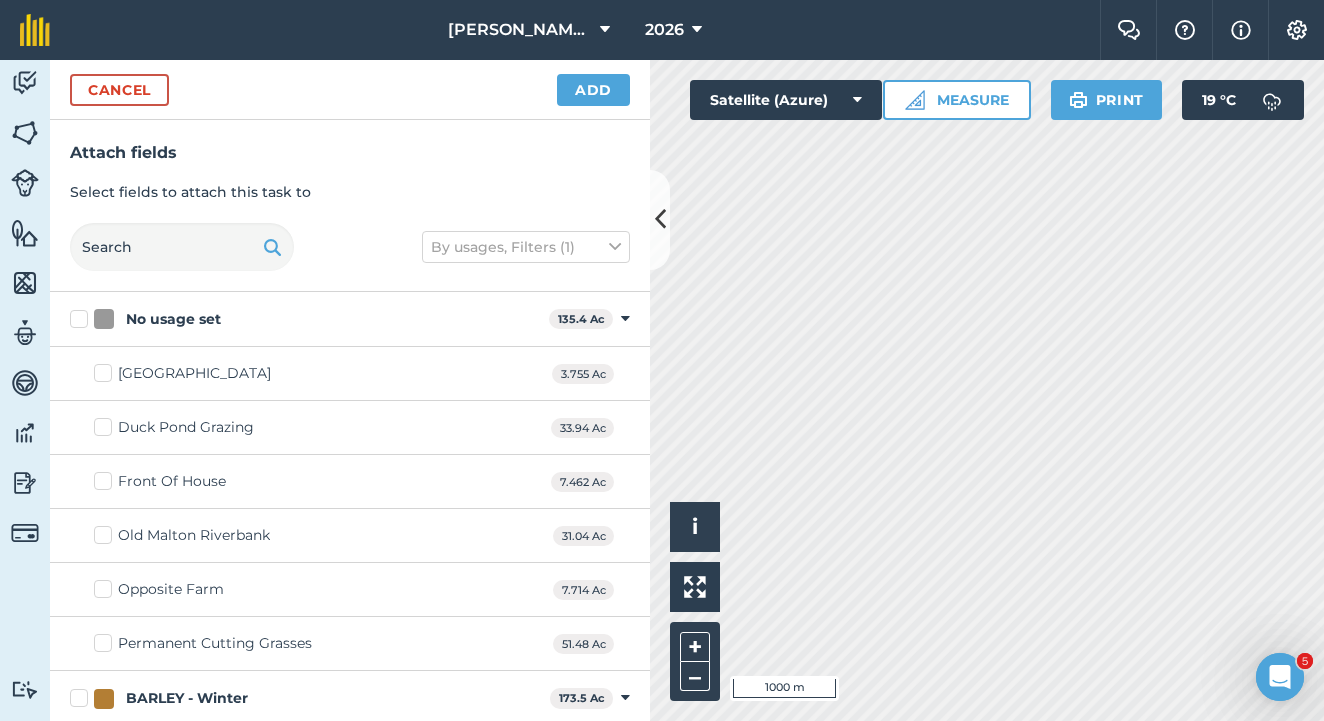 click on "Add" at bounding box center (593, 90) 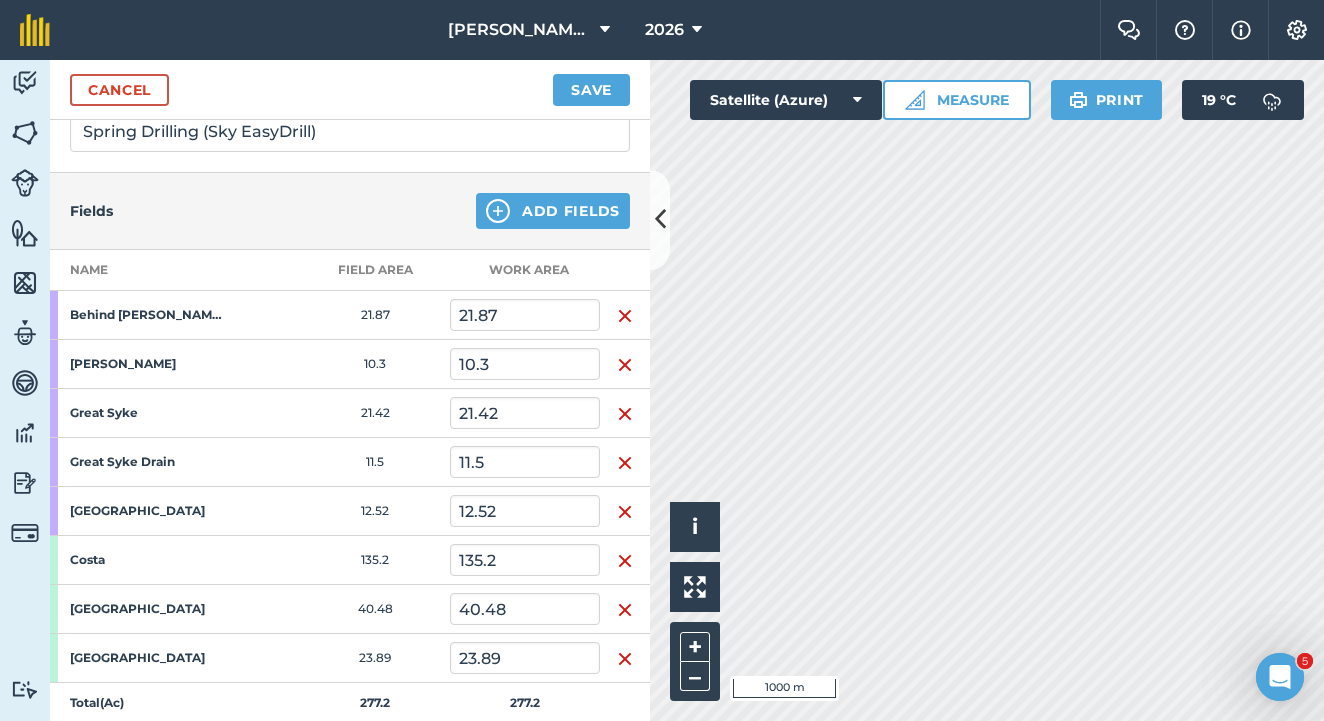 scroll, scrollTop: 161, scrollLeft: 0, axis: vertical 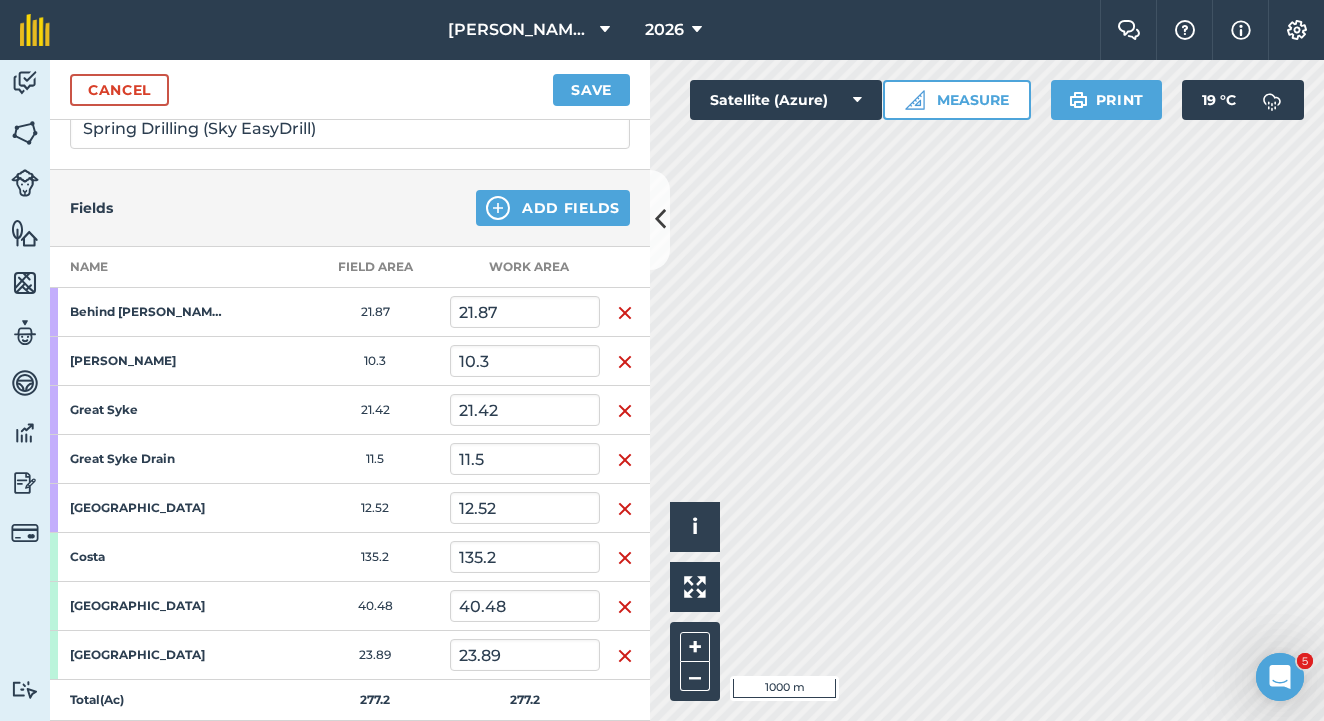 click on "Save" at bounding box center (591, 90) 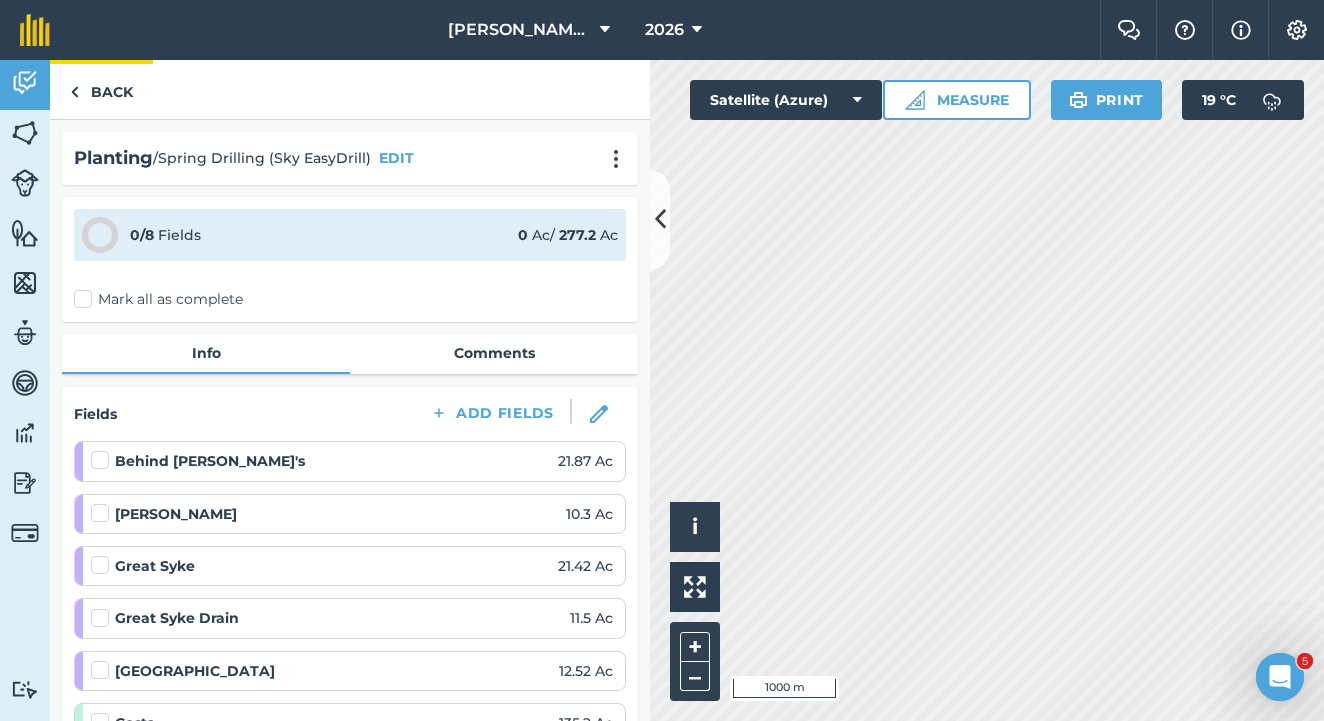 click on "Back" at bounding box center [101, 89] 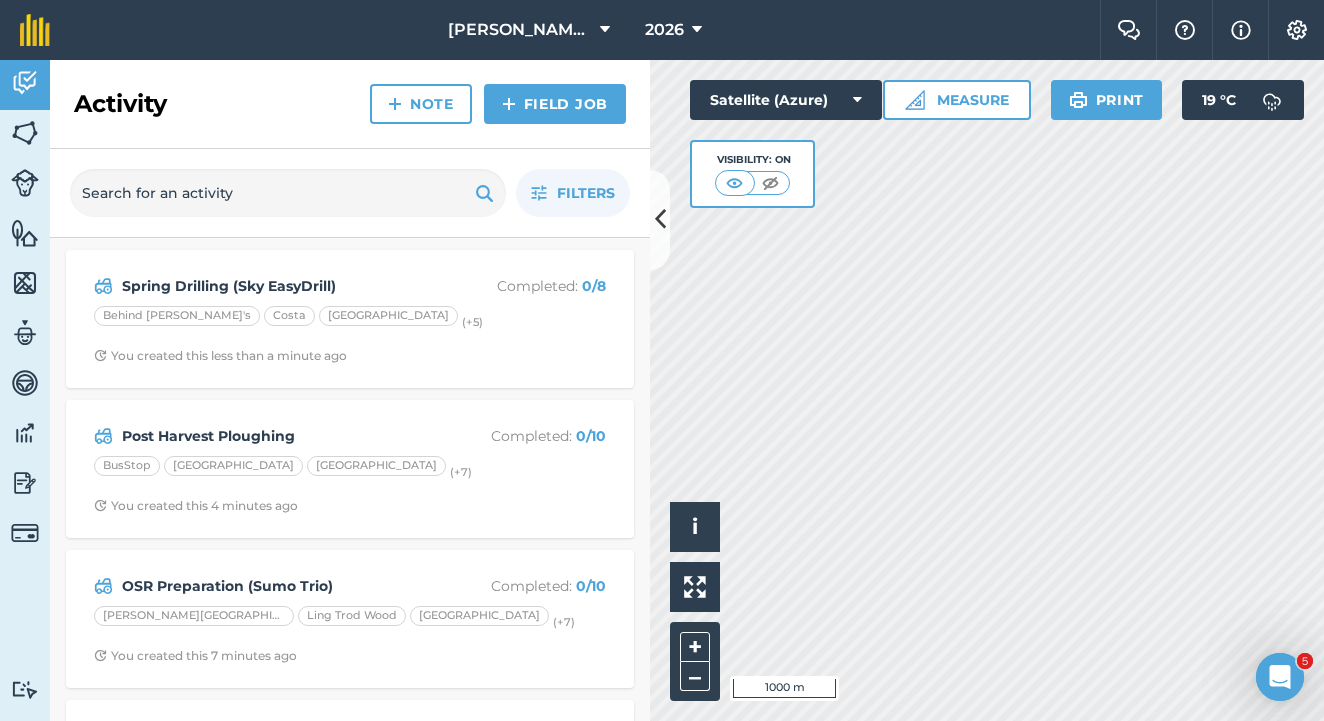 click on "Field Job" at bounding box center [555, 104] 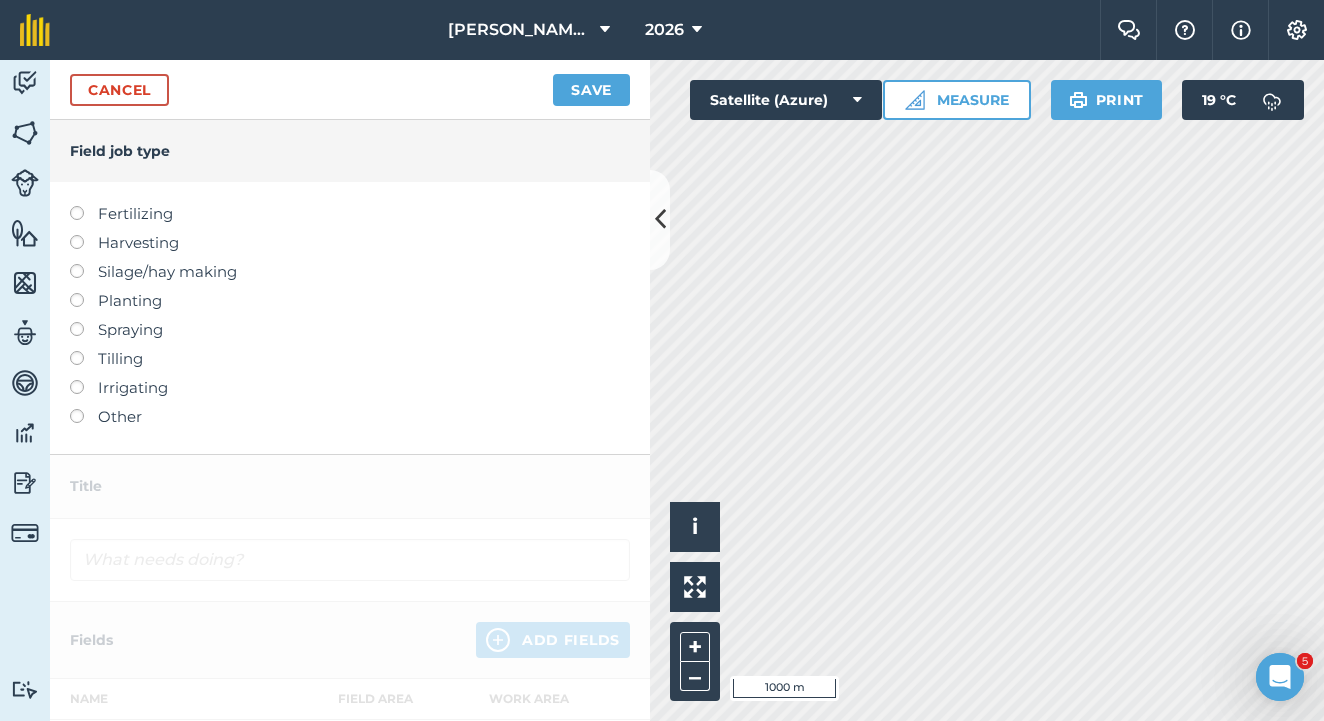 click at bounding box center [84, 293] 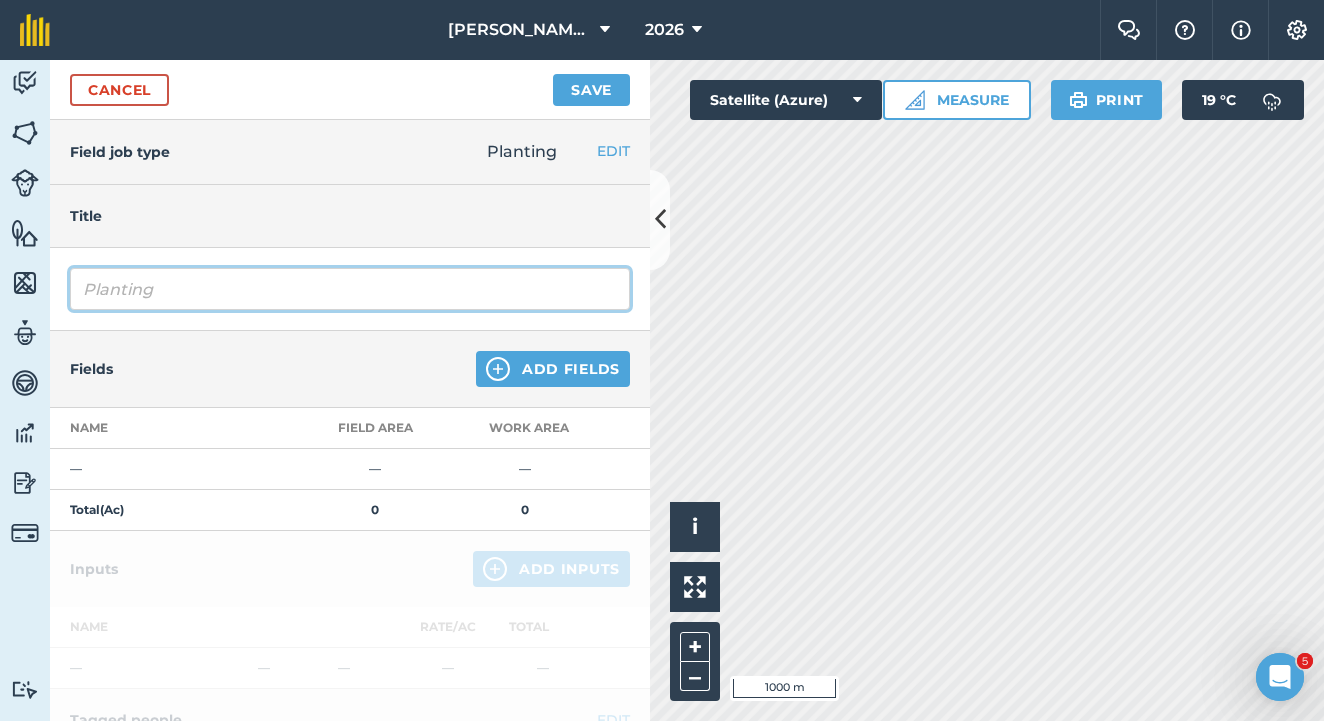 click on "Planting" at bounding box center [350, 289] 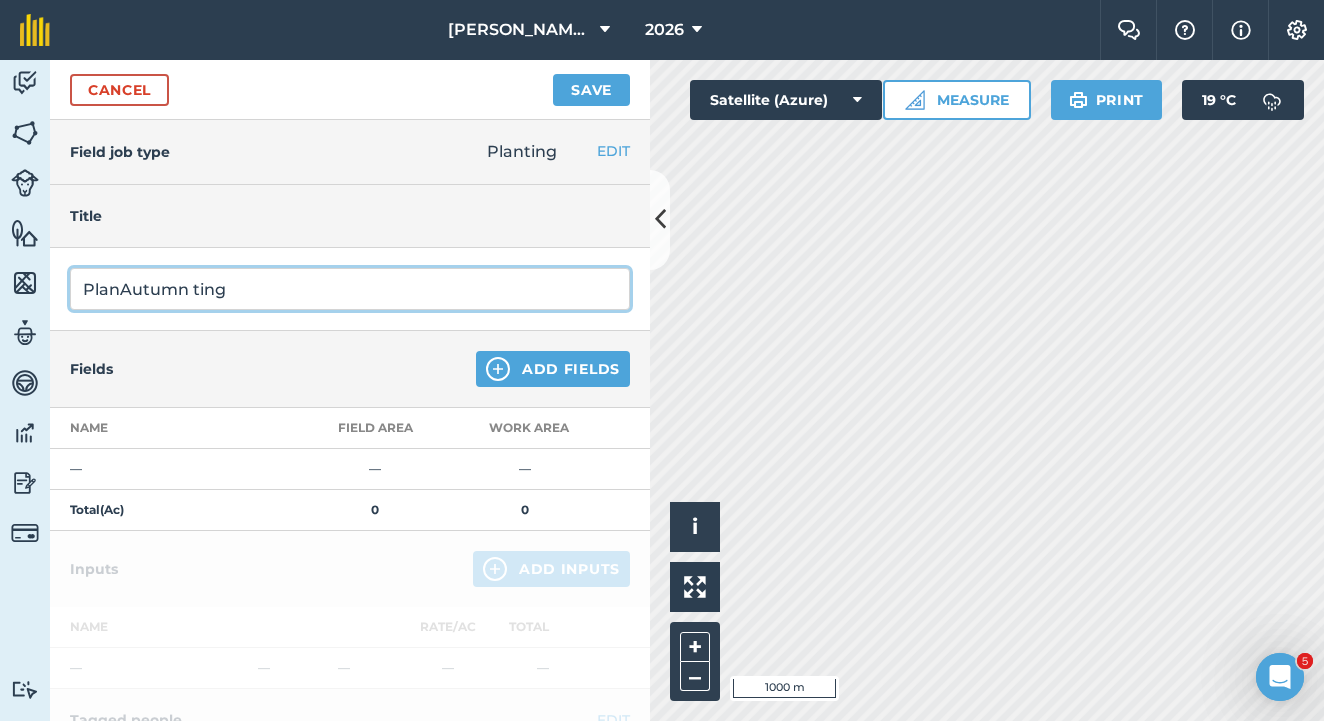 type on "PlanAutumnting" 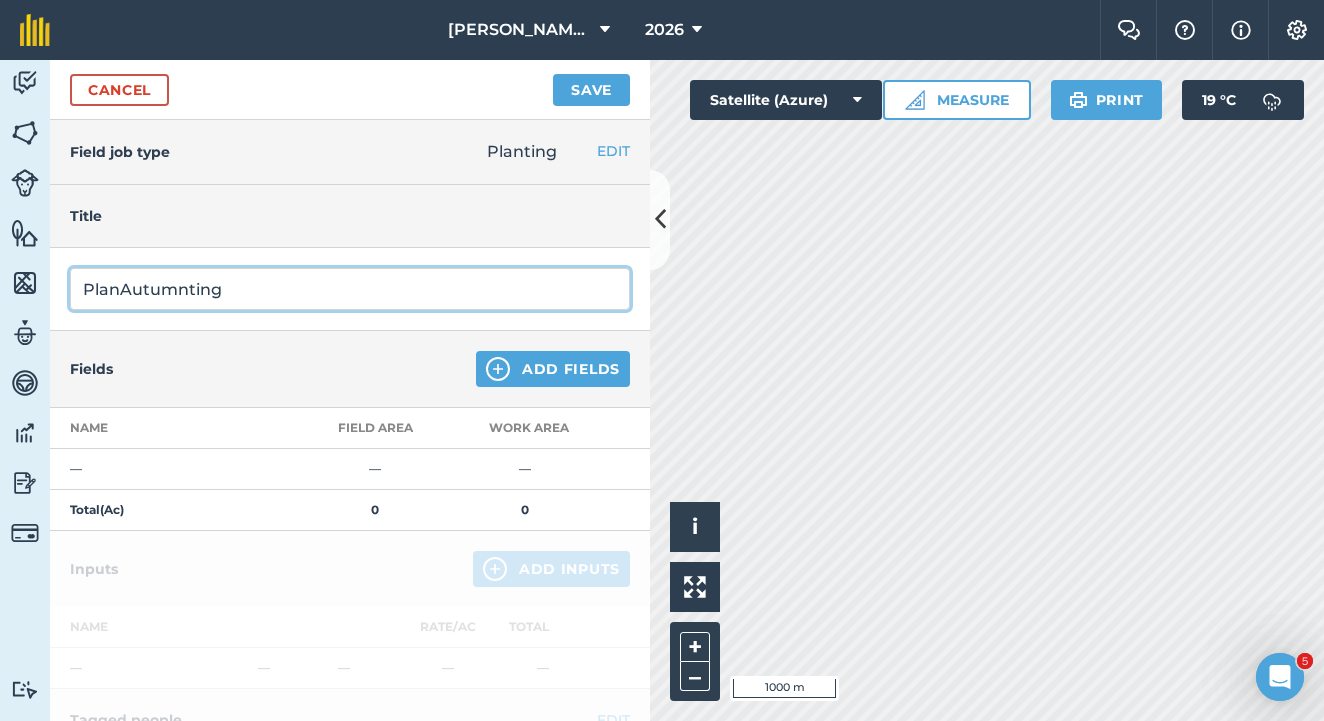 click on "PlanAutumnting" at bounding box center (350, 289) 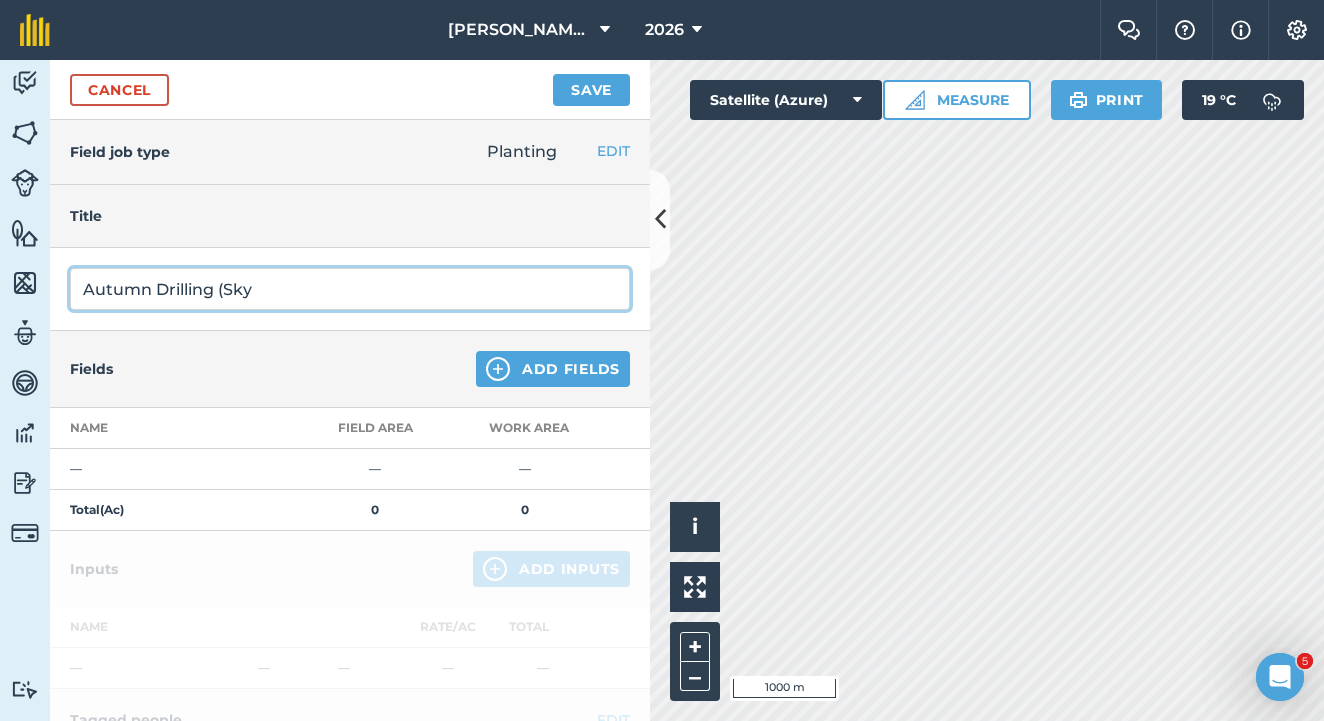 click on "Autumn Drilling (Sky" at bounding box center [350, 289] 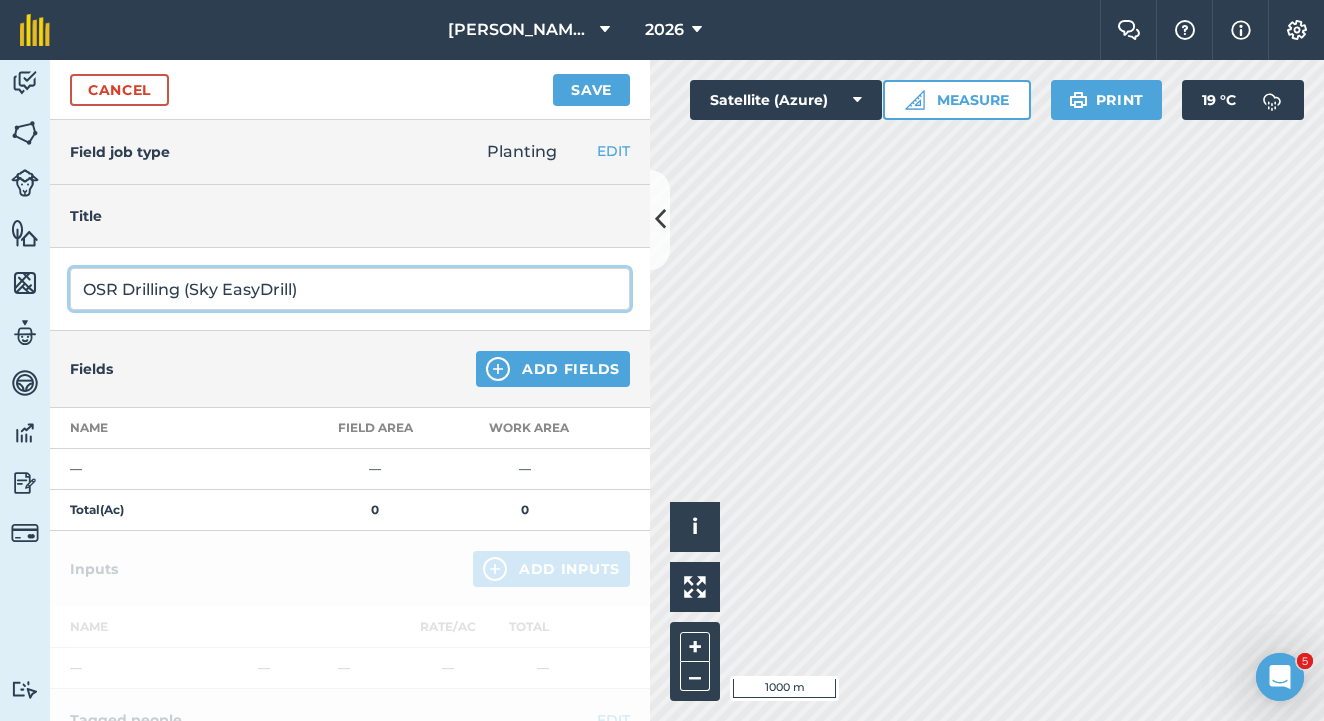 type on "OSR Drilling (Sky EasyDrill)" 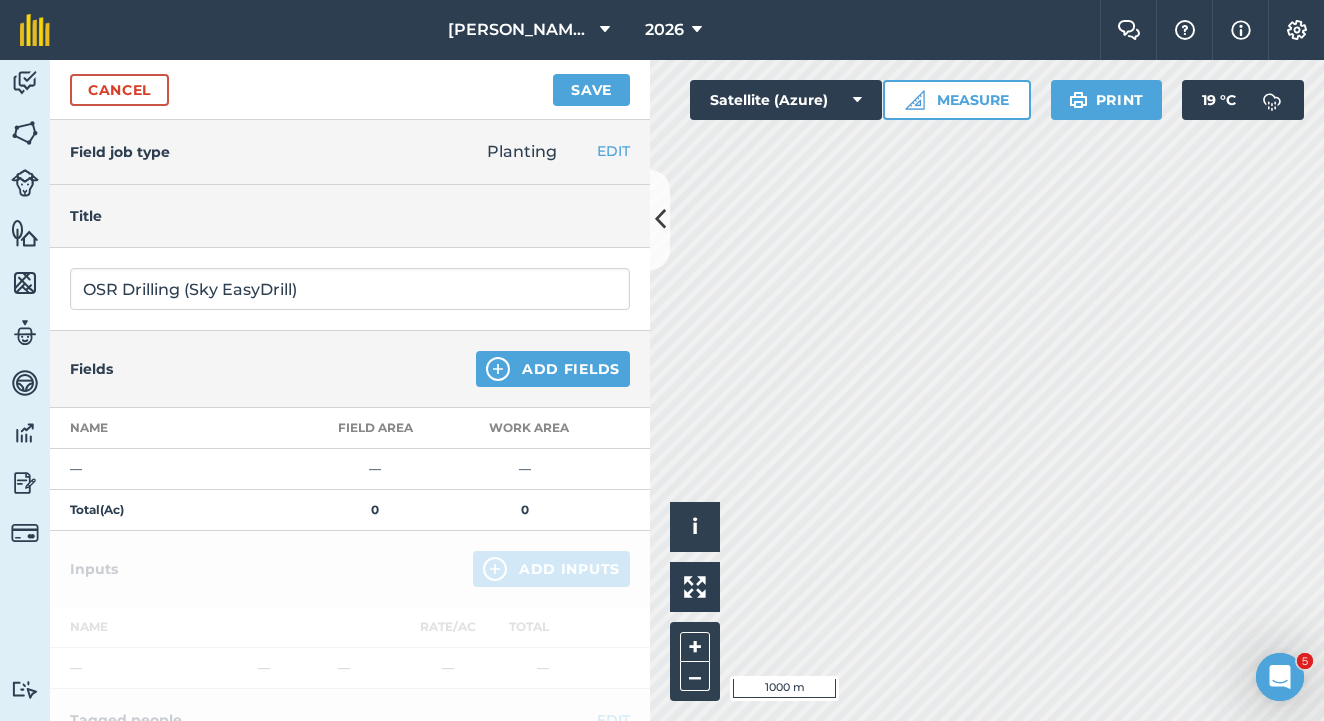 click on "Add Fields" at bounding box center (553, 369) 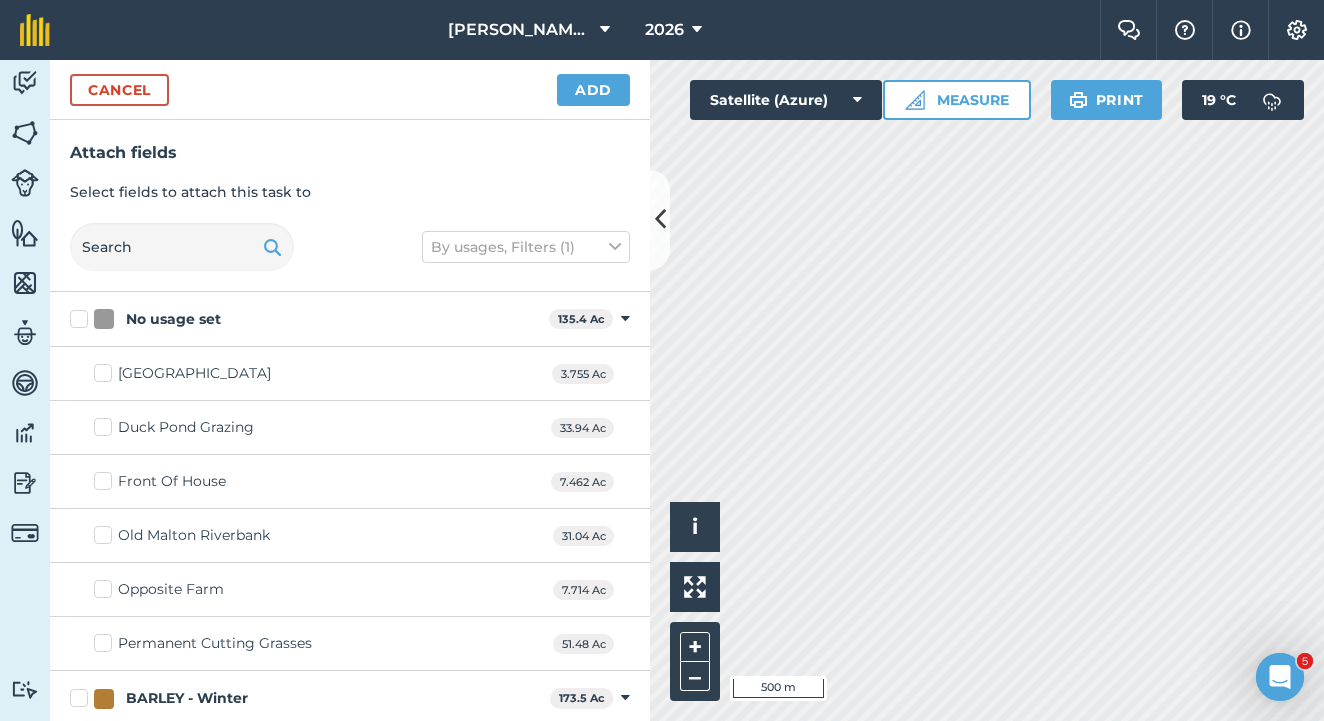 checkbox on "true" 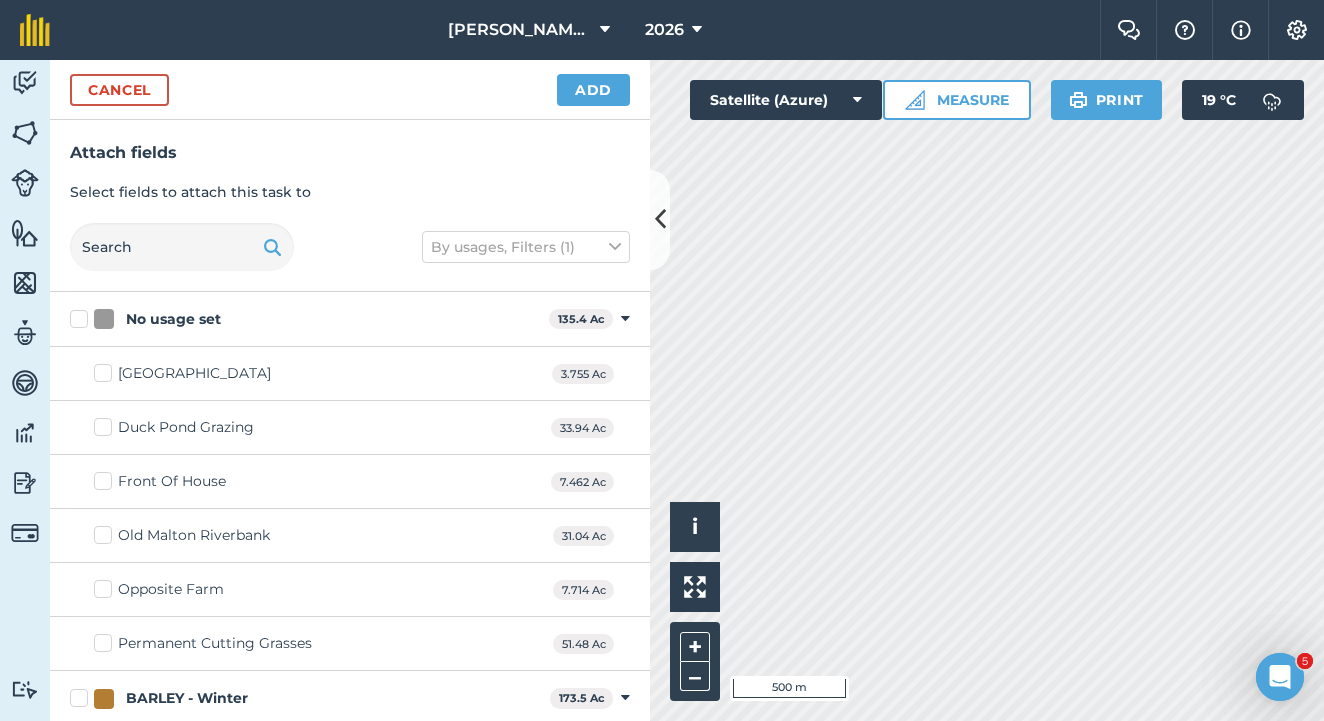 checkbox on "true" 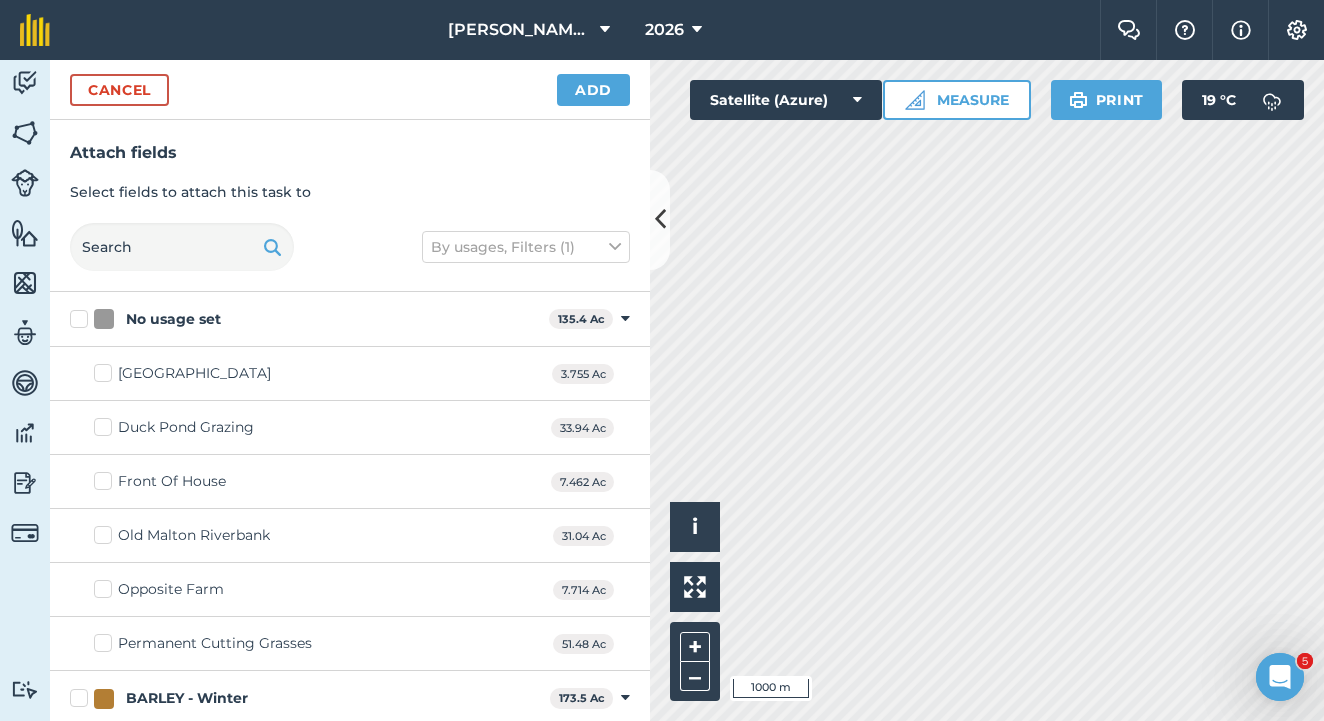 checkbox on "true" 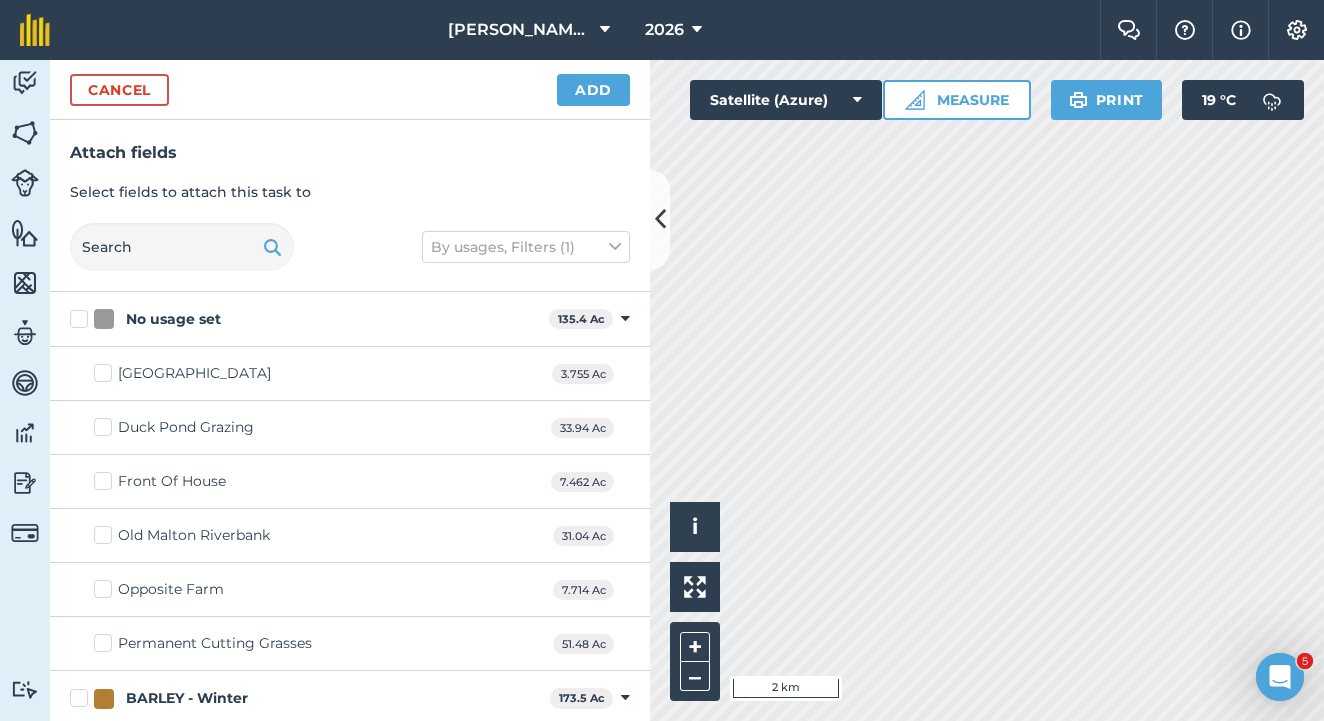 click on "Add" at bounding box center [593, 90] 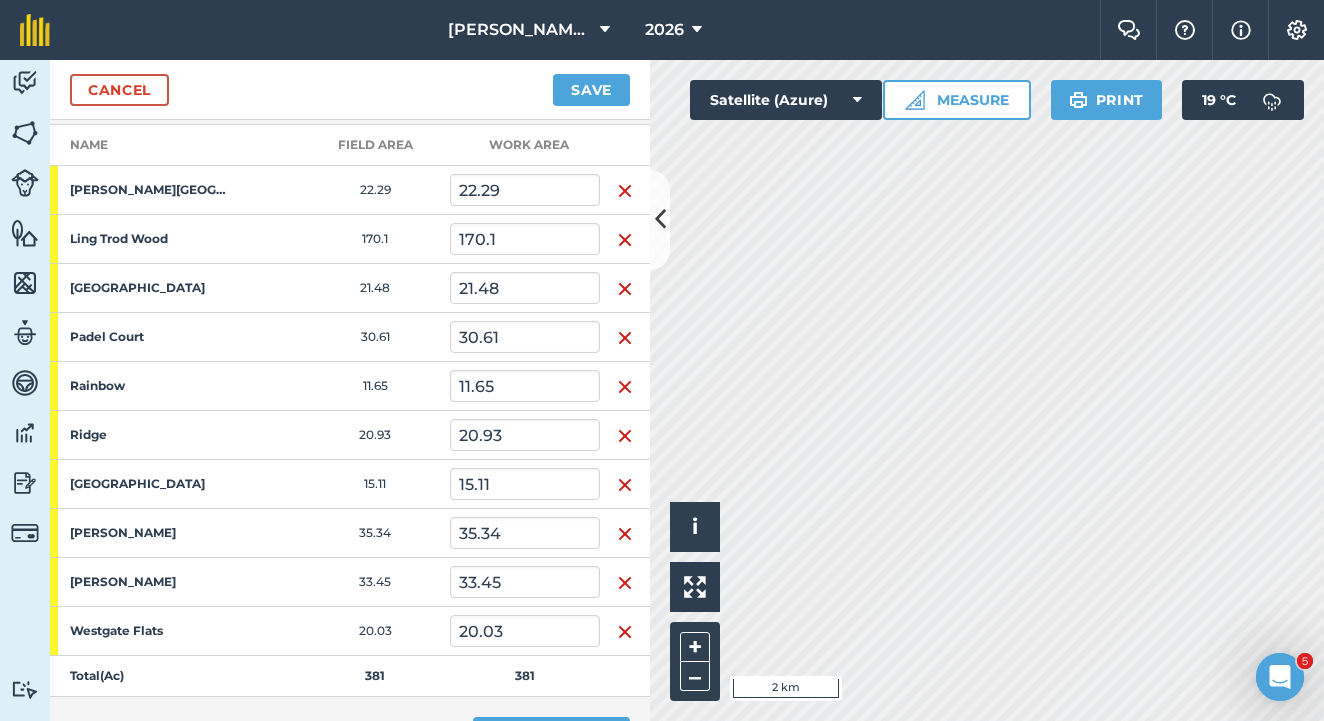 scroll, scrollTop: 612, scrollLeft: 0, axis: vertical 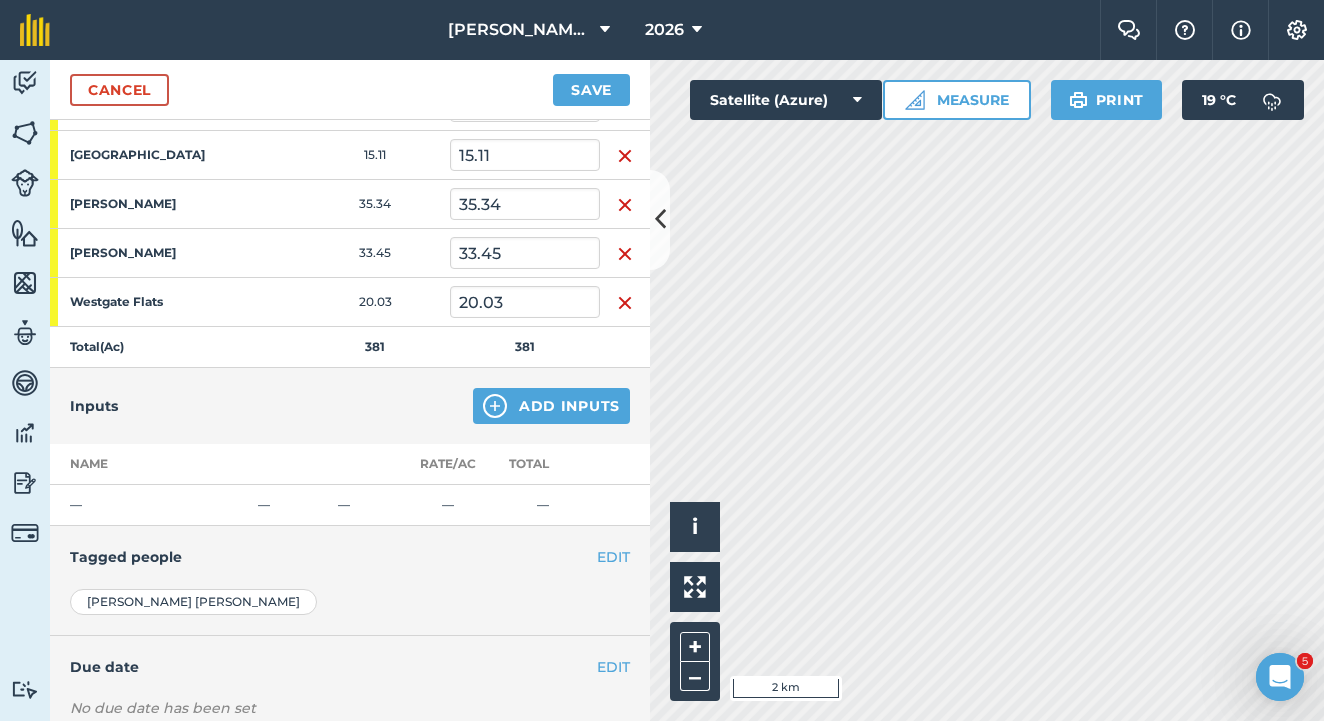 click on "Add Inputs" at bounding box center [551, 406] 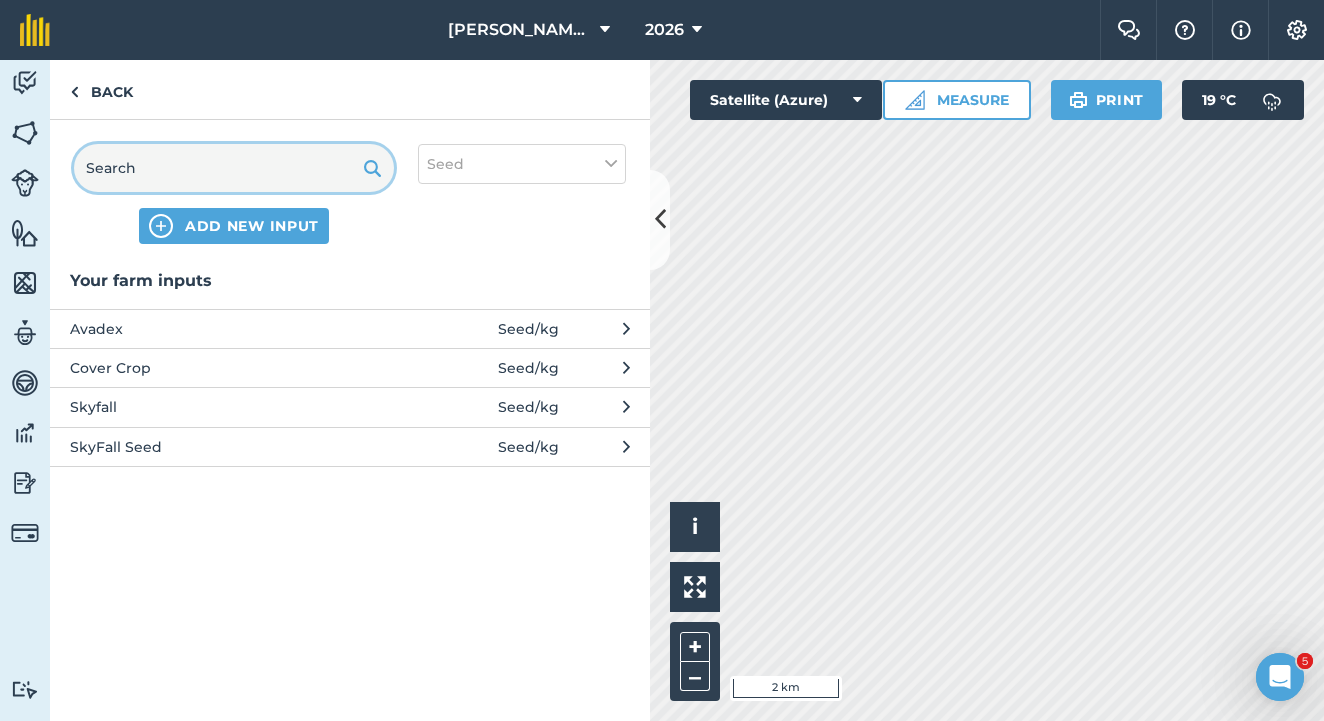 click at bounding box center [234, 168] 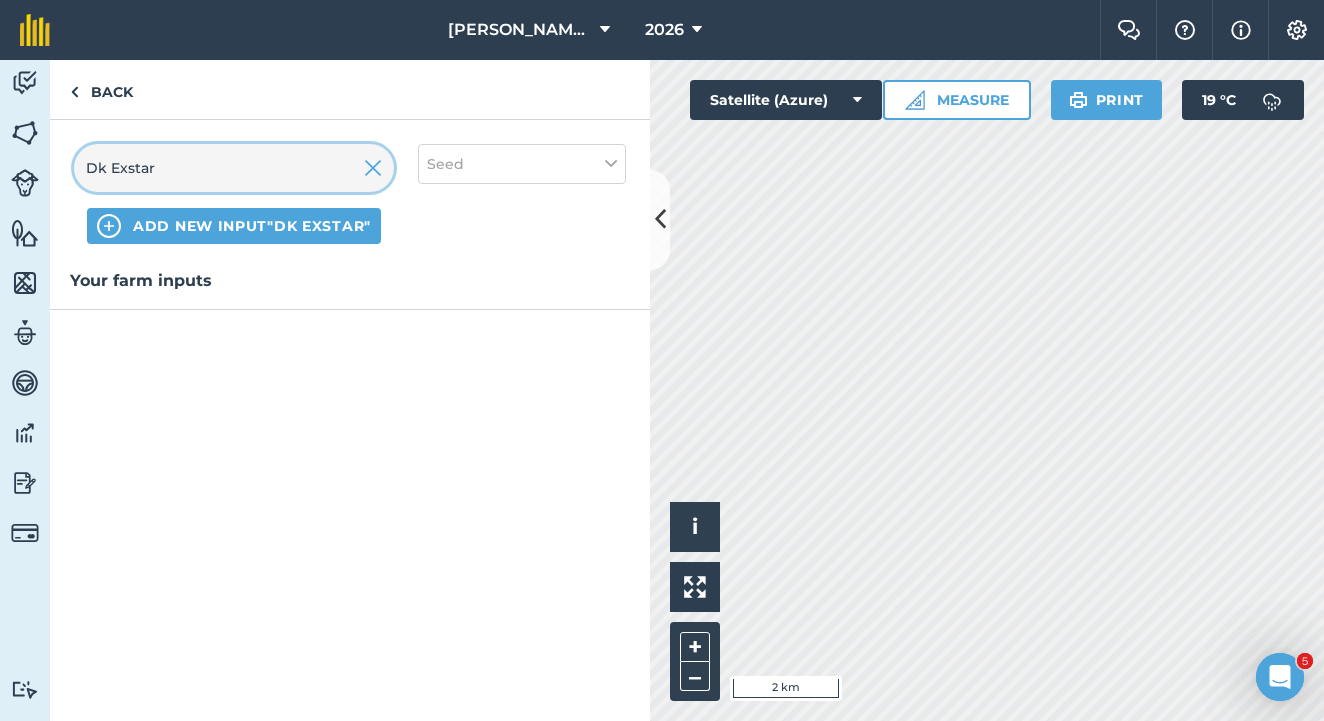 type on "Dk Exstar" 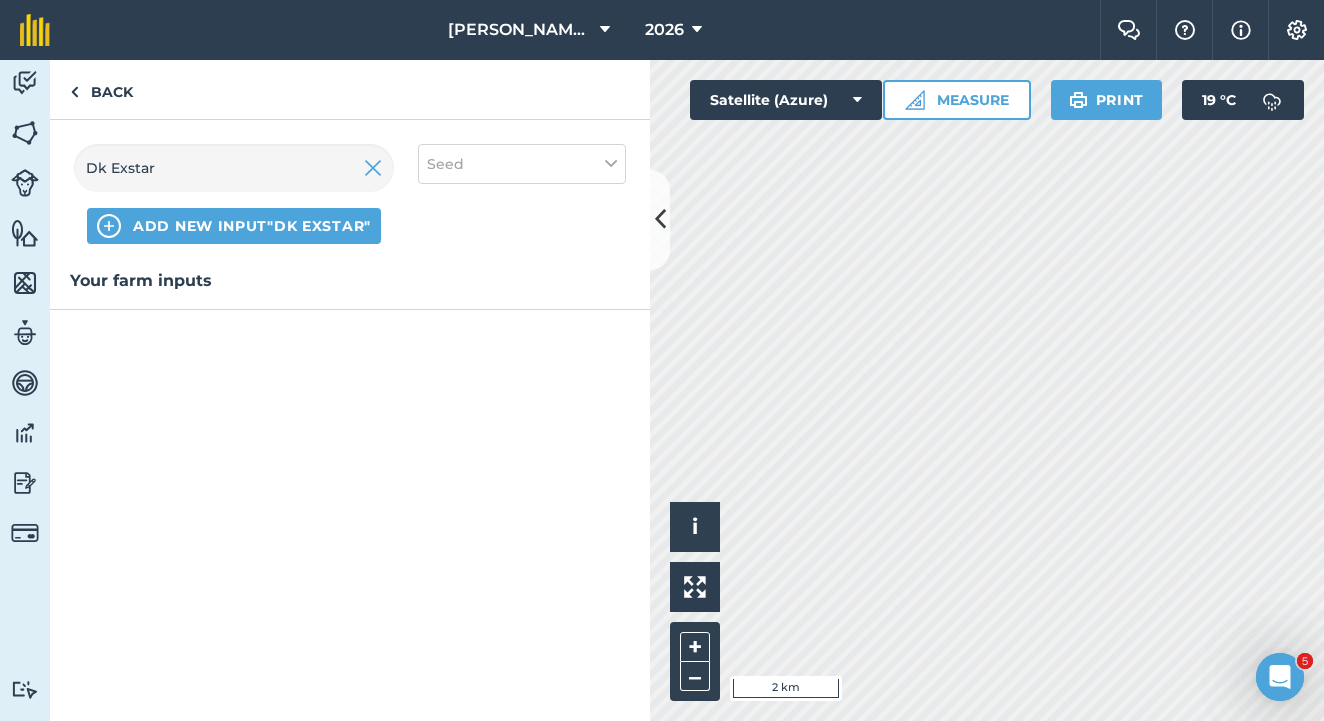 click on "ADD NEW INPUT  "Dk Exstar"" at bounding box center (234, 226) 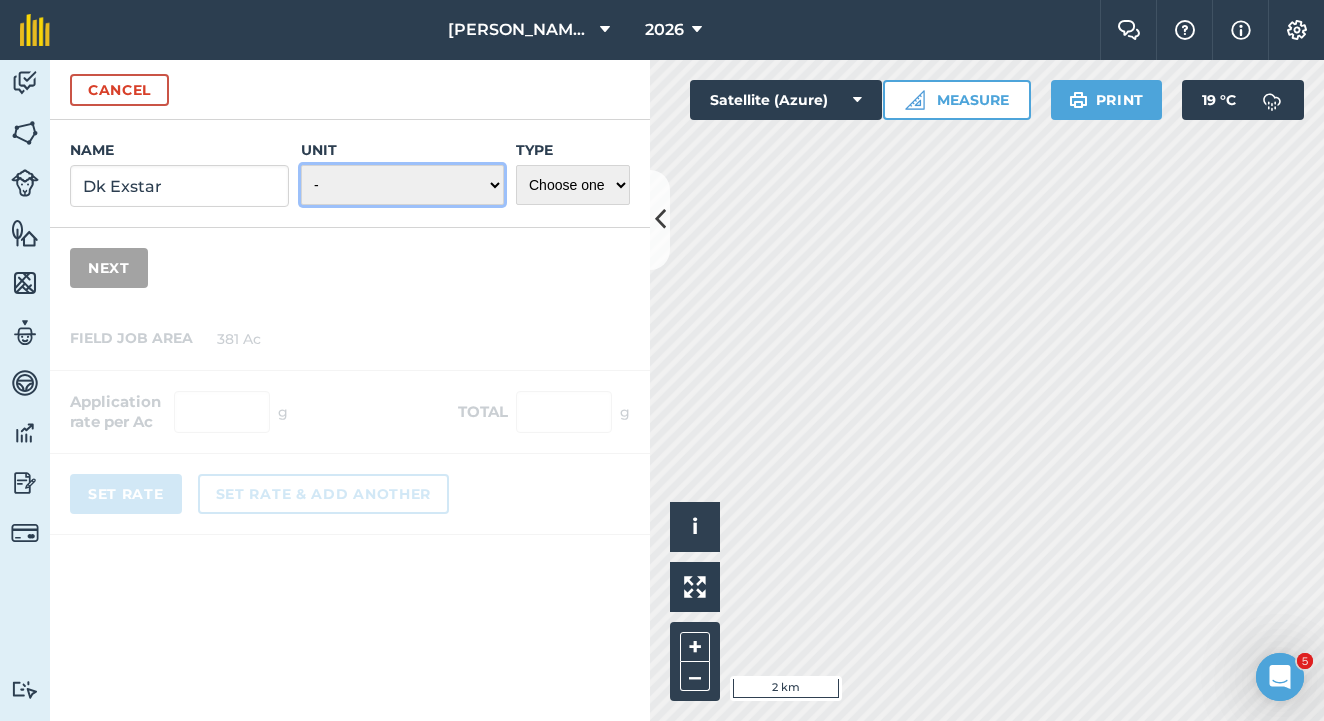 select on "KILOGRAMS" 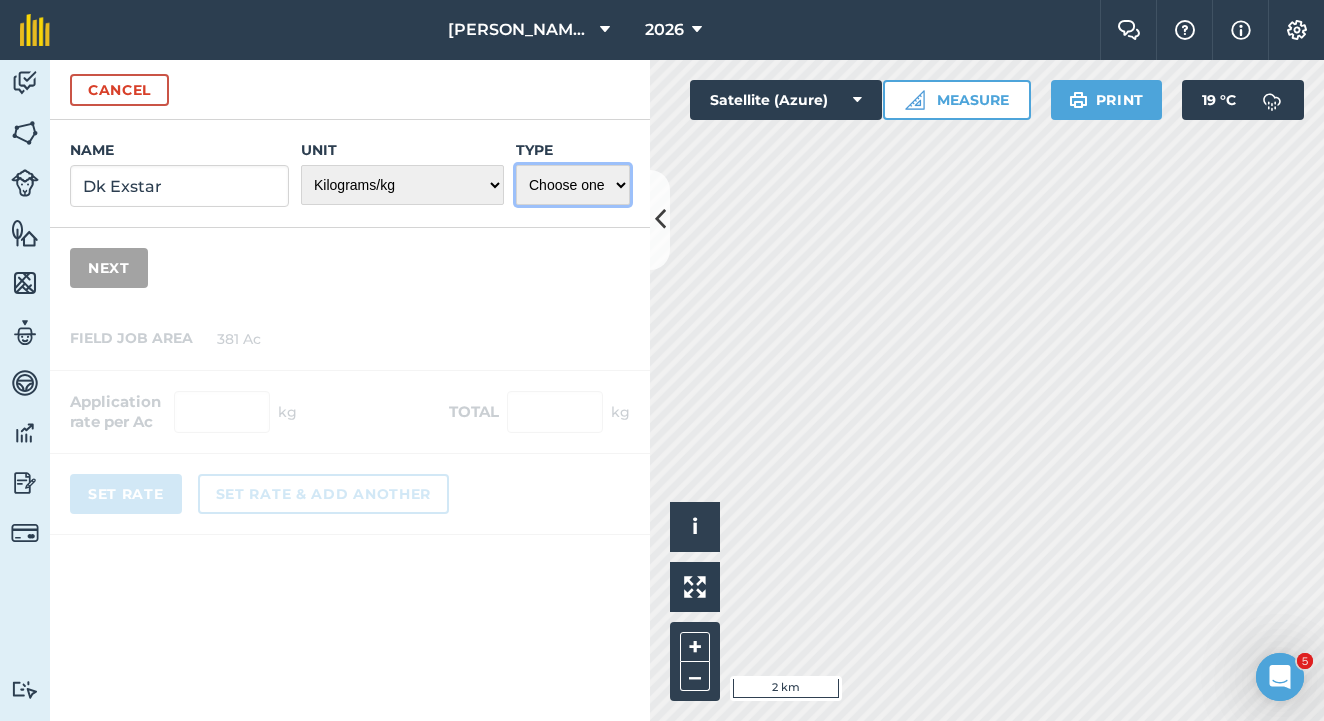 select on "SEED" 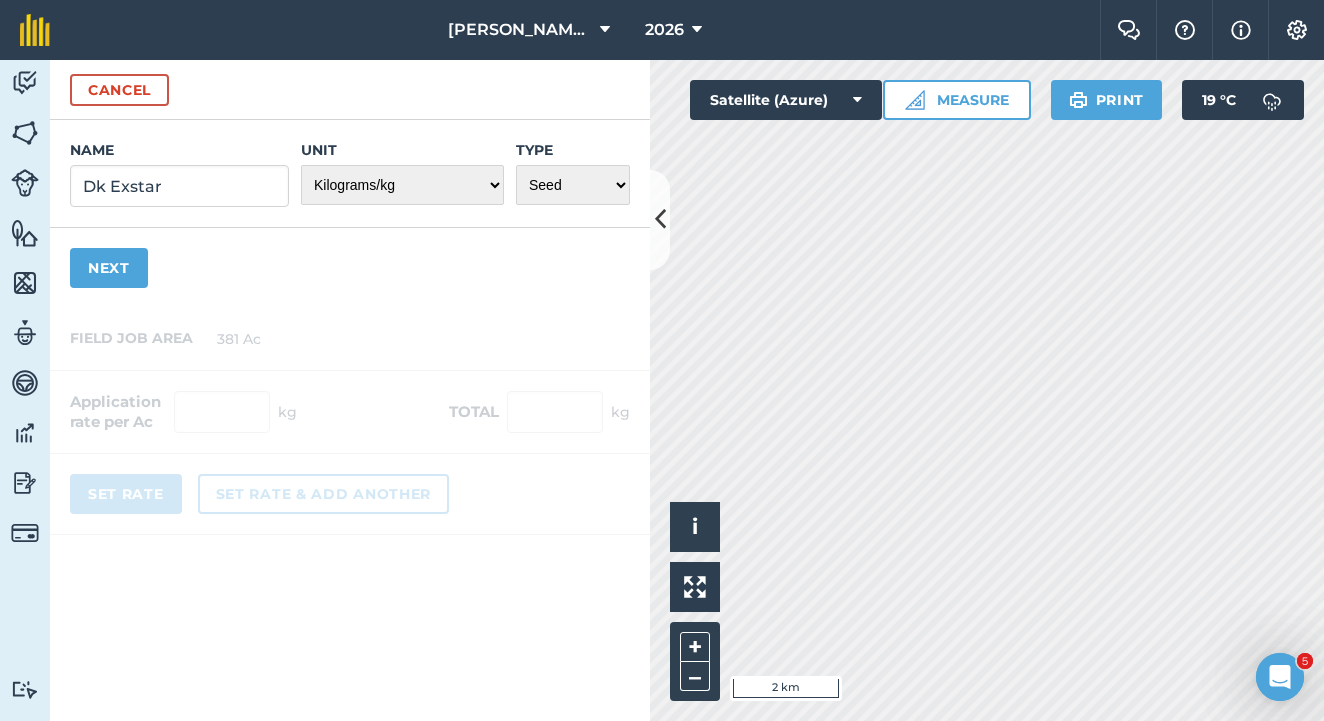 click on "Next" at bounding box center [109, 268] 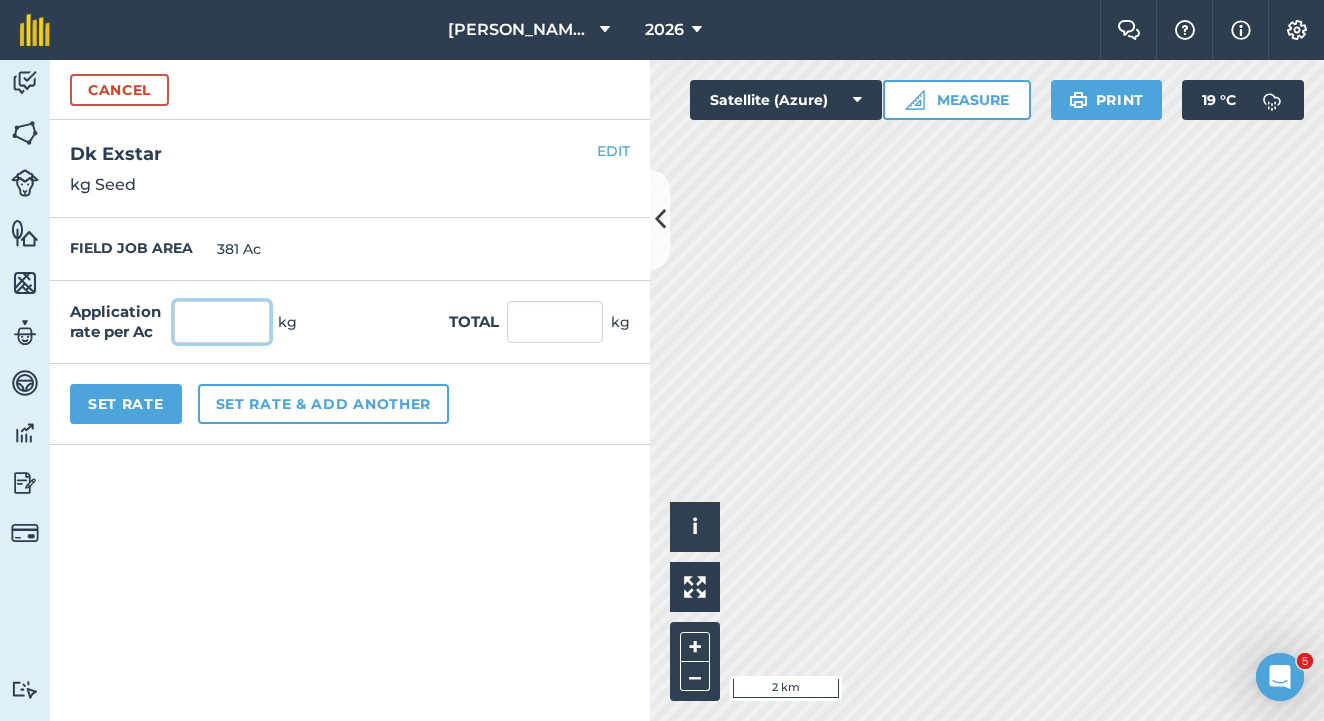 click at bounding box center [222, 322] 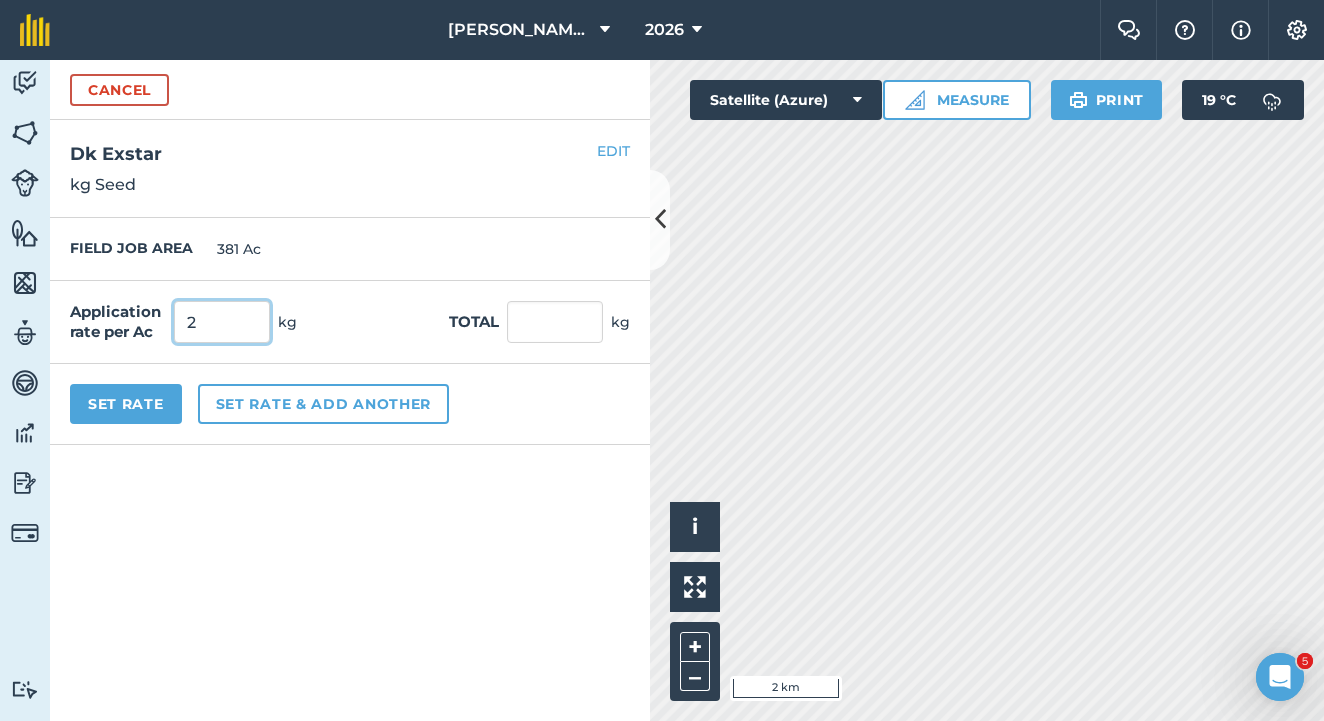 type on "2" 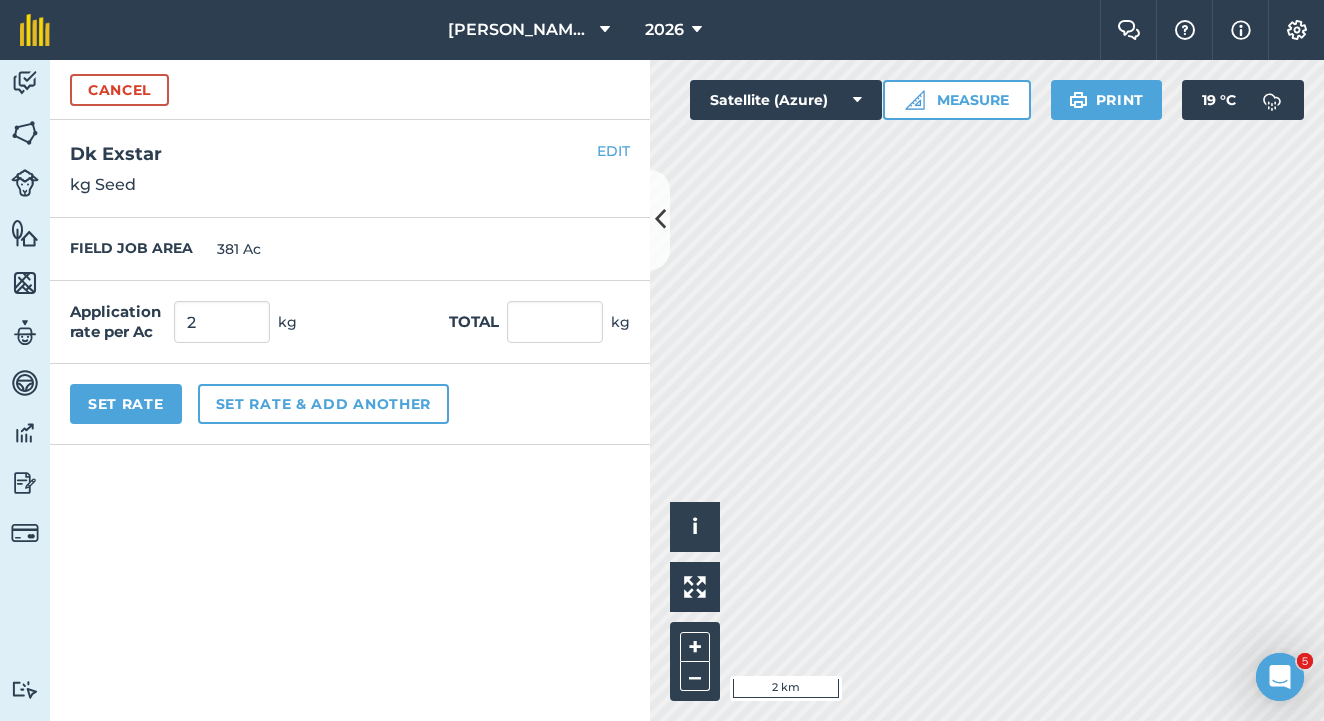 type on "762" 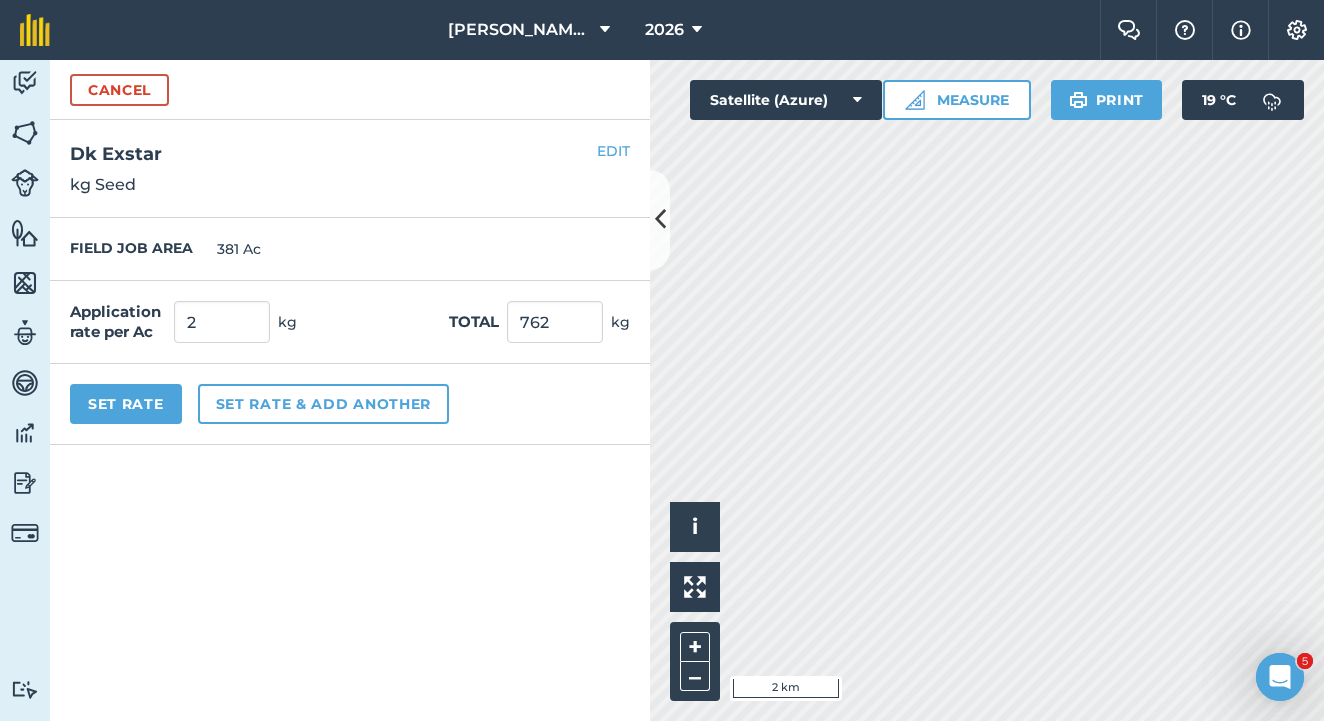 click on "Set Rate" at bounding box center [126, 404] 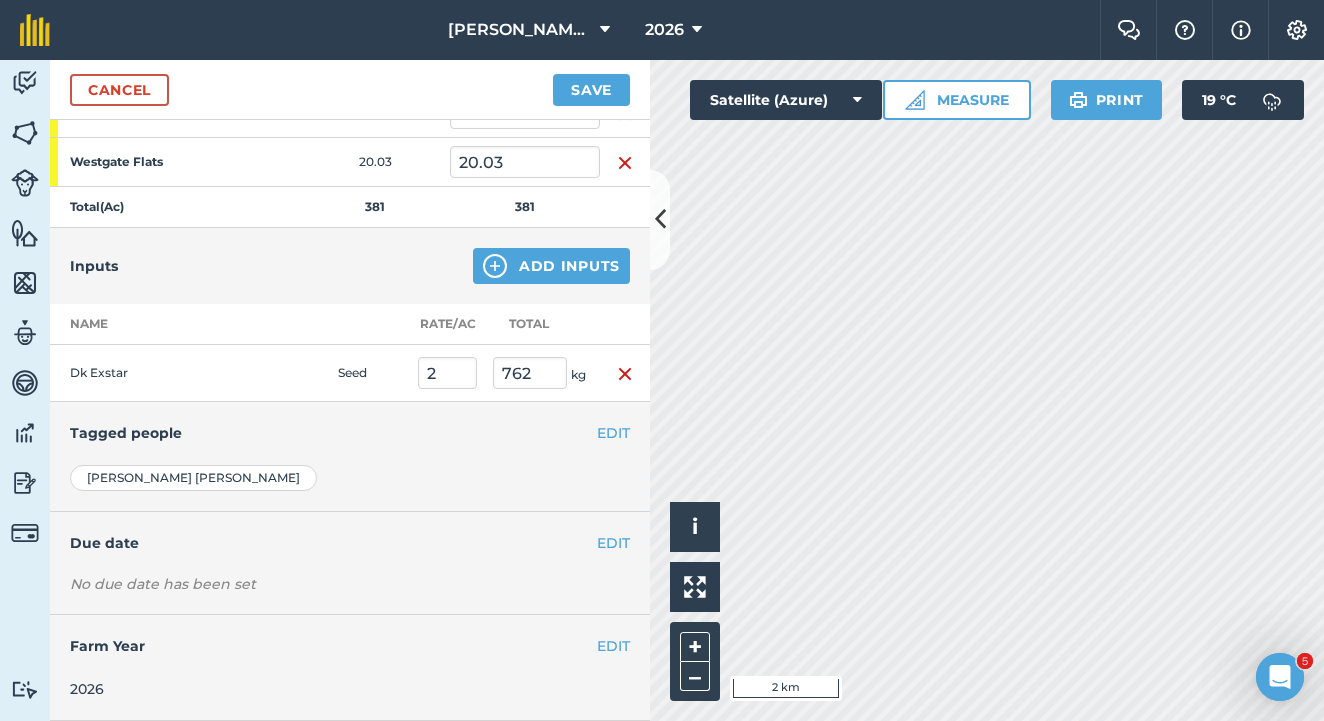 scroll, scrollTop: 750, scrollLeft: 0, axis: vertical 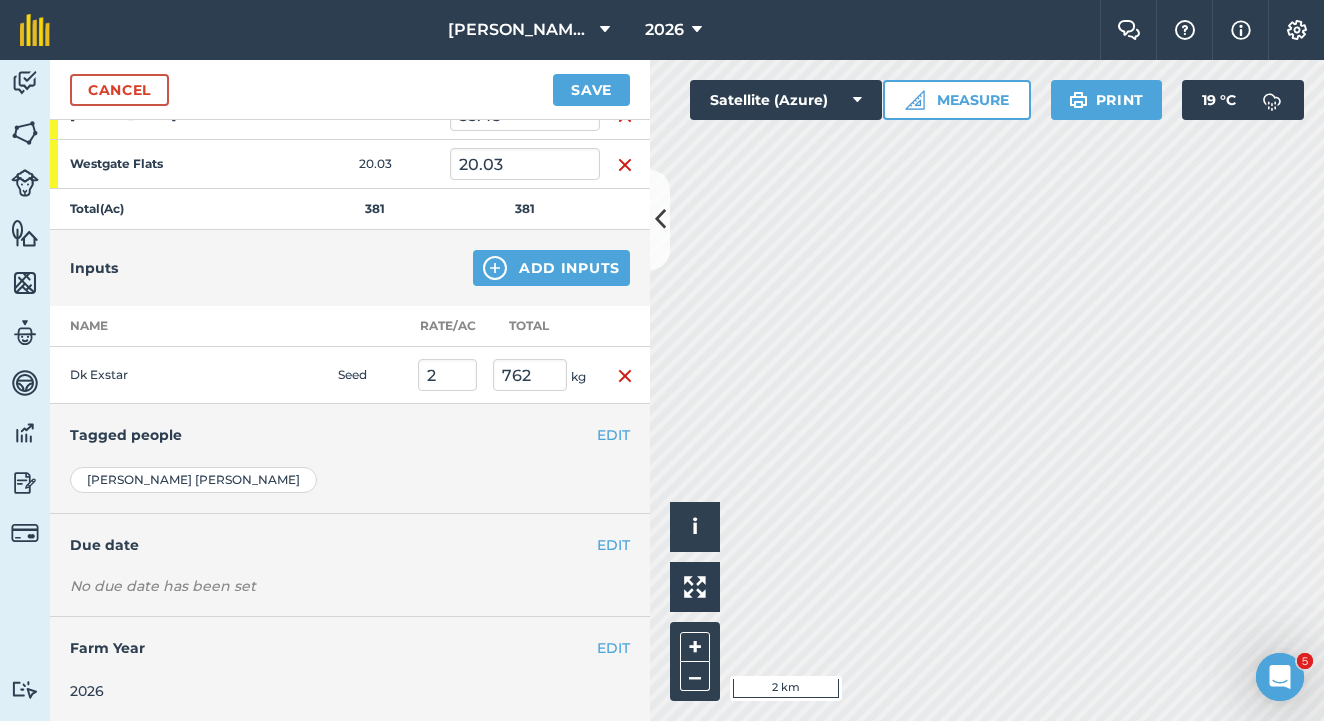 click on "Add Inputs" at bounding box center [551, 268] 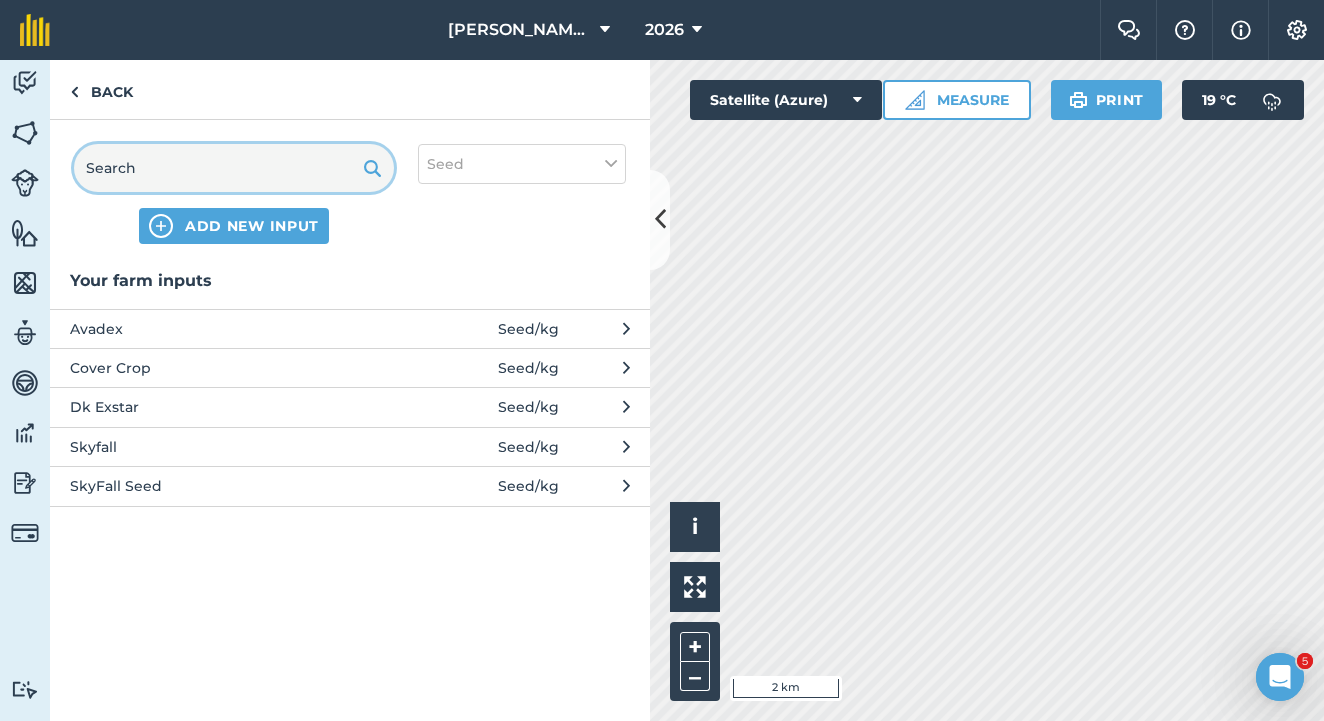 click at bounding box center [234, 168] 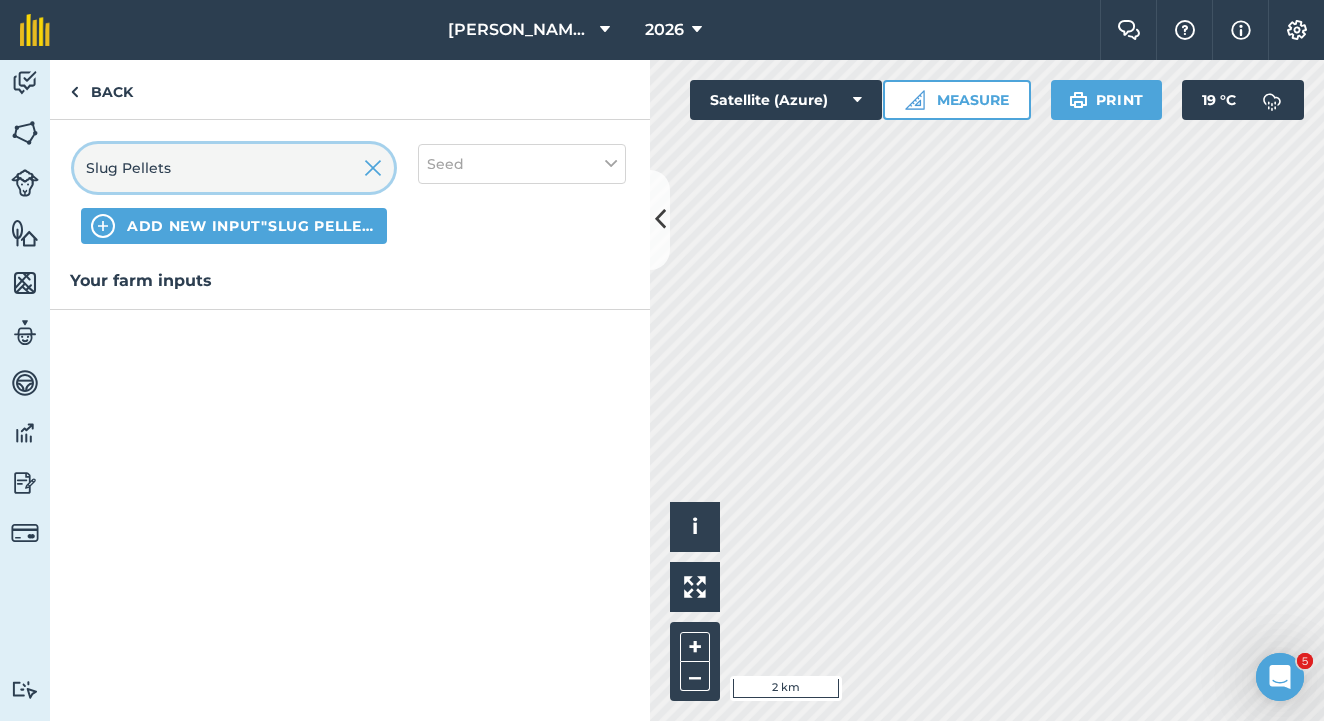 type on "Slug Pellets" 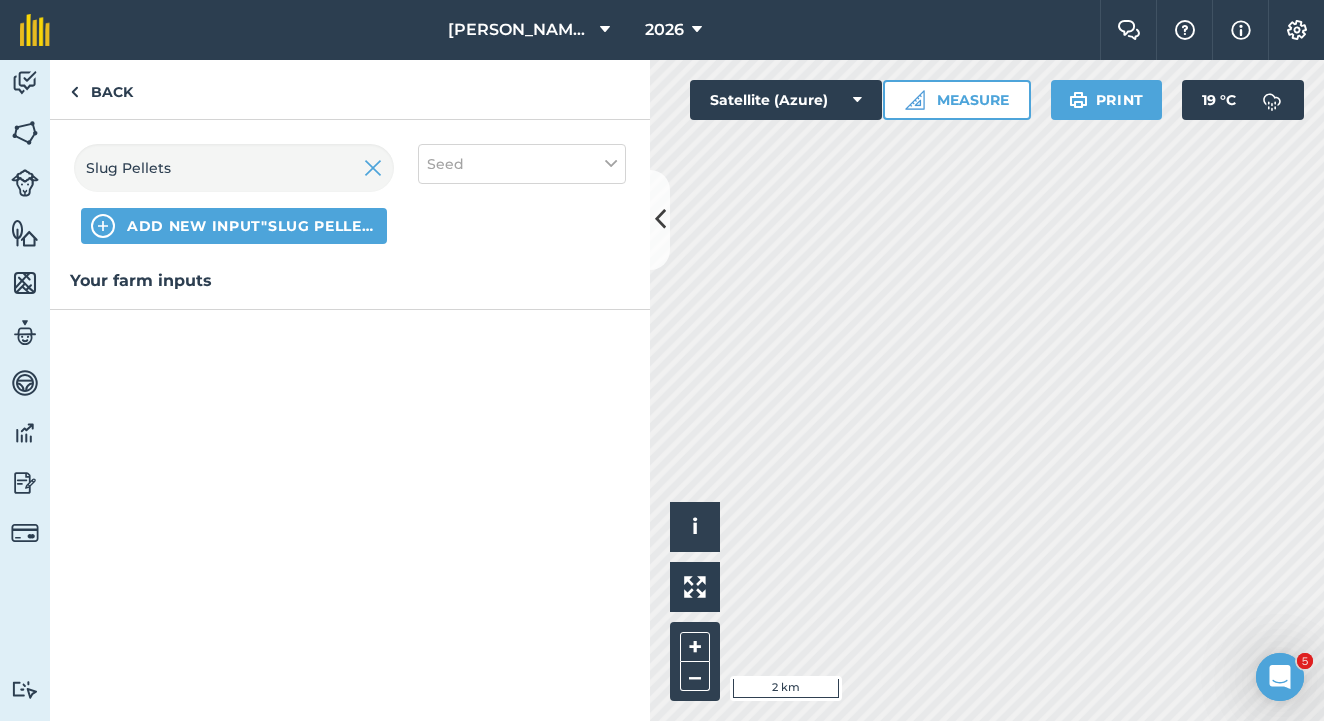 click on "Seed" at bounding box center [522, 164] 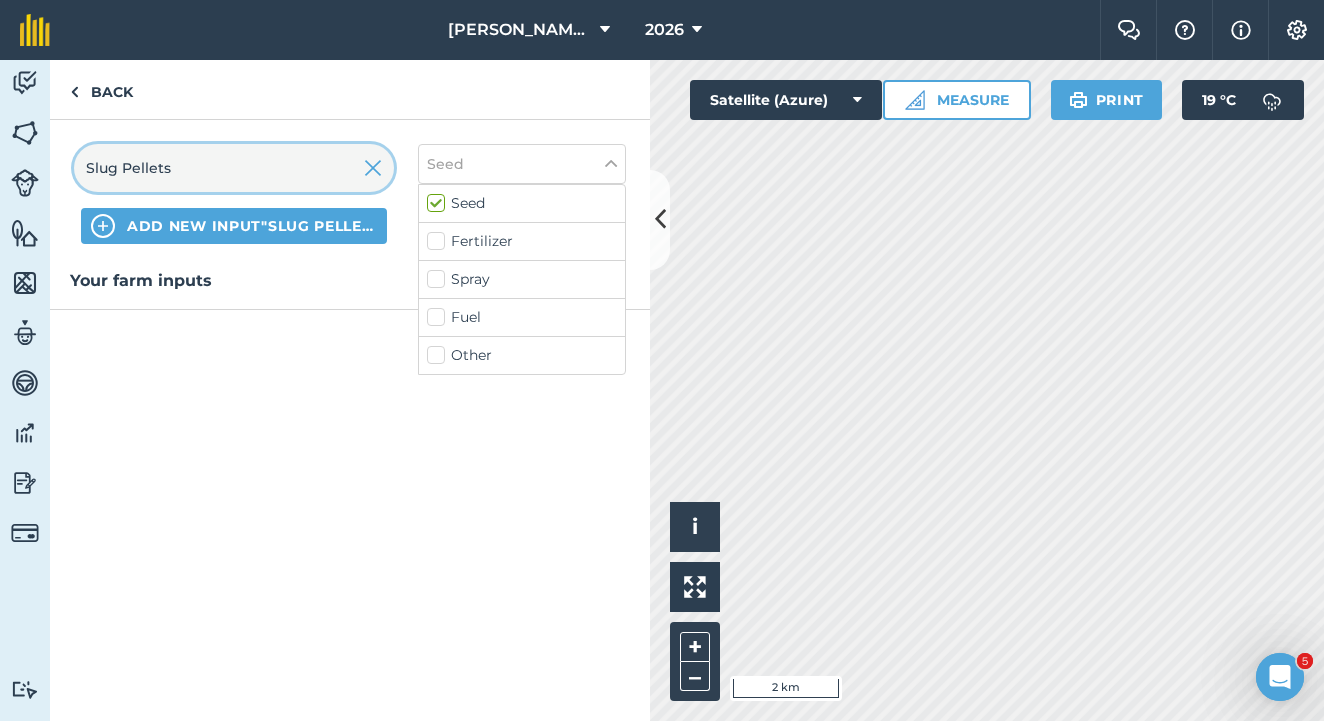 click on "Slug Pellets" at bounding box center (234, 168) 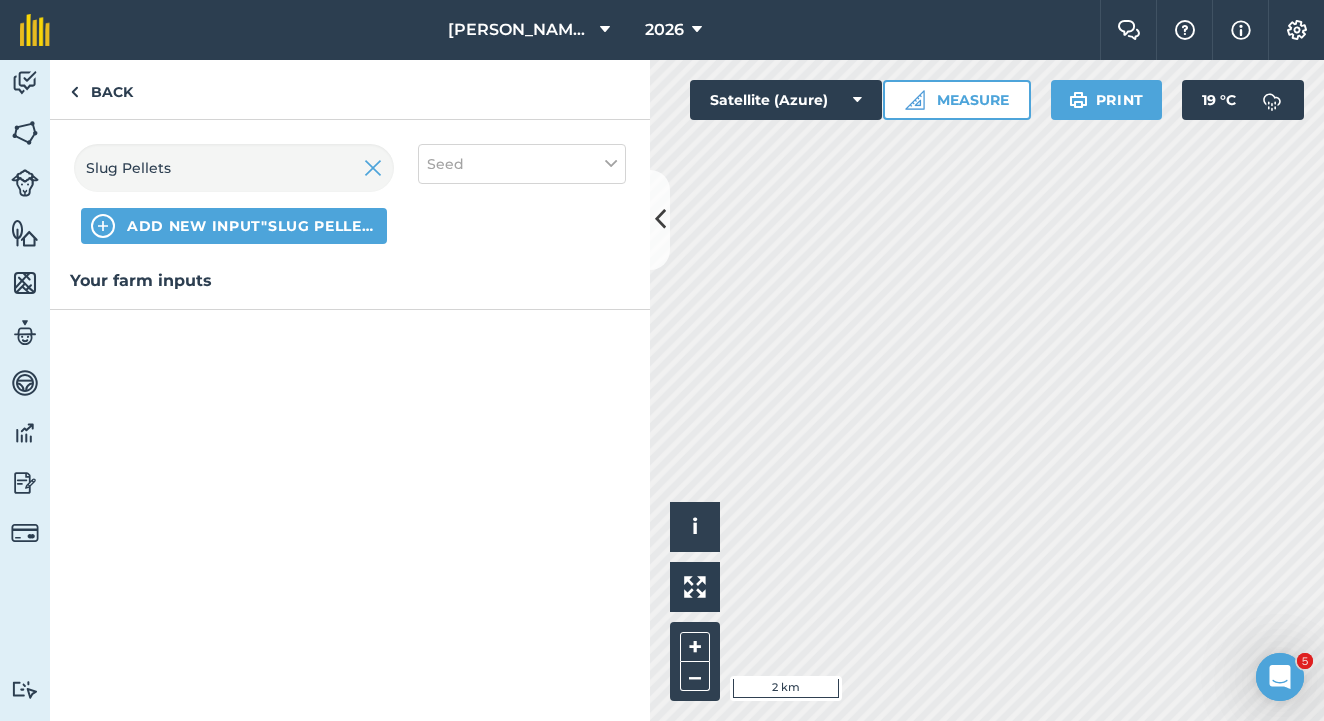 click on "ADD NEW INPUT  "Slug Pellets"" at bounding box center (252, 226) 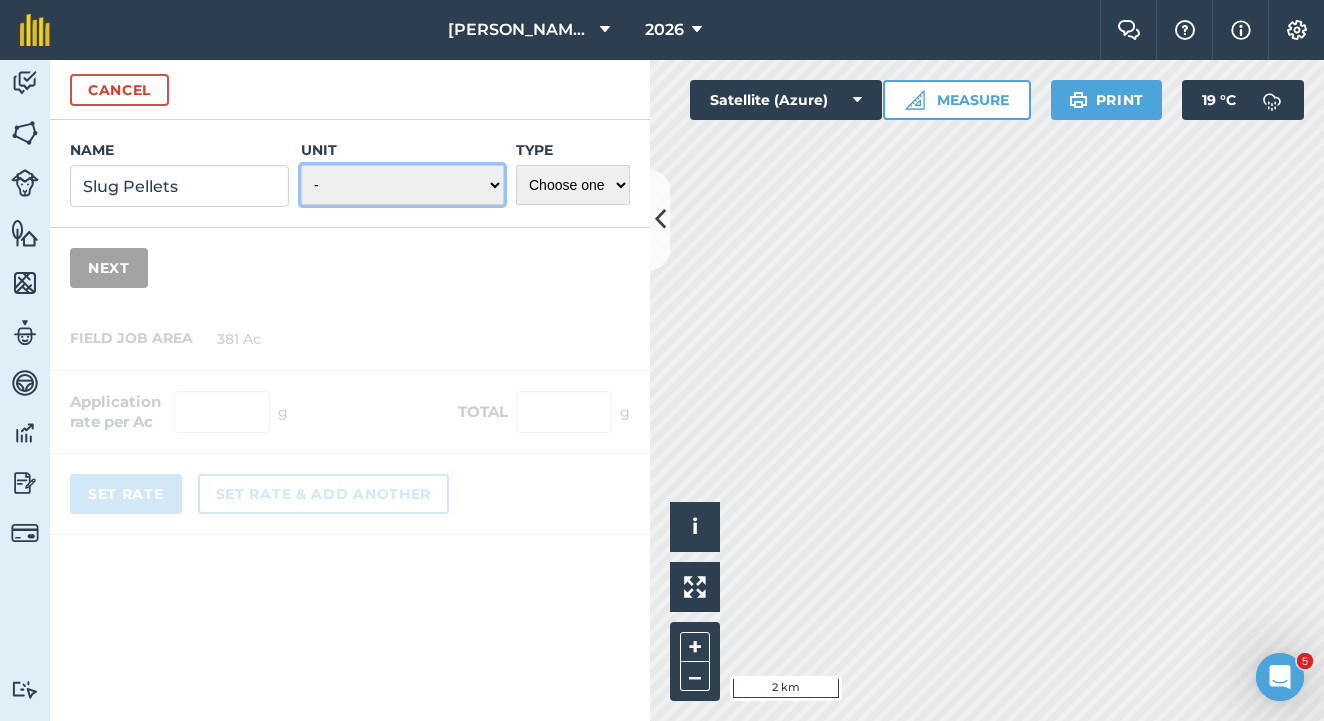 select on "KILOGRAMS" 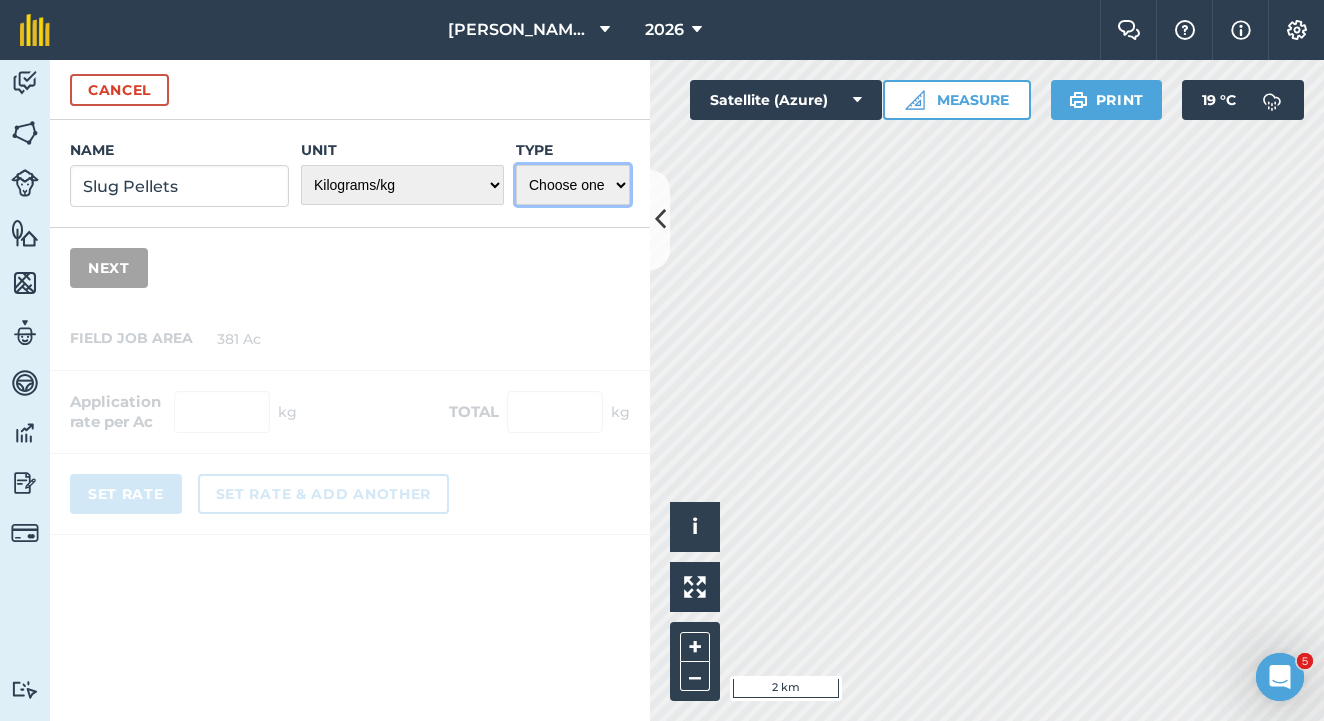 select on "SEED" 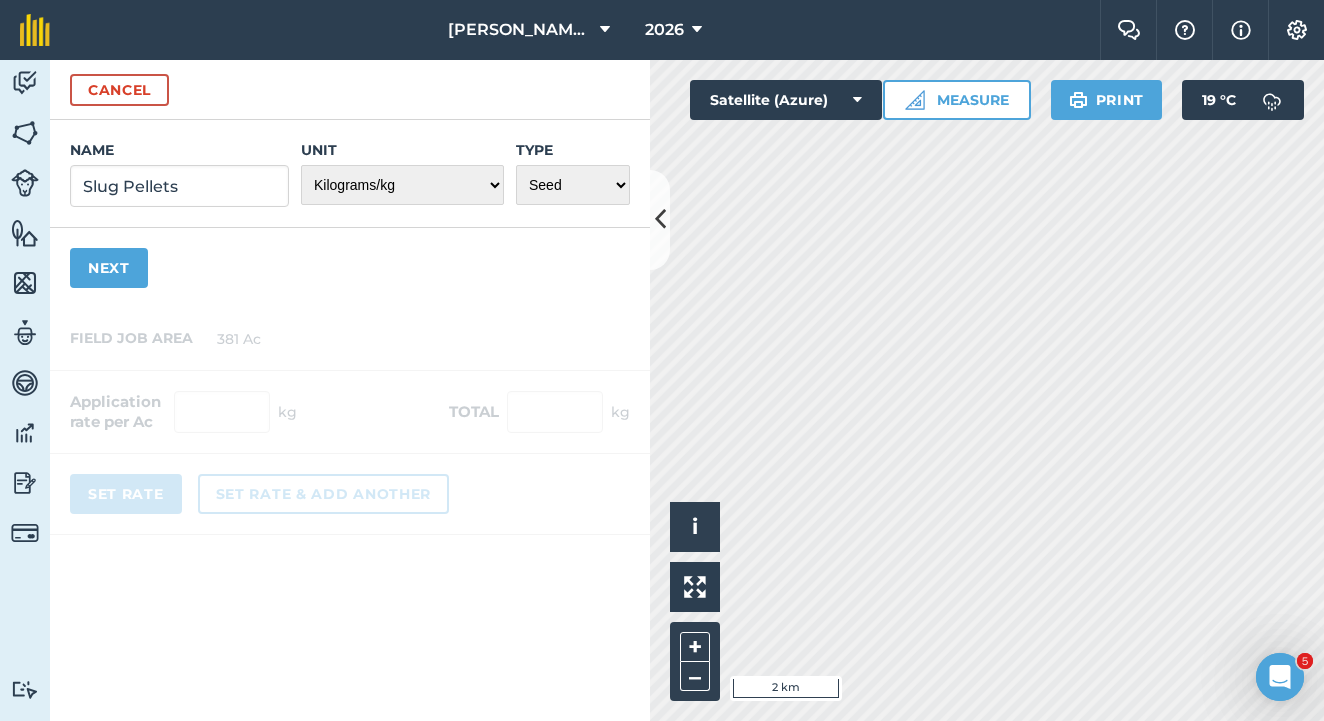 click on "Next" at bounding box center (109, 268) 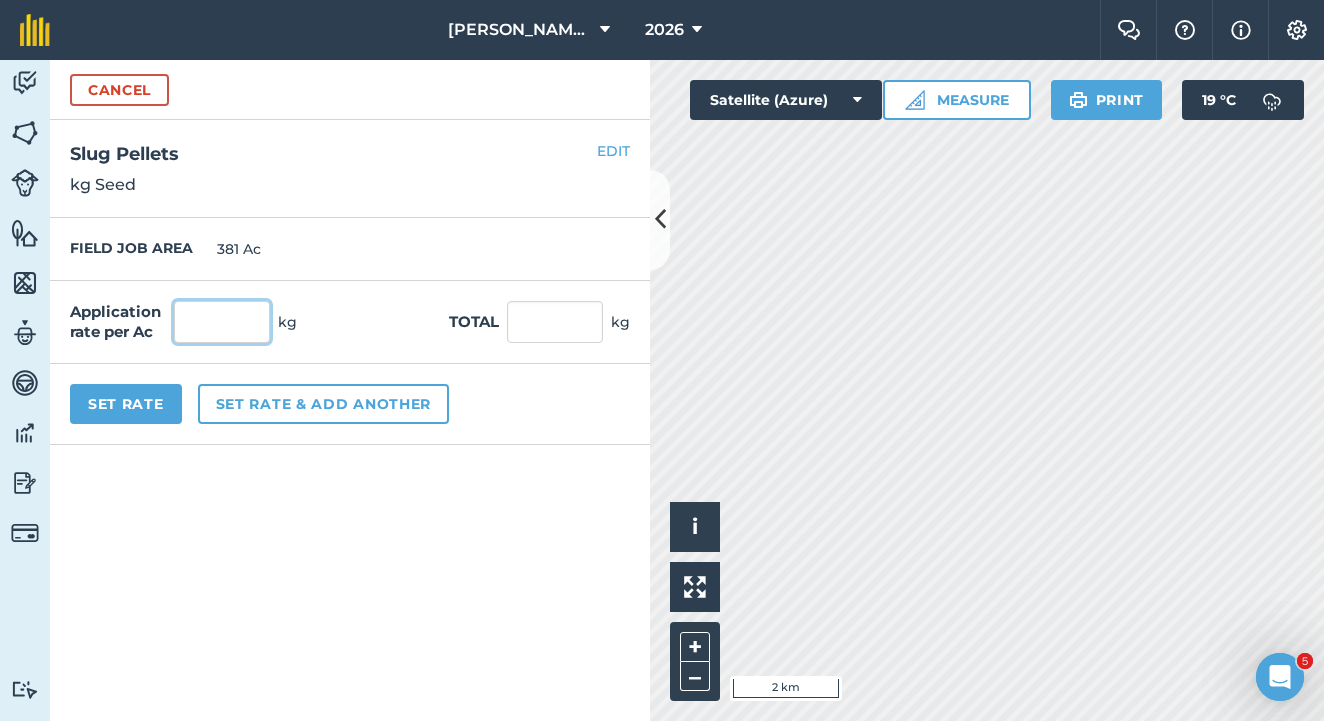 click at bounding box center [222, 322] 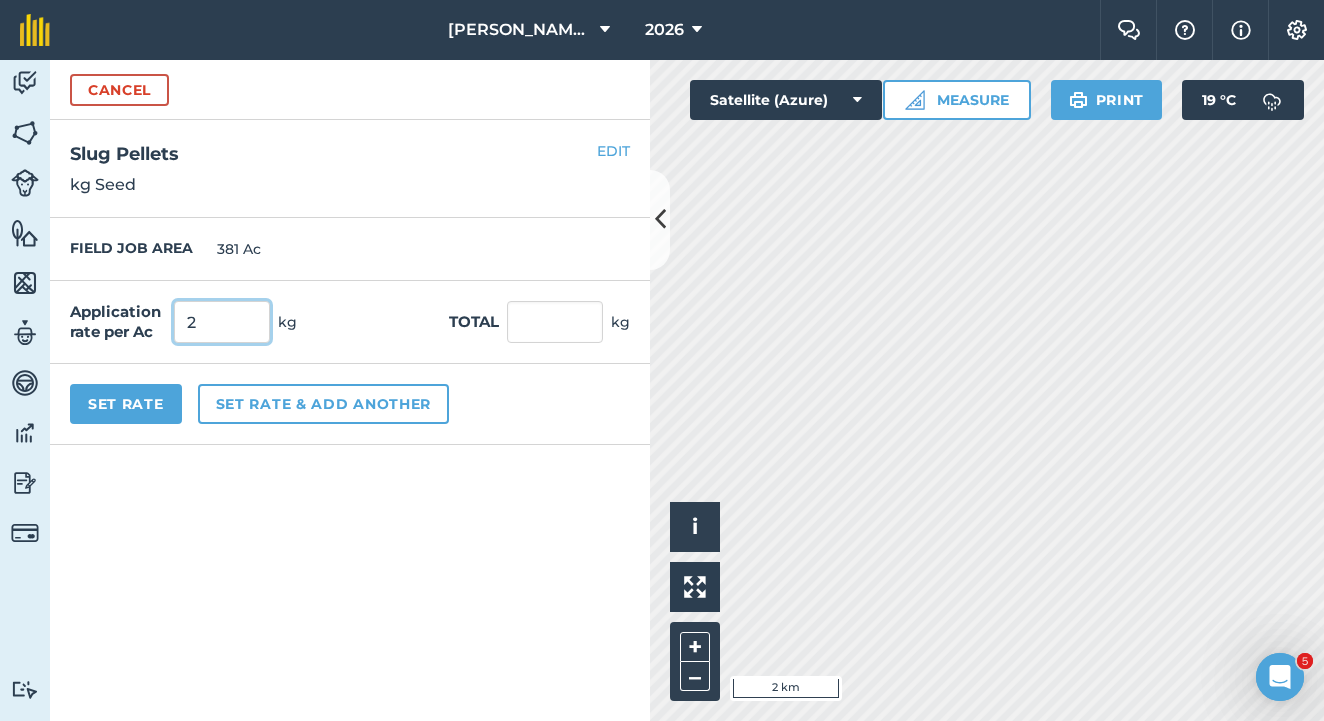 type on "2" 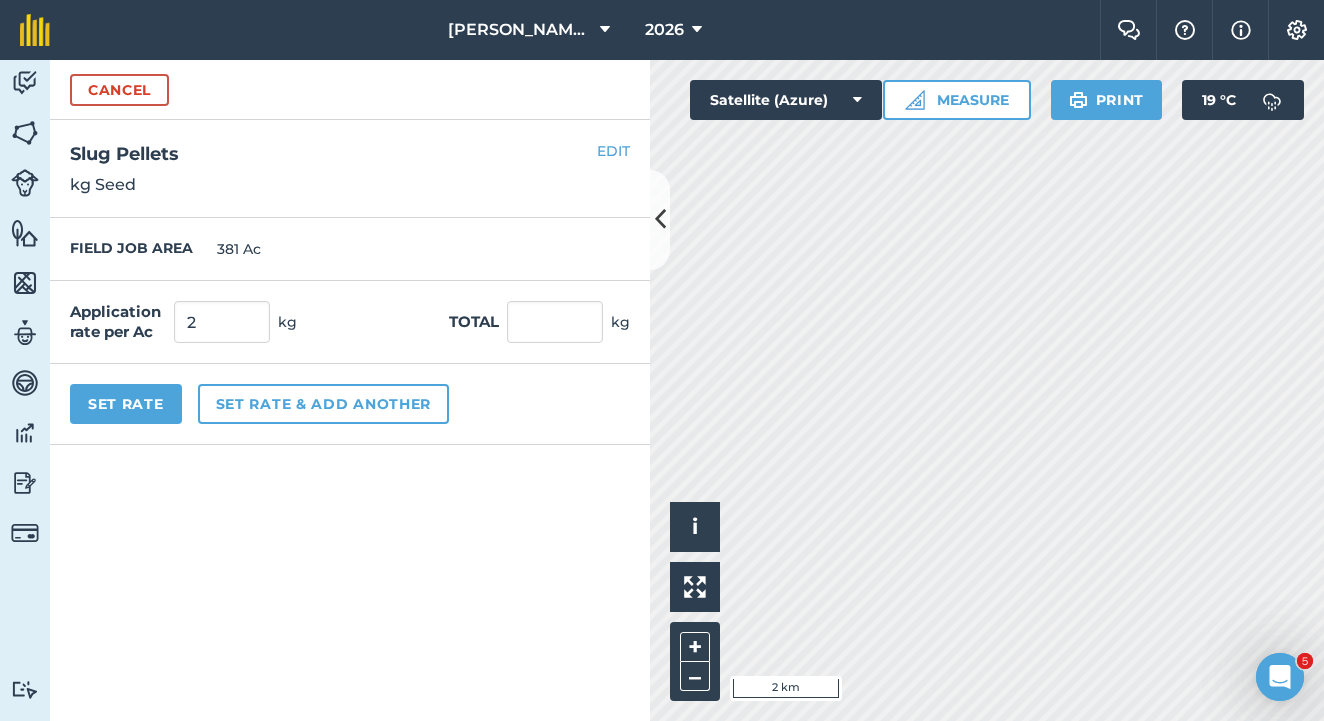 type on "762" 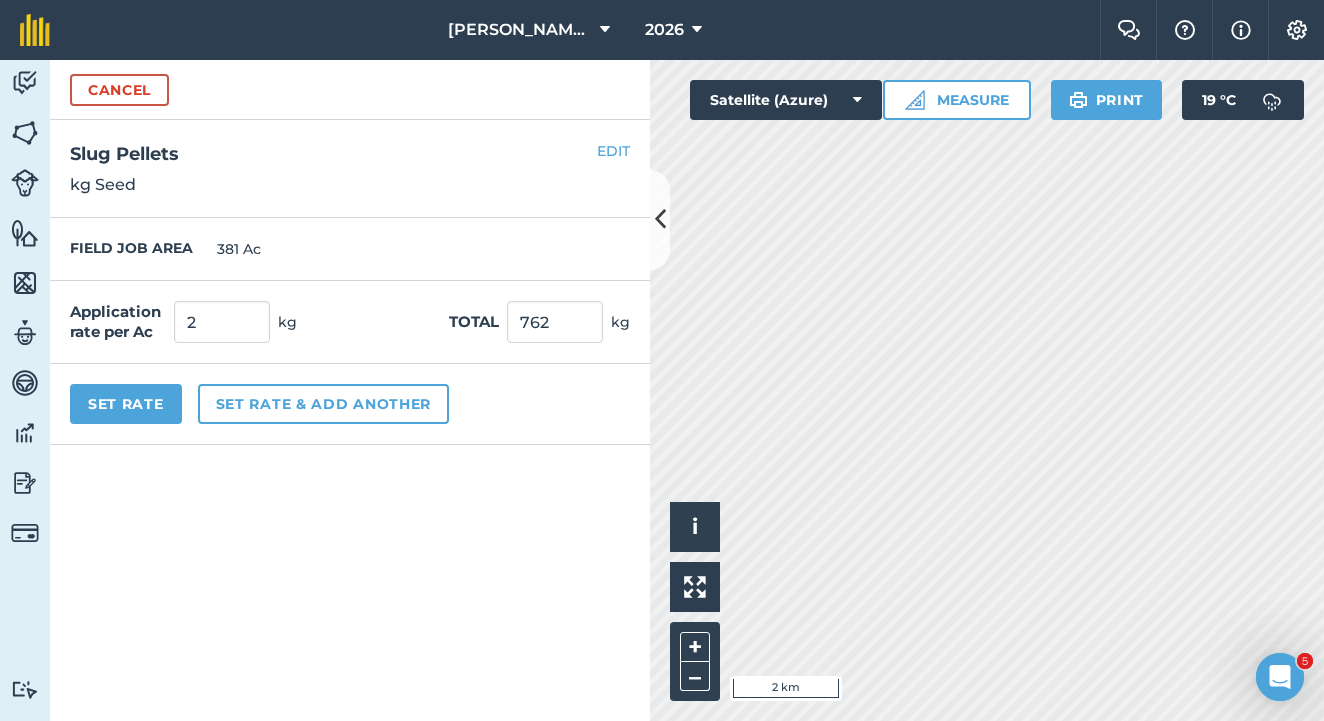 click on "Set Rate" at bounding box center (126, 404) 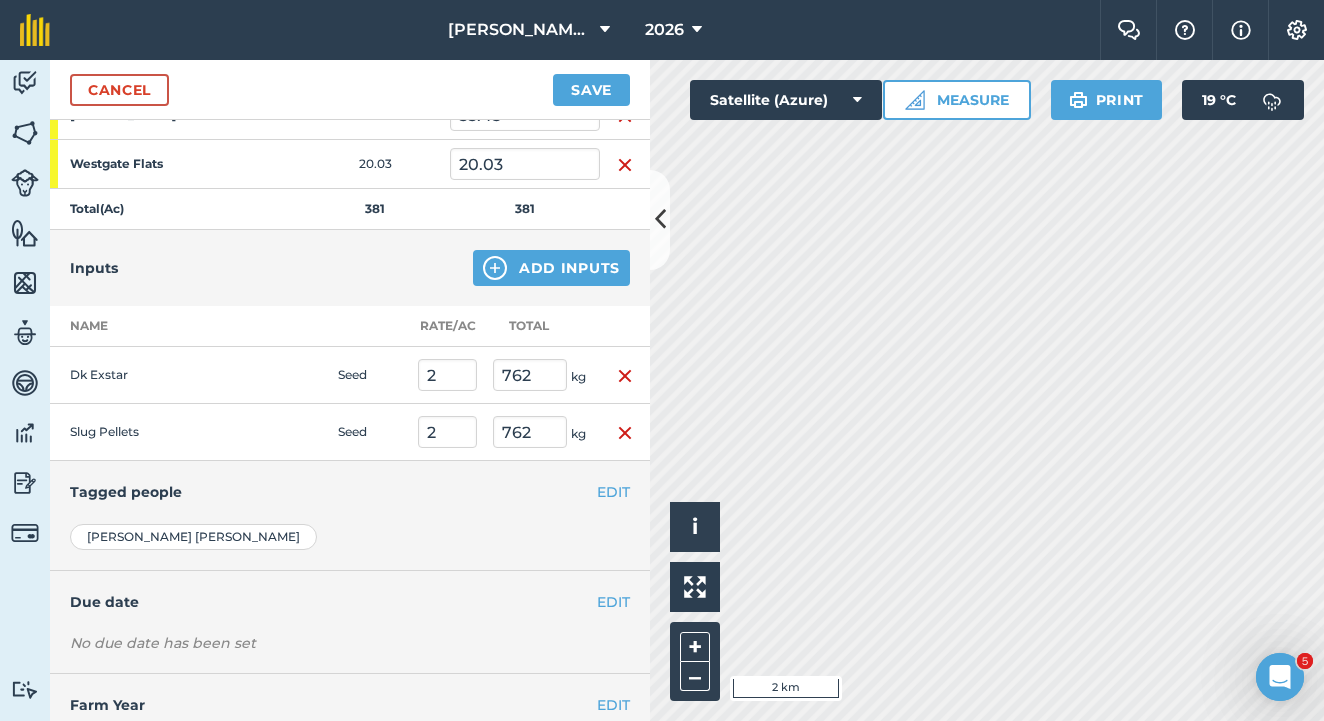 click on "Add Inputs" at bounding box center [551, 268] 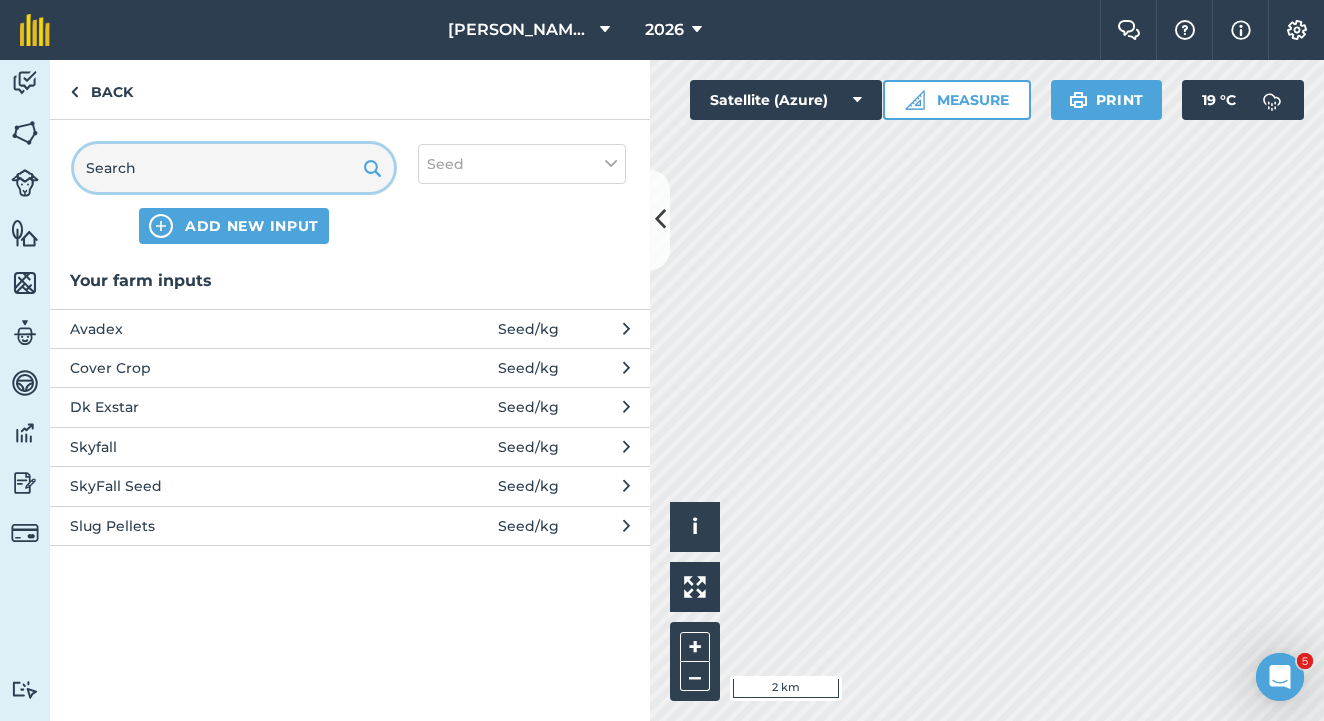 click at bounding box center [234, 168] 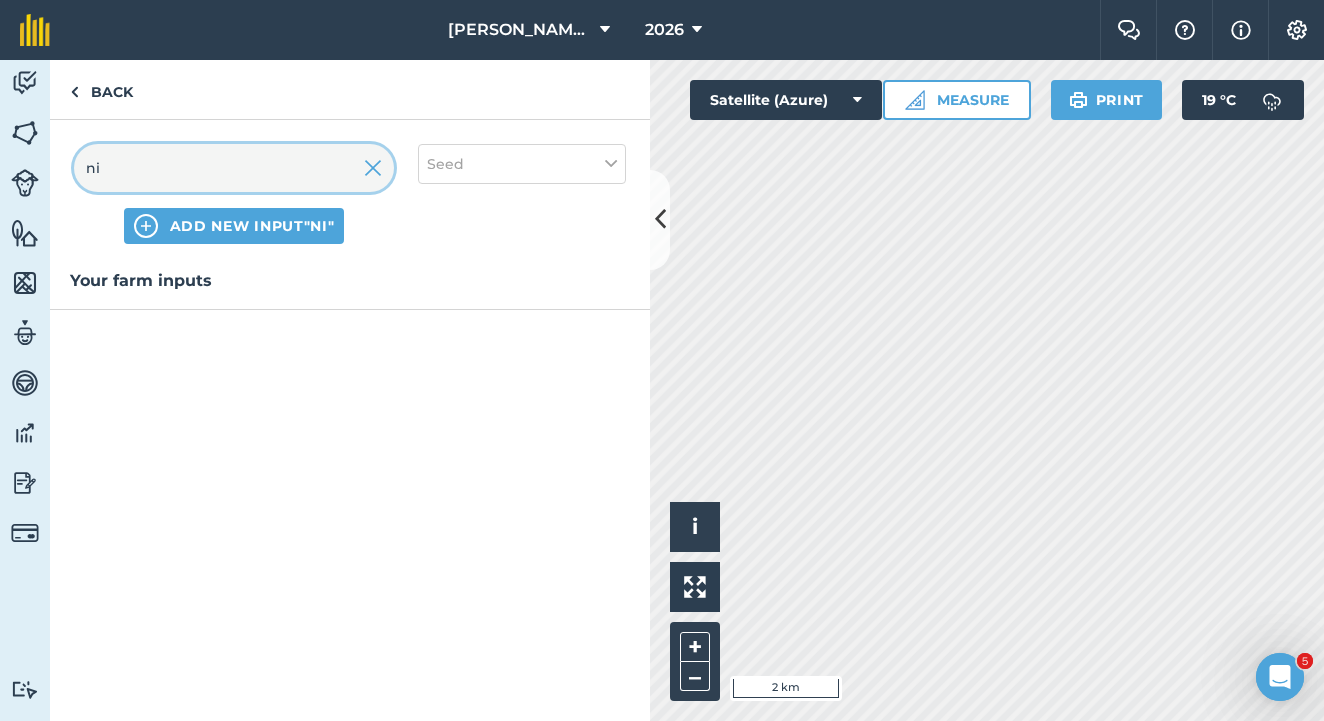 type on "n" 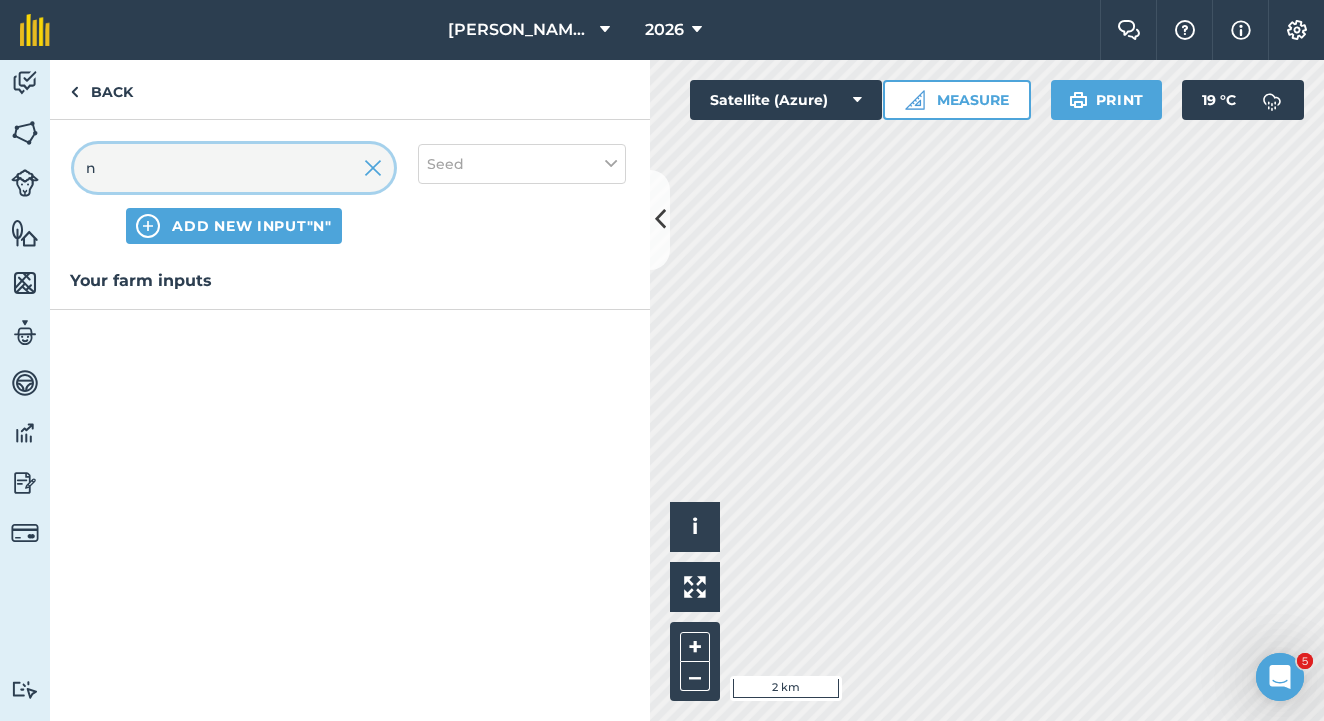type 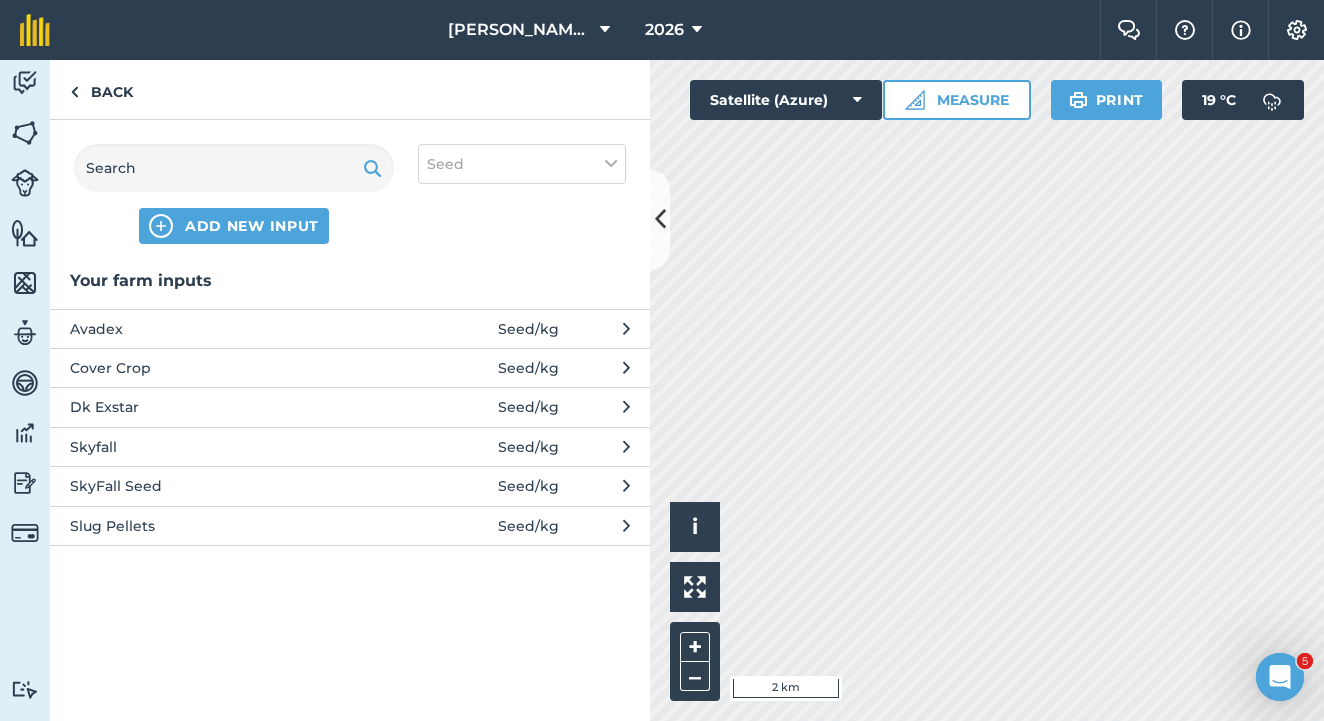 click on "Seed" at bounding box center [522, 164] 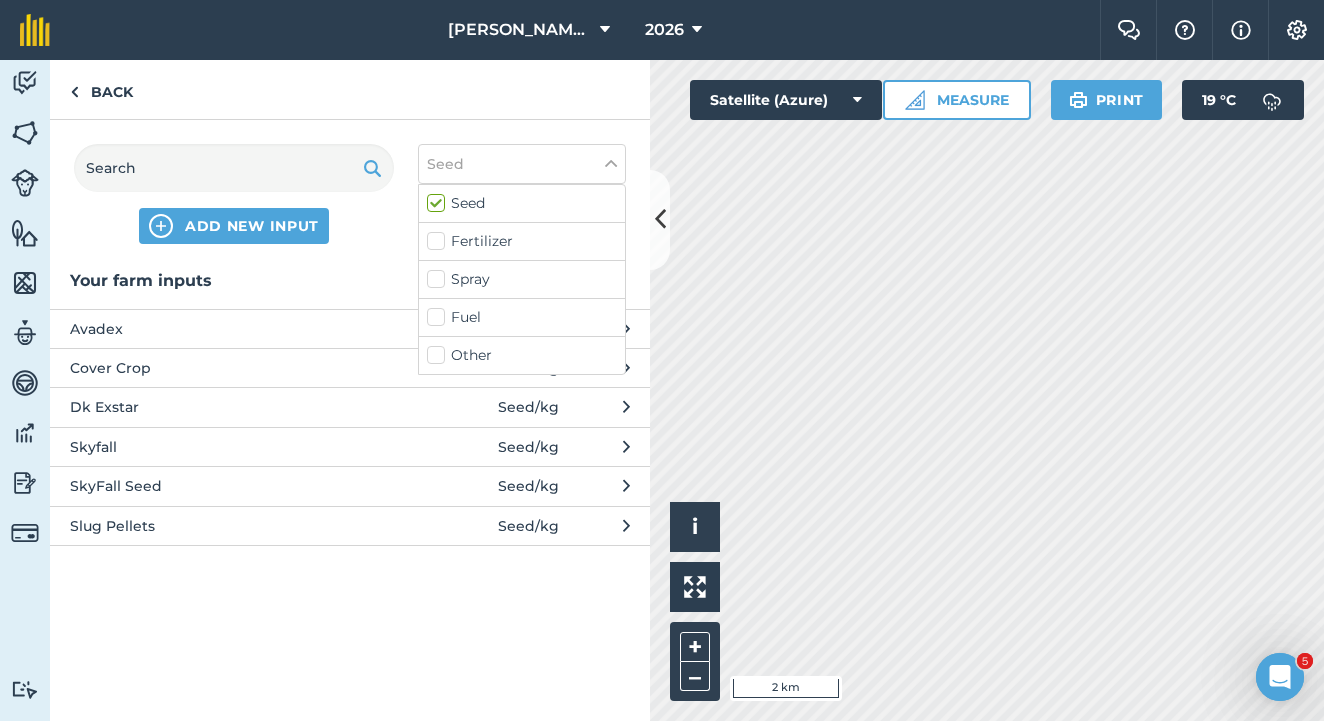 click on "Fertilizer" at bounding box center [522, 241] 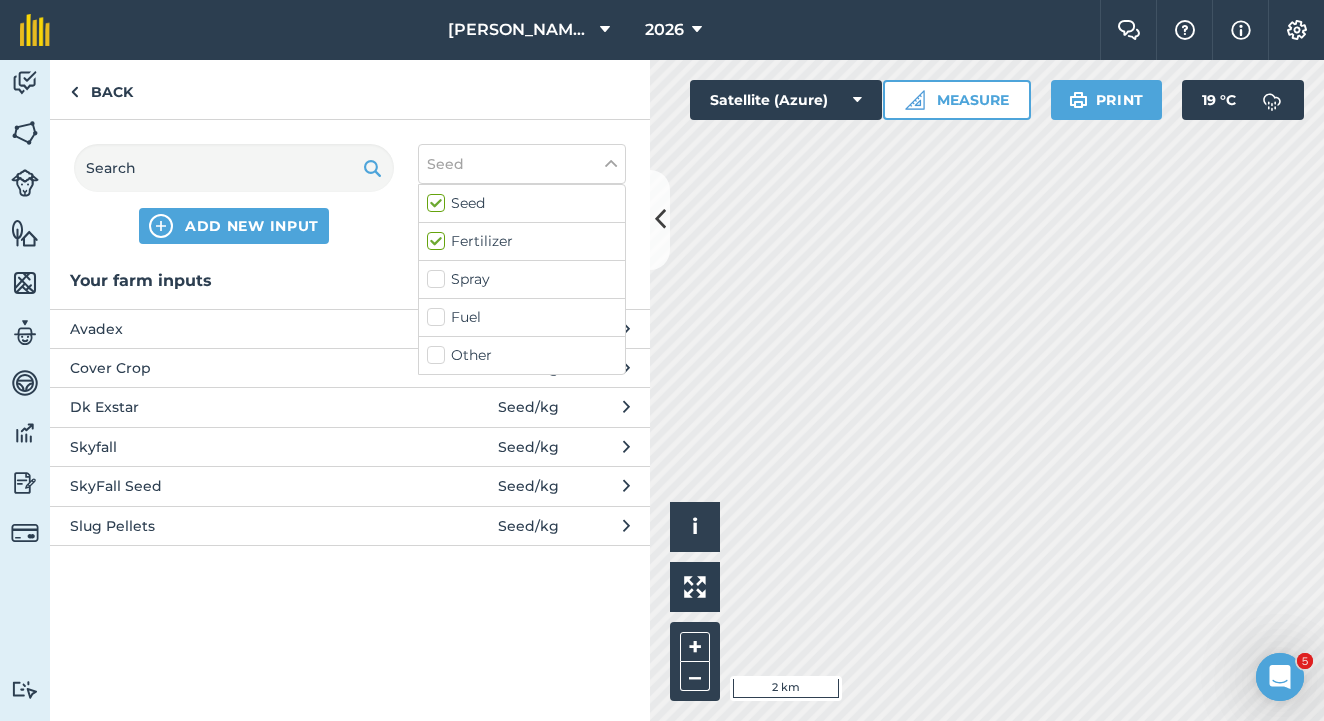checkbox on "true" 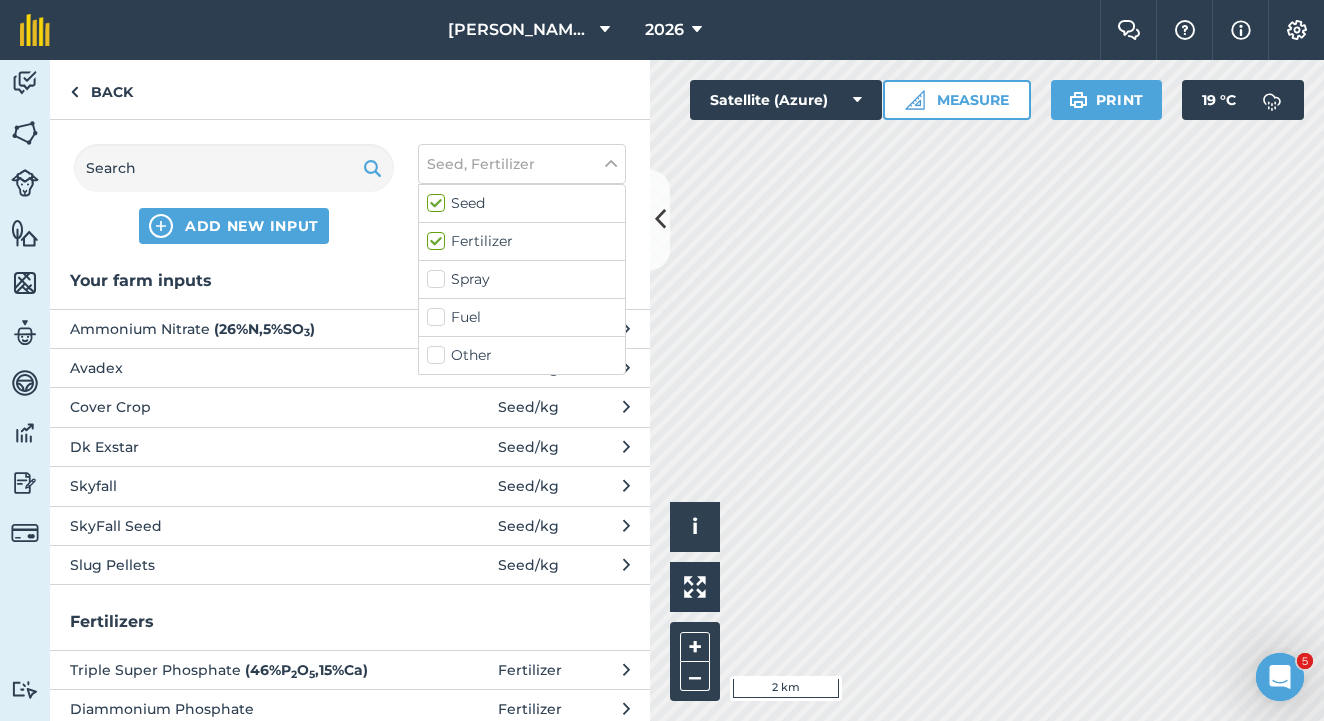click on "Seed" at bounding box center [522, 203] 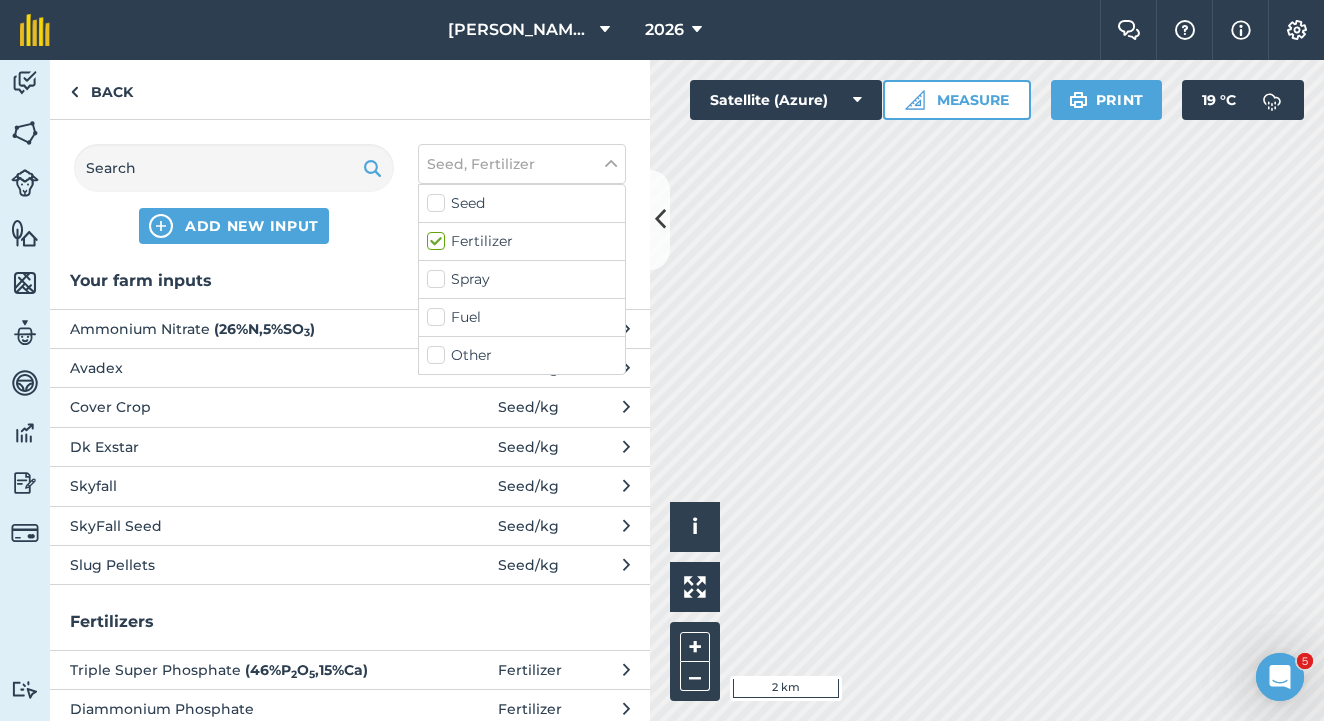checkbox on "false" 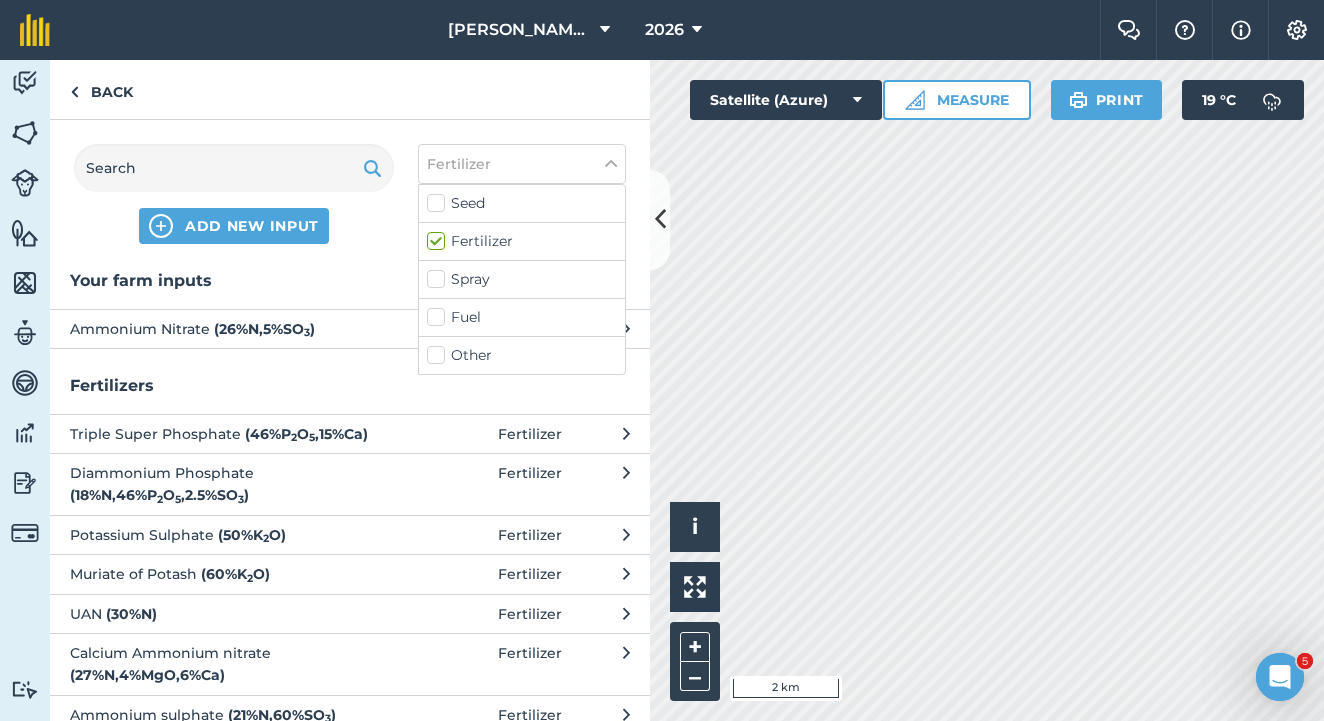 click on "ADD NEW INPUT" at bounding box center [234, 194] 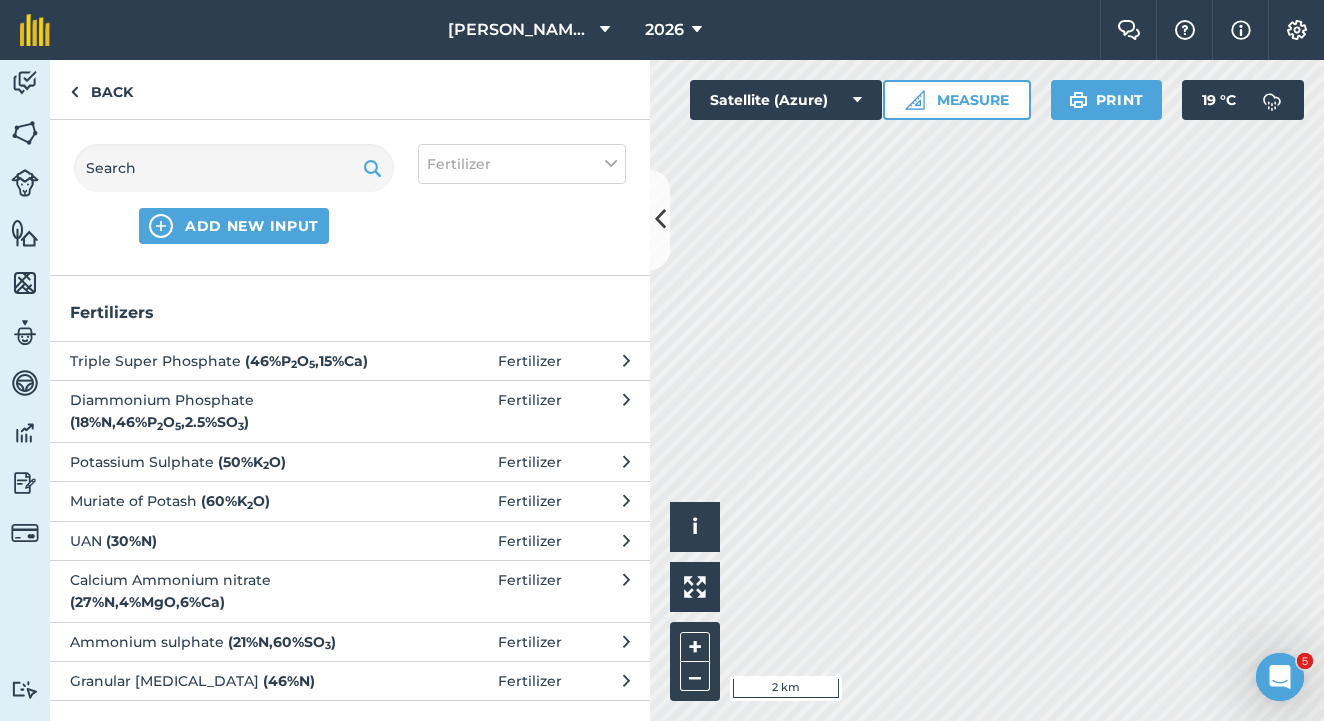 scroll, scrollTop: 72, scrollLeft: 0, axis: vertical 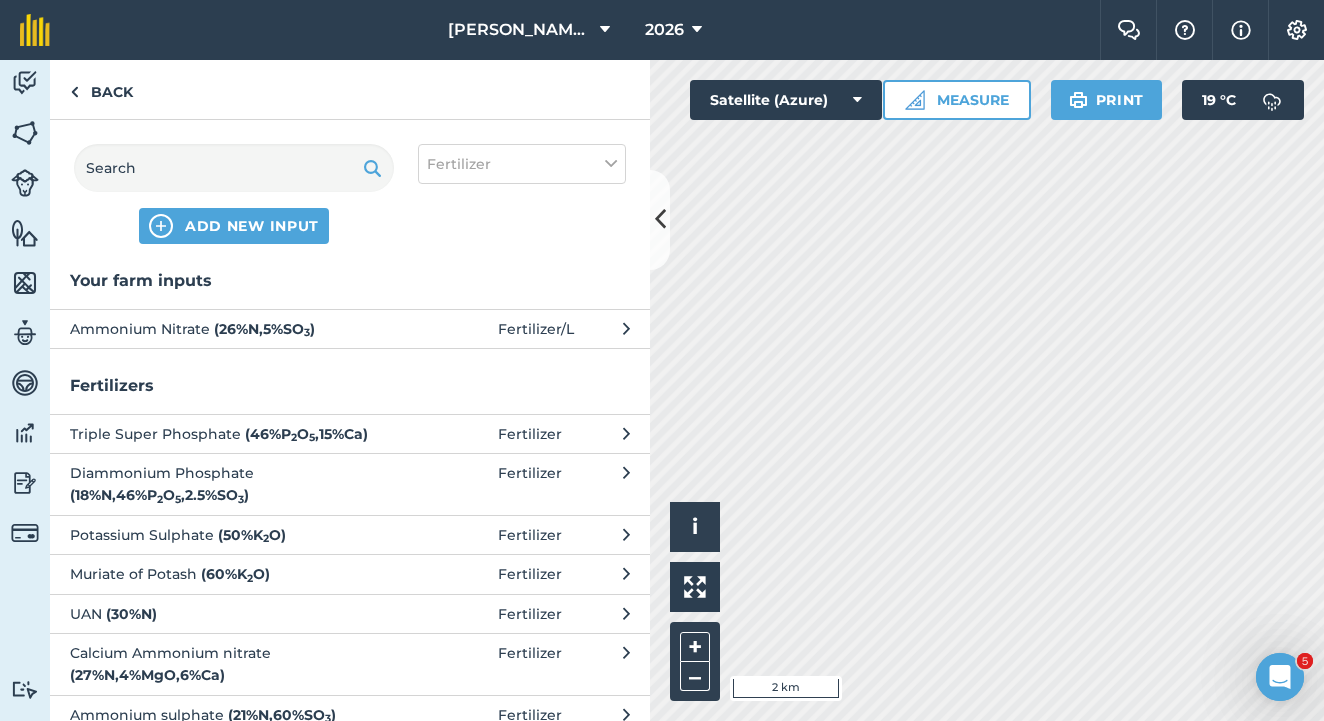 click on "Ammonium Nitrate   ( 26 %  N ,  5 %  SO 3 )" at bounding box center (233, 329) 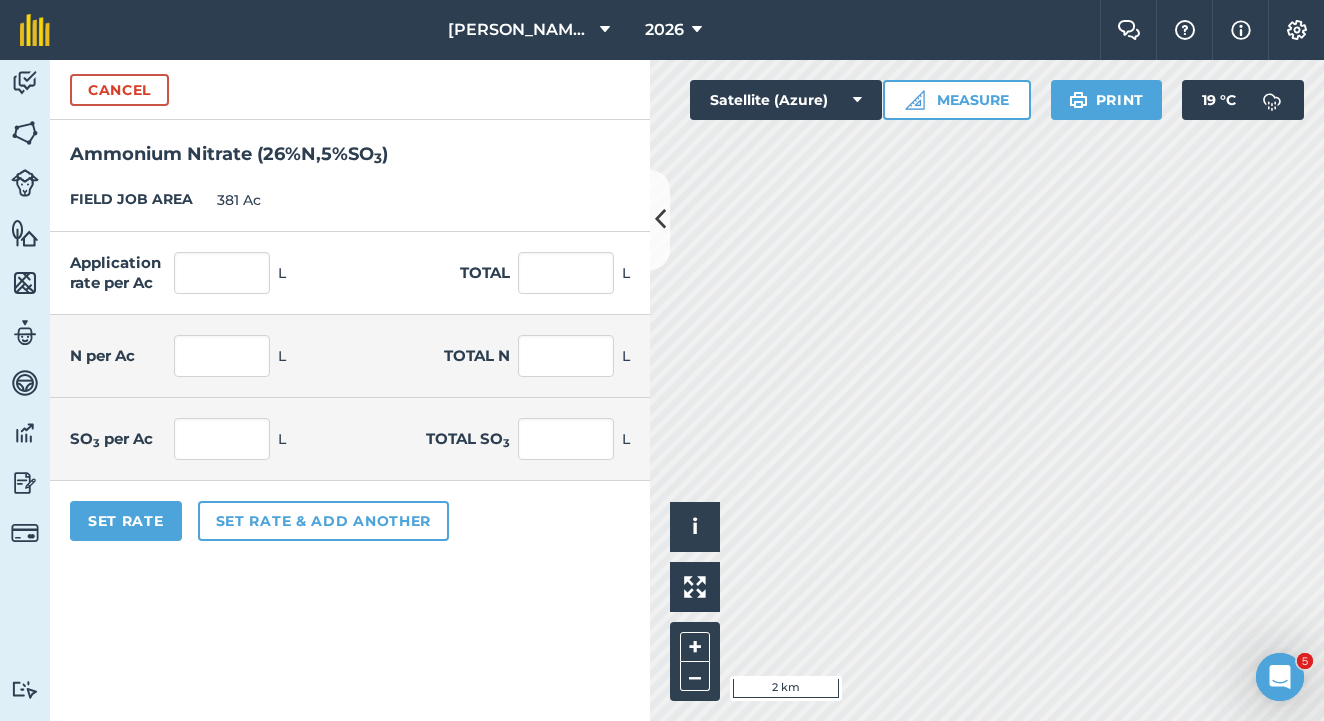 click on "Cancel" at bounding box center (119, 90) 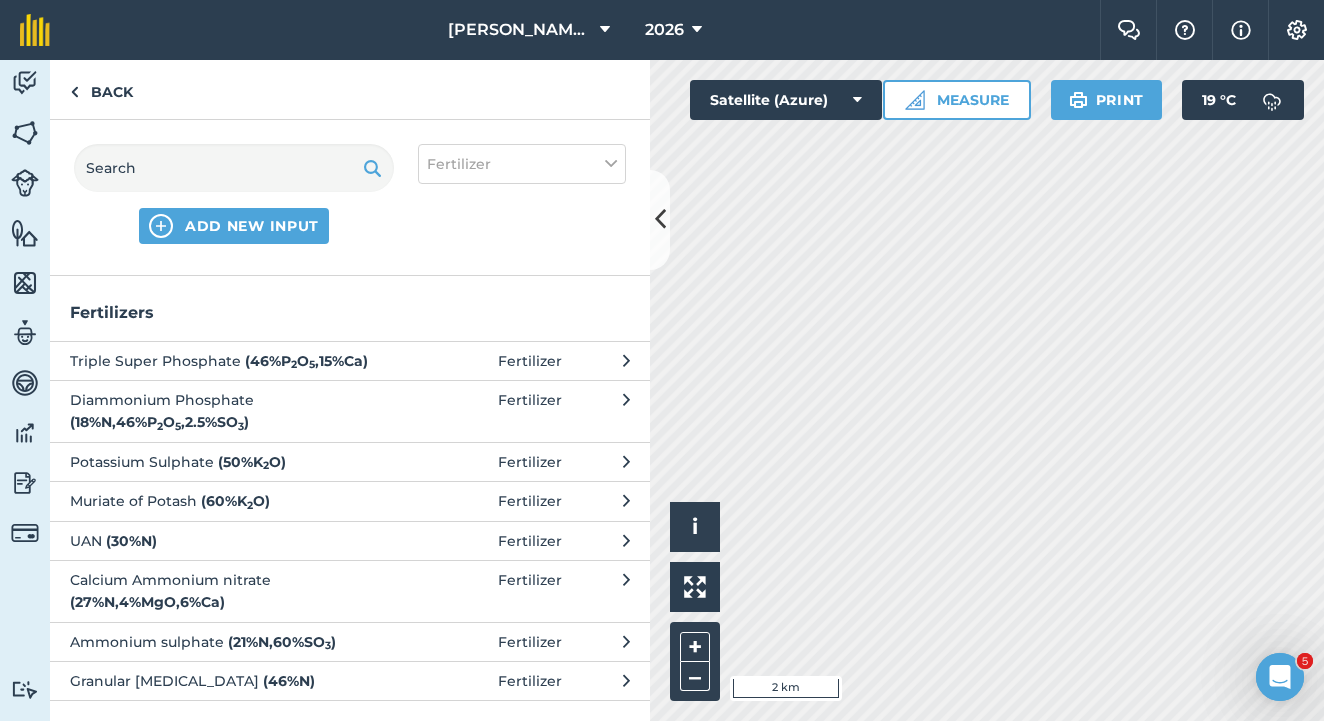 scroll, scrollTop: 72, scrollLeft: 0, axis: vertical 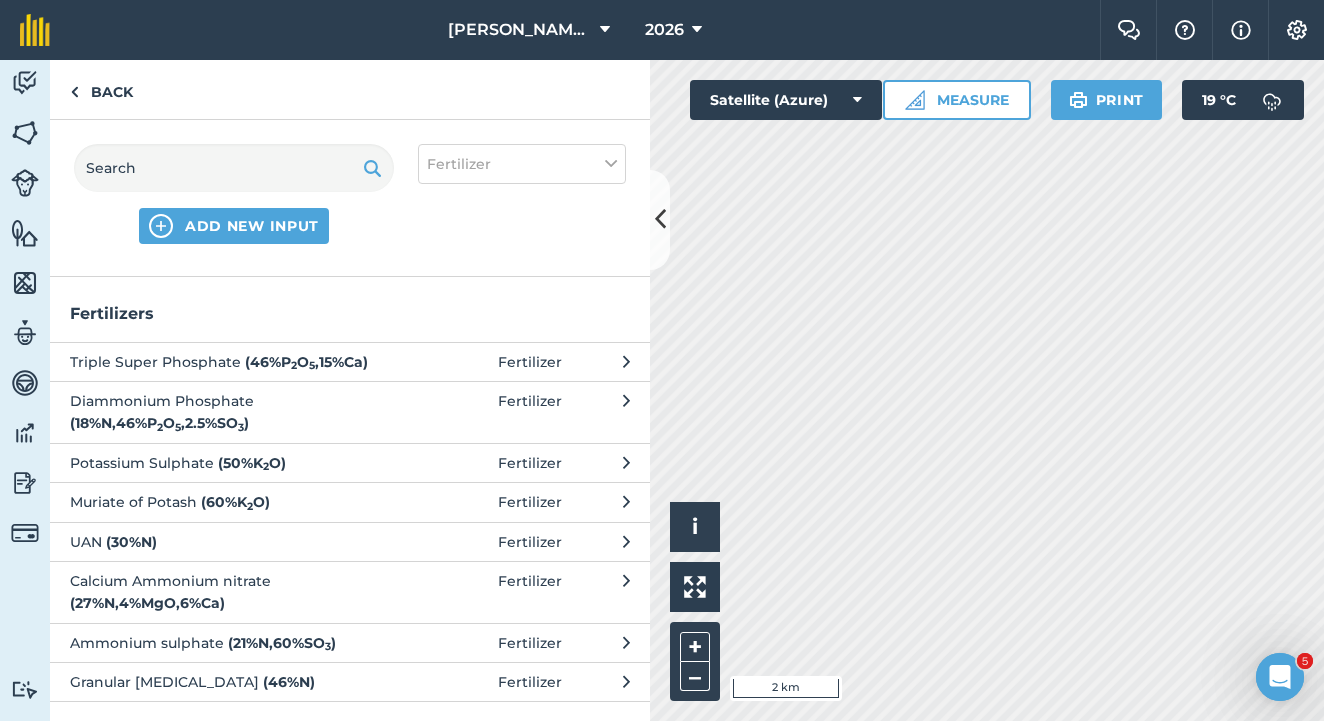 click on "( 21 %  N ,  60 %  SO 3 )" at bounding box center (282, 643) 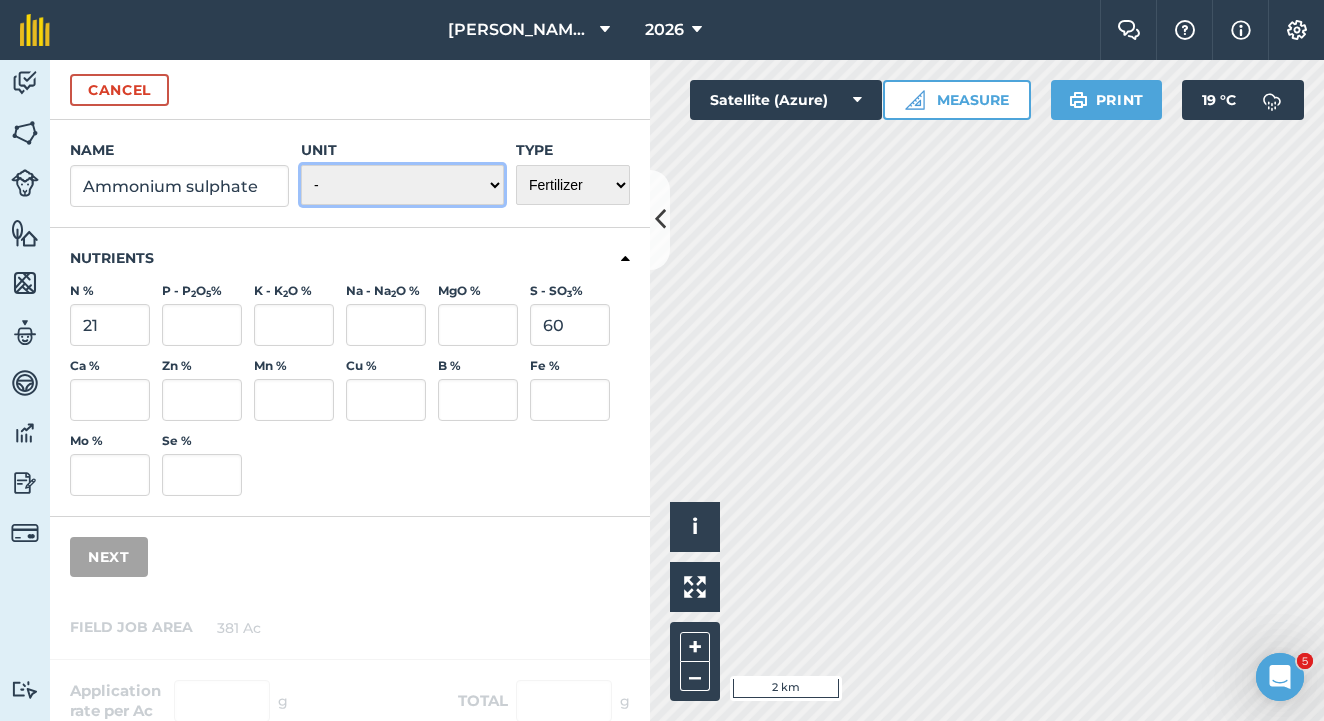 select on "KILOGRAMS" 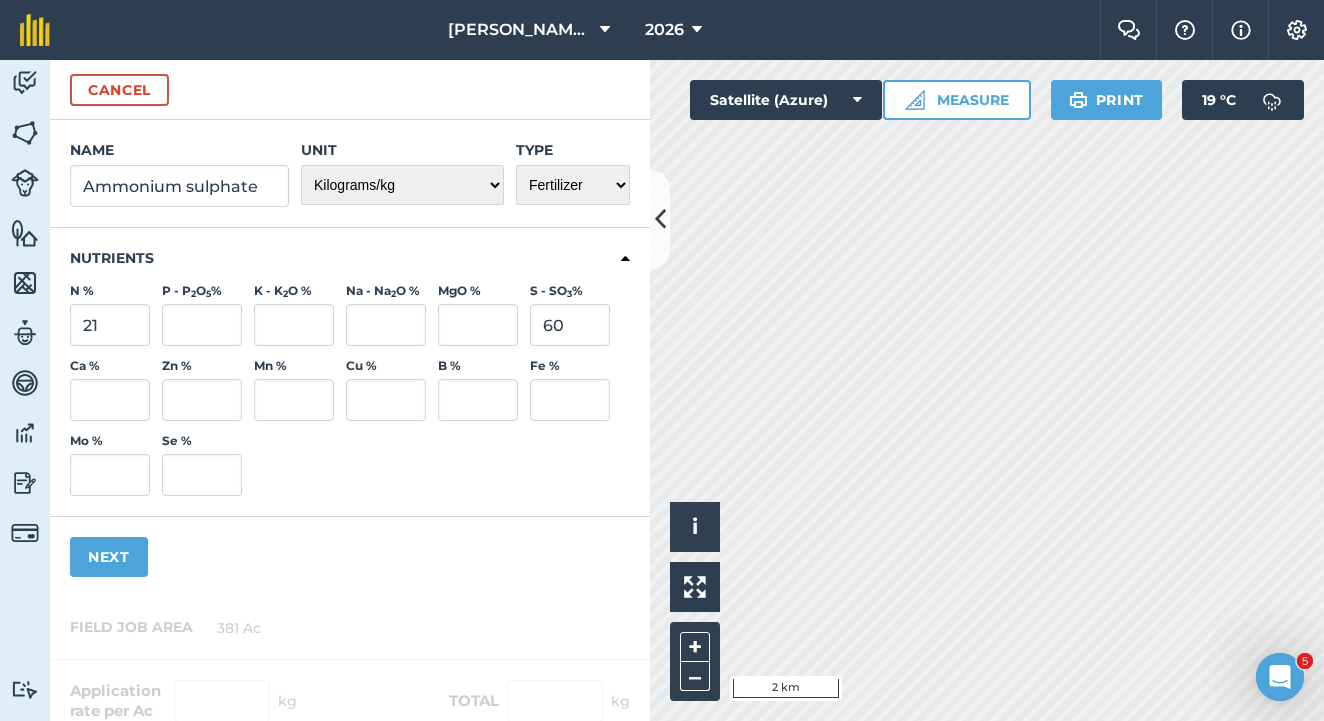 click on "Next" at bounding box center (109, 557) 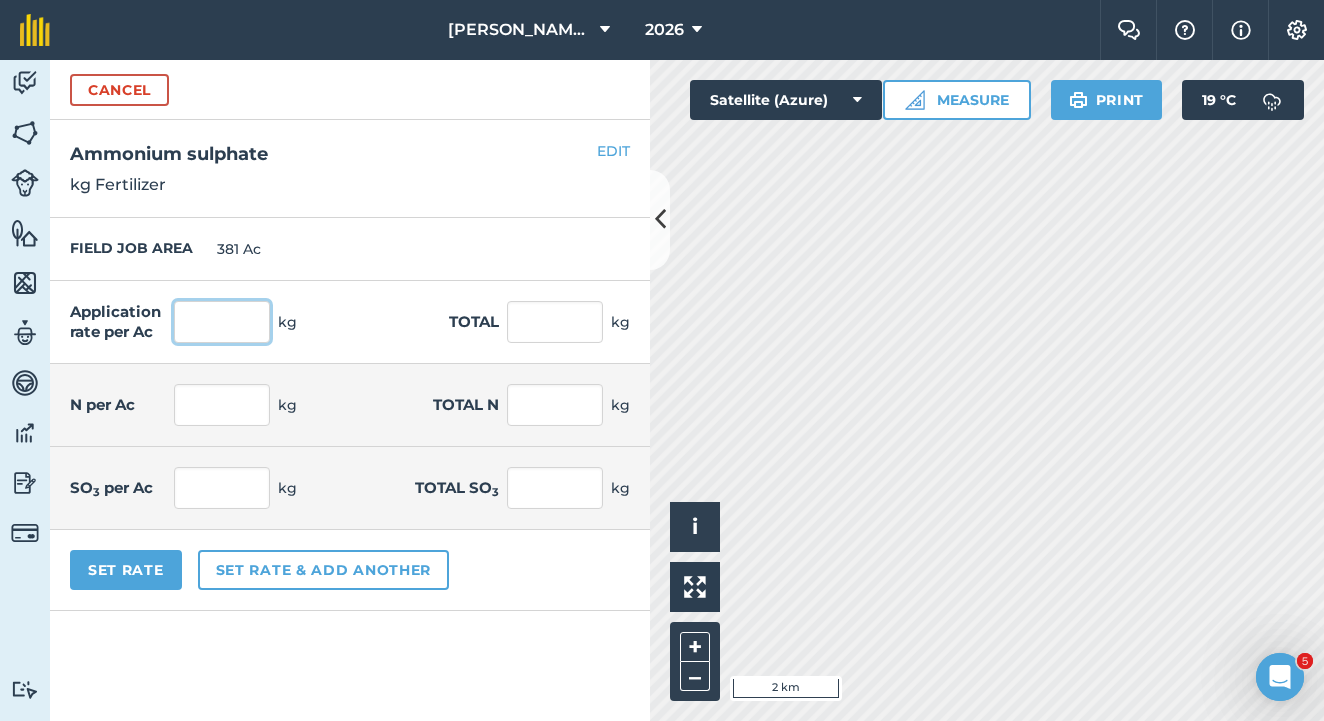 click at bounding box center [222, 322] 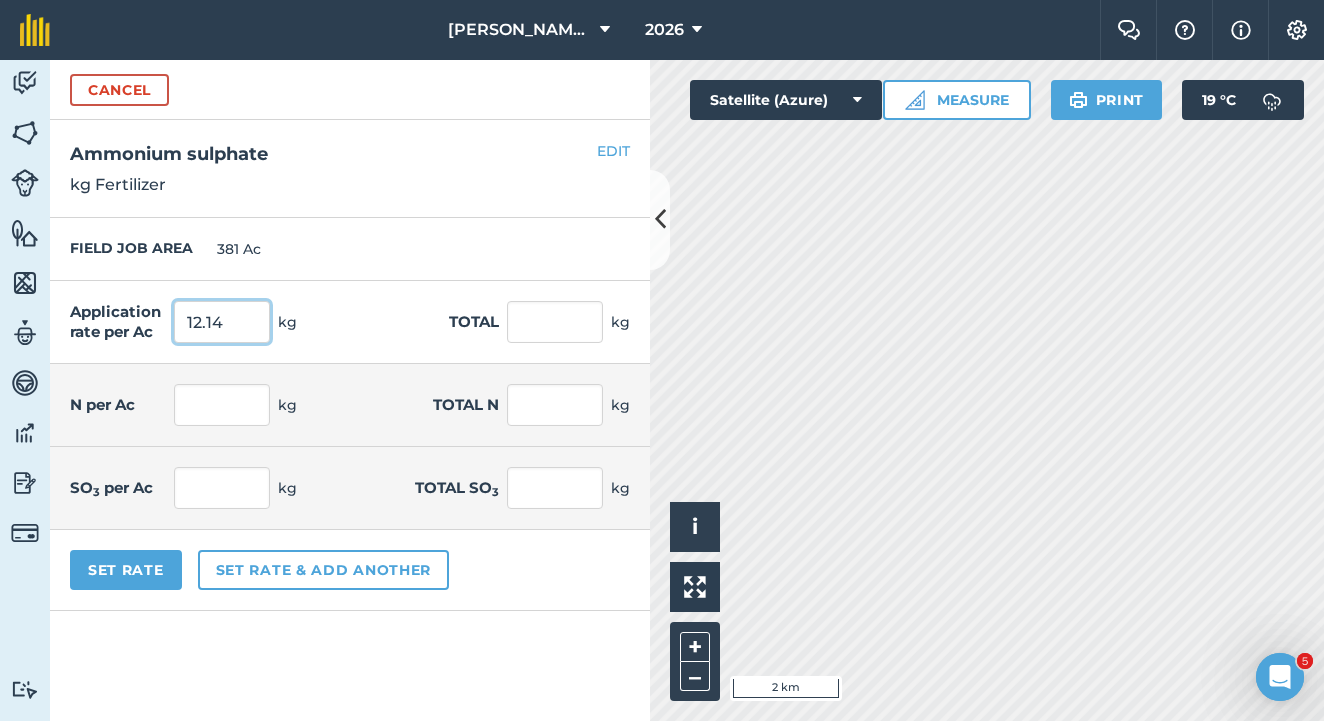 type on "12.14" 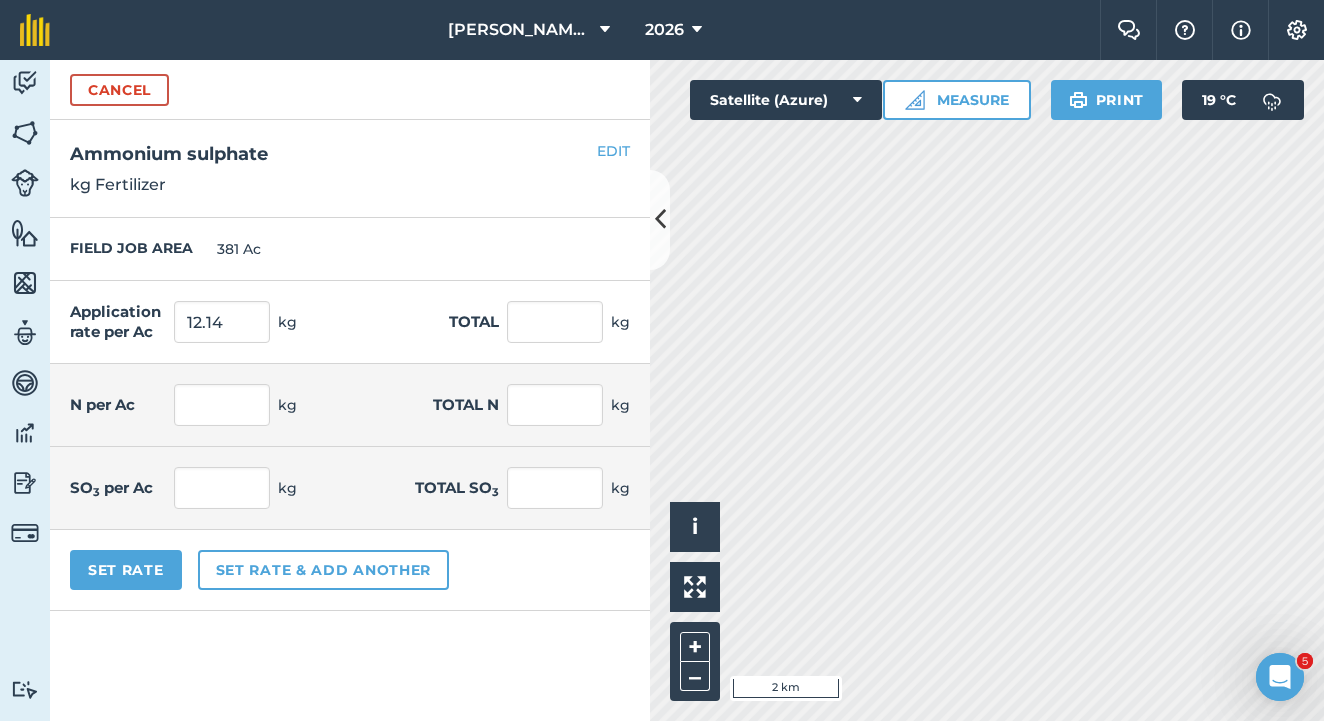 type on "4,625.34" 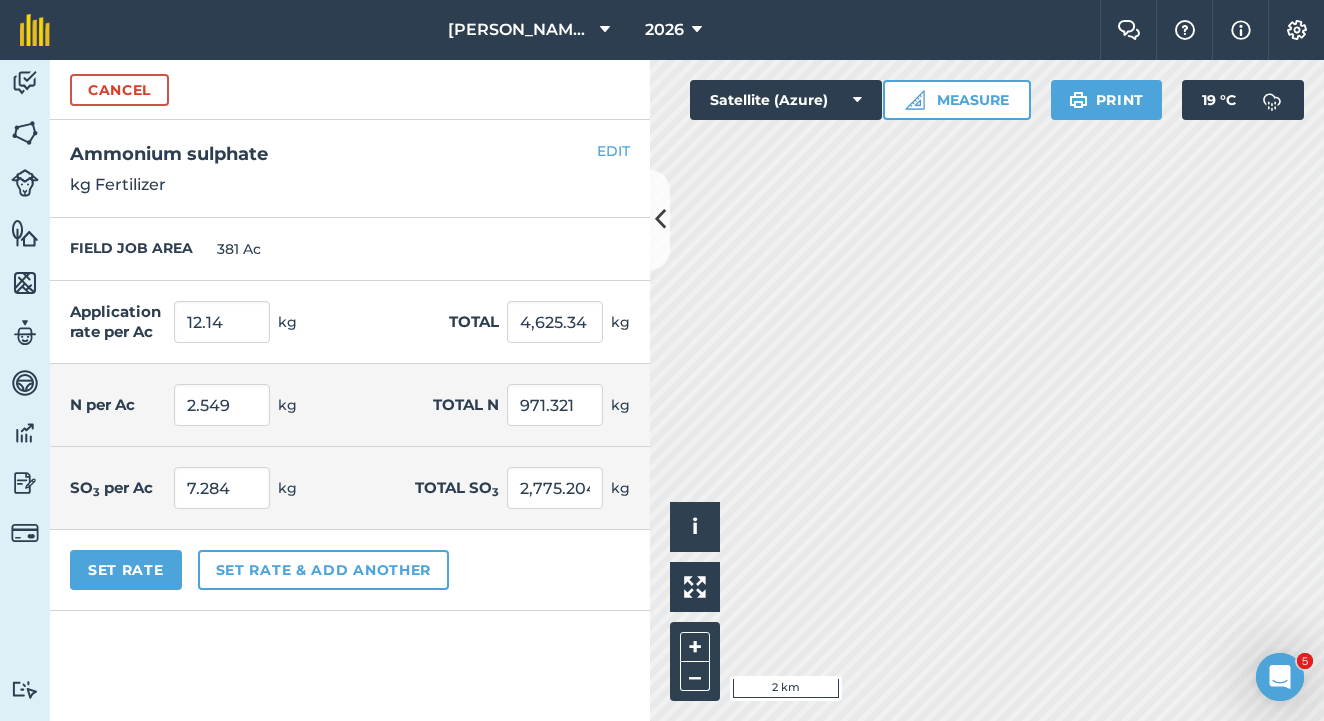 click on "Set Rate" at bounding box center (126, 570) 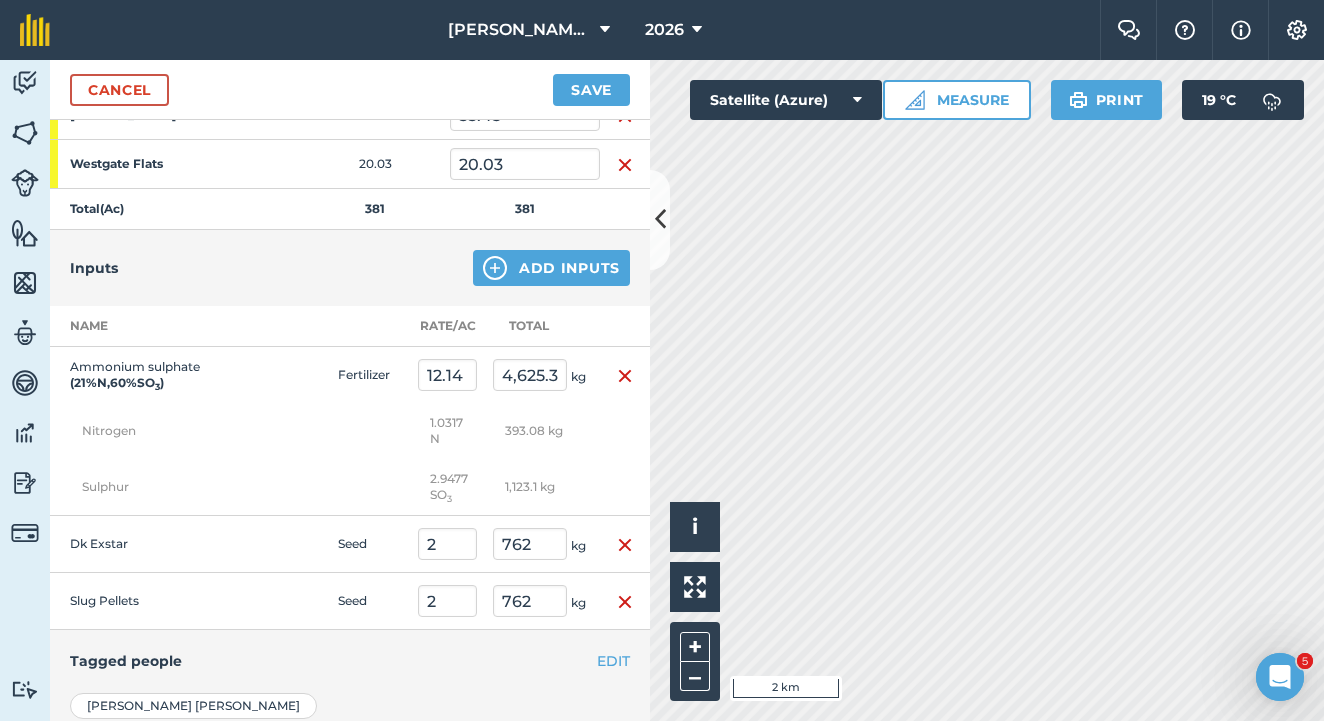 click on "Save" at bounding box center [591, 90] 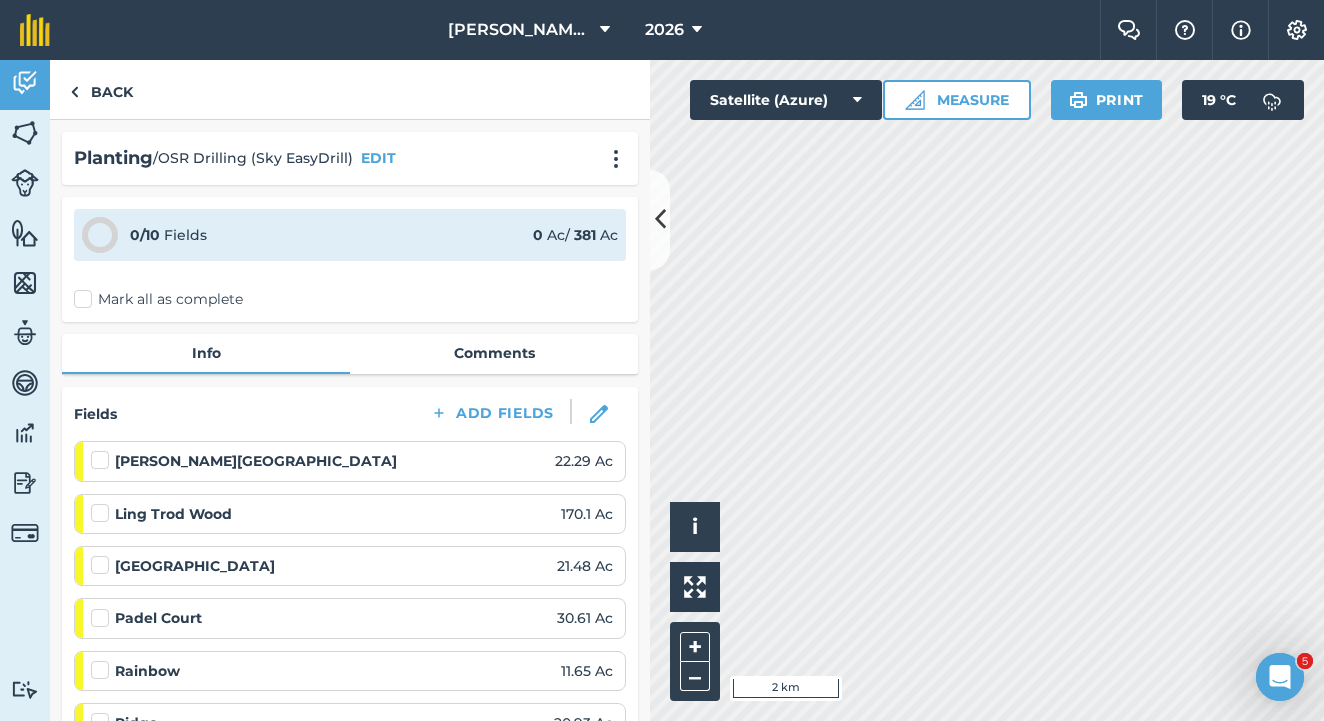 scroll, scrollTop: 0, scrollLeft: 0, axis: both 